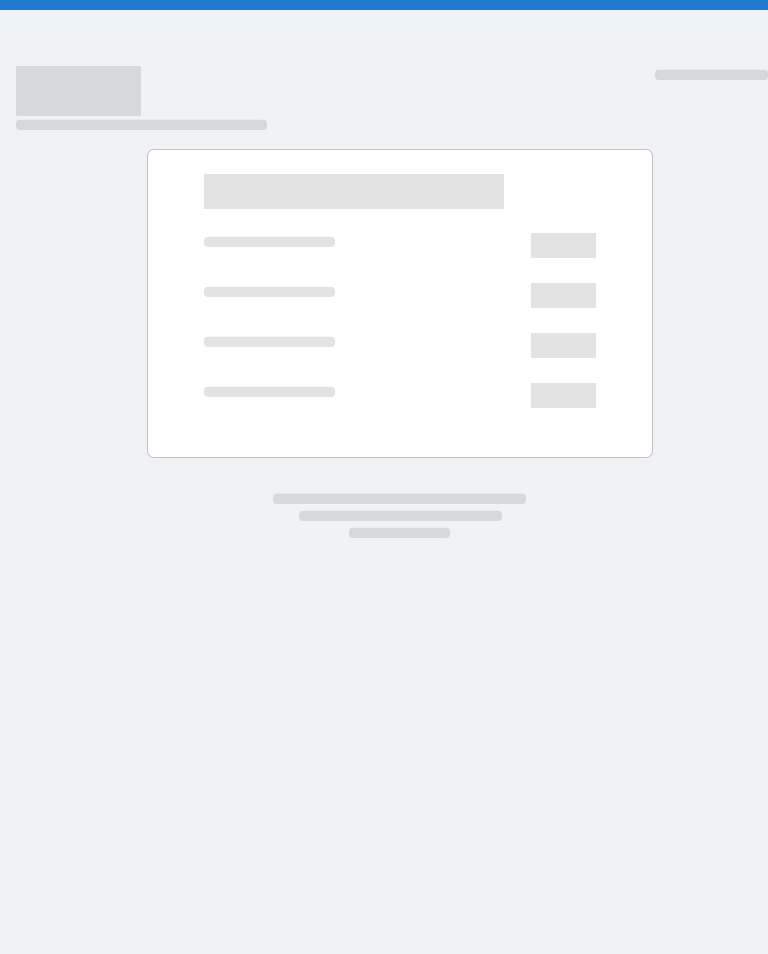 scroll, scrollTop: 0, scrollLeft: 0, axis: both 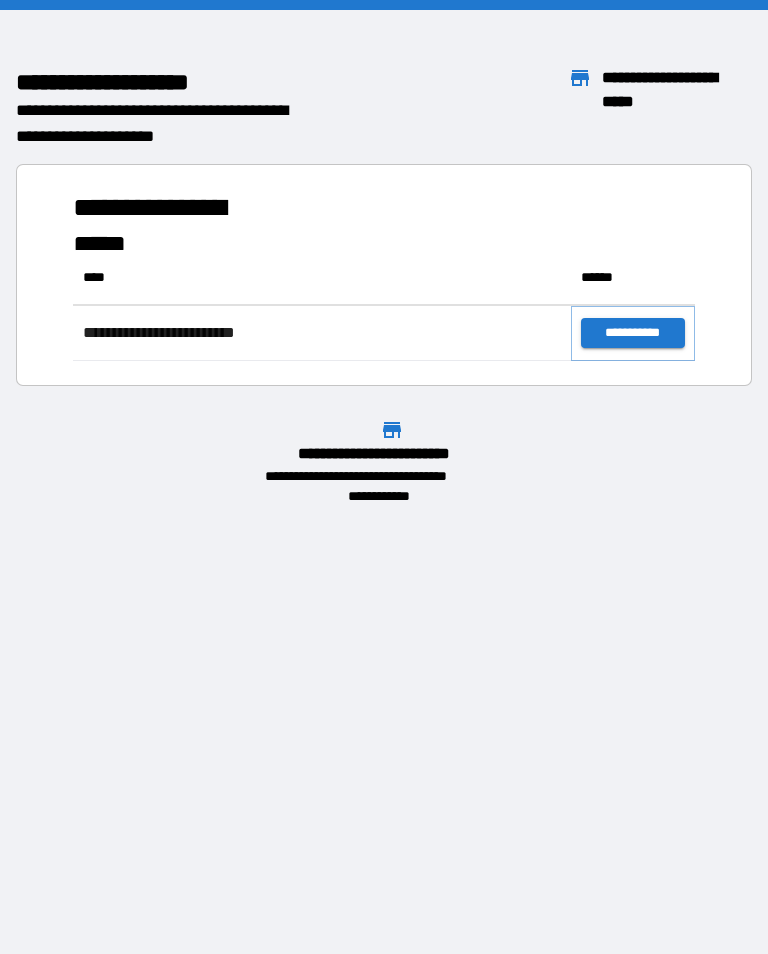 click on "**********" at bounding box center (633, 333) 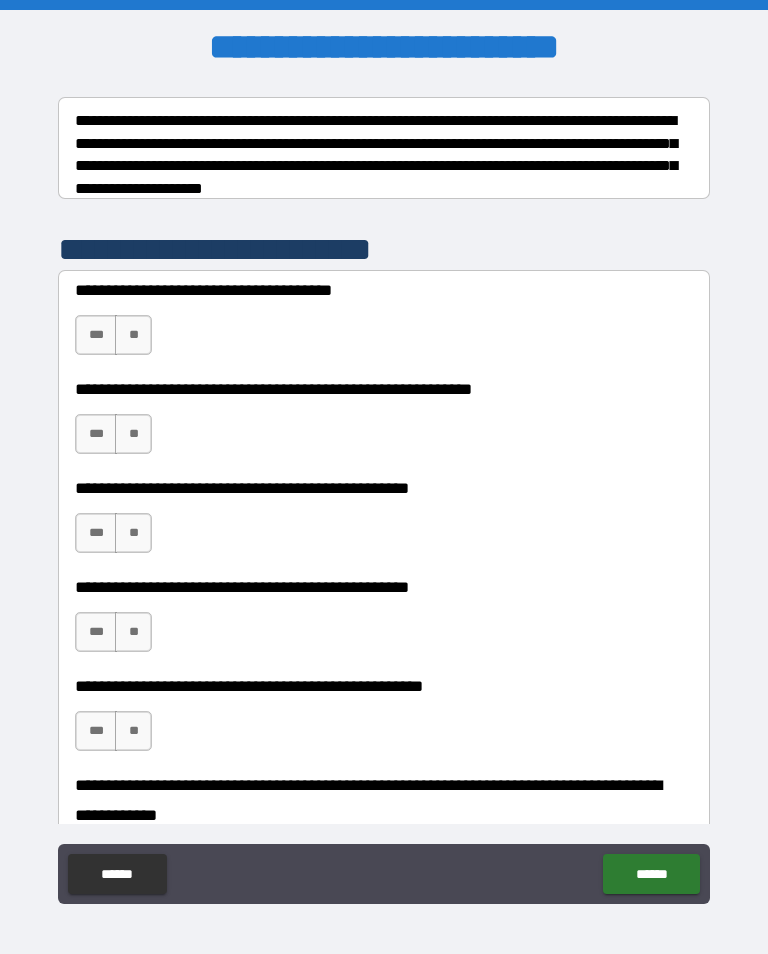 scroll, scrollTop: 308, scrollLeft: 0, axis: vertical 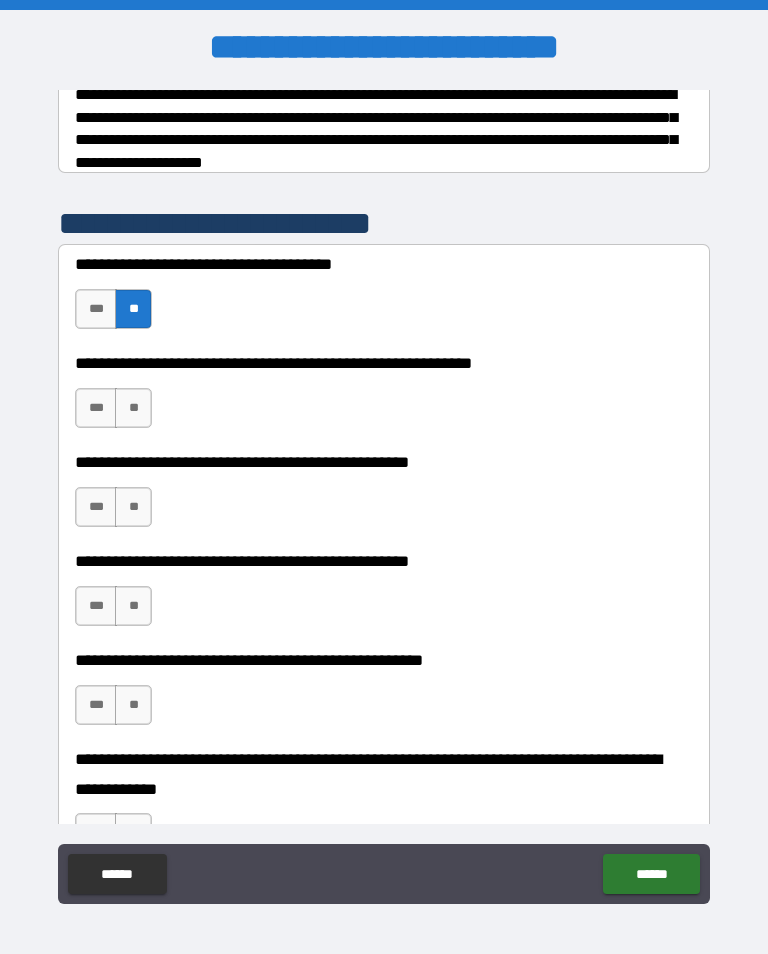 click on "**" at bounding box center [133, 408] 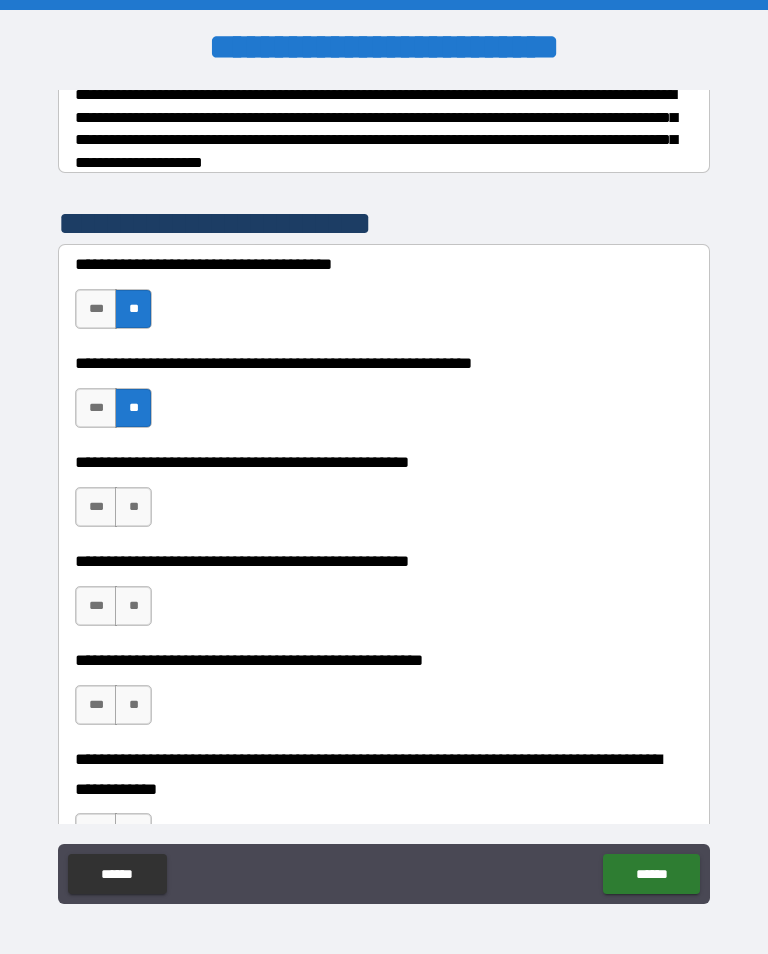 click on "**" at bounding box center [133, 507] 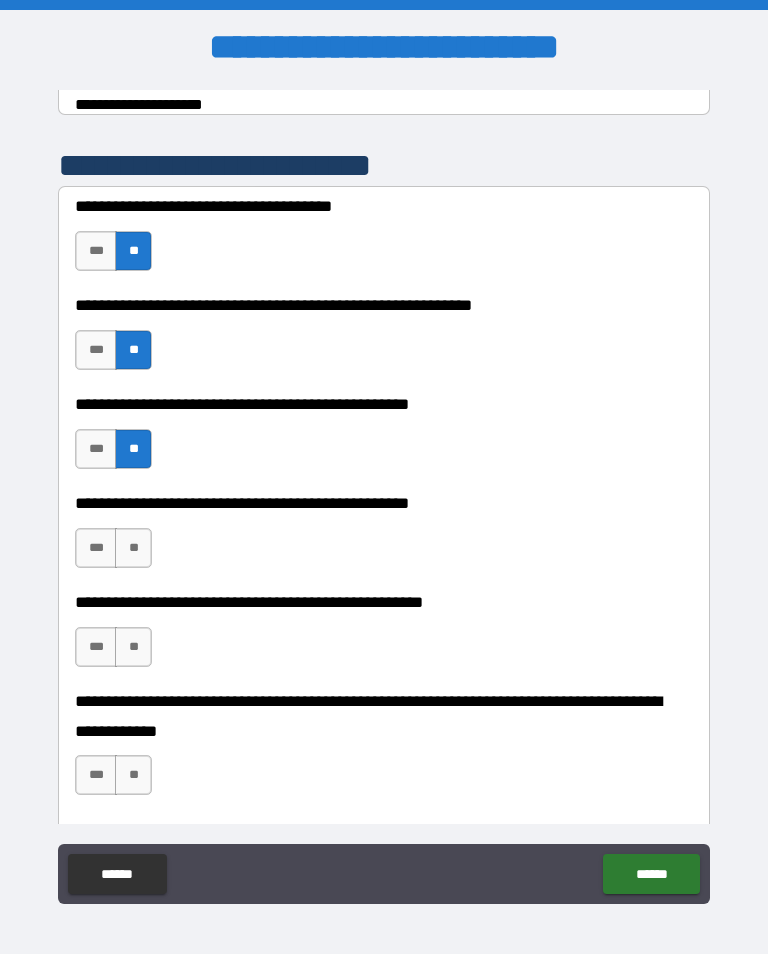 scroll, scrollTop: 394, scrollLeft: 0, axis: vertical 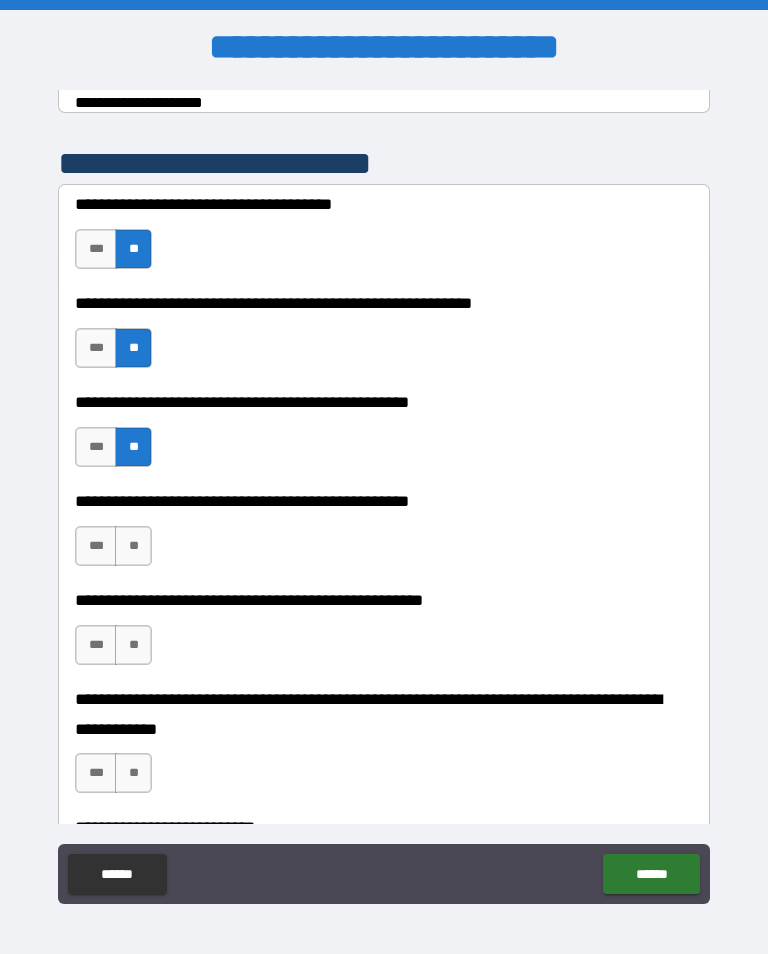 click on "**" at bounding box center [133, 546] 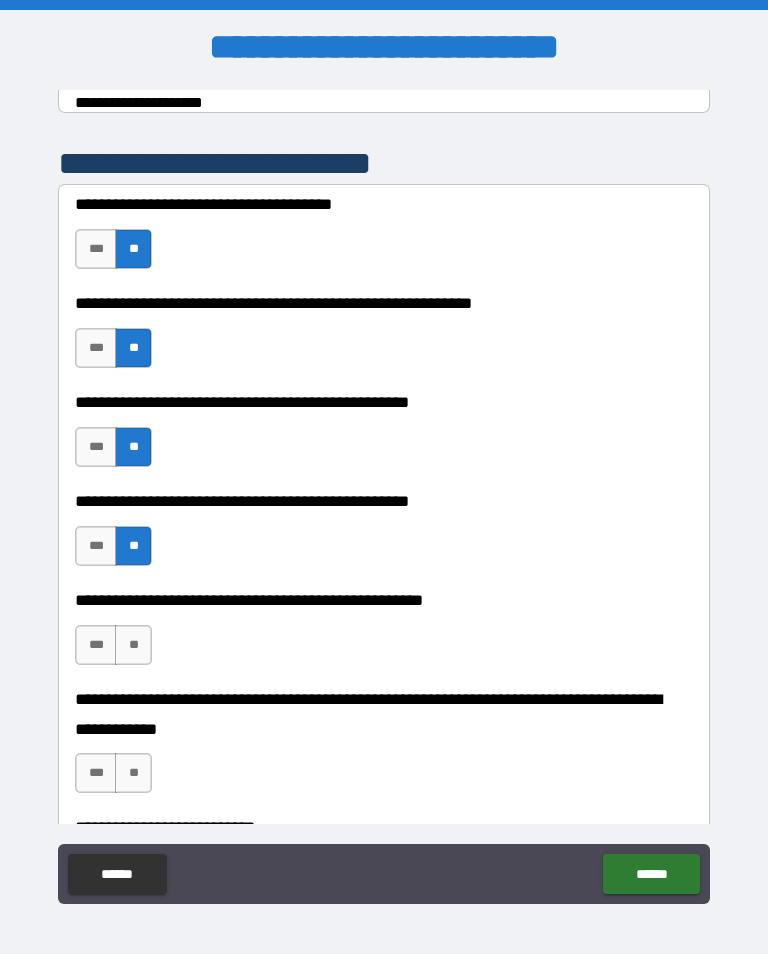 click on "**" at bounding box center [133, 645] 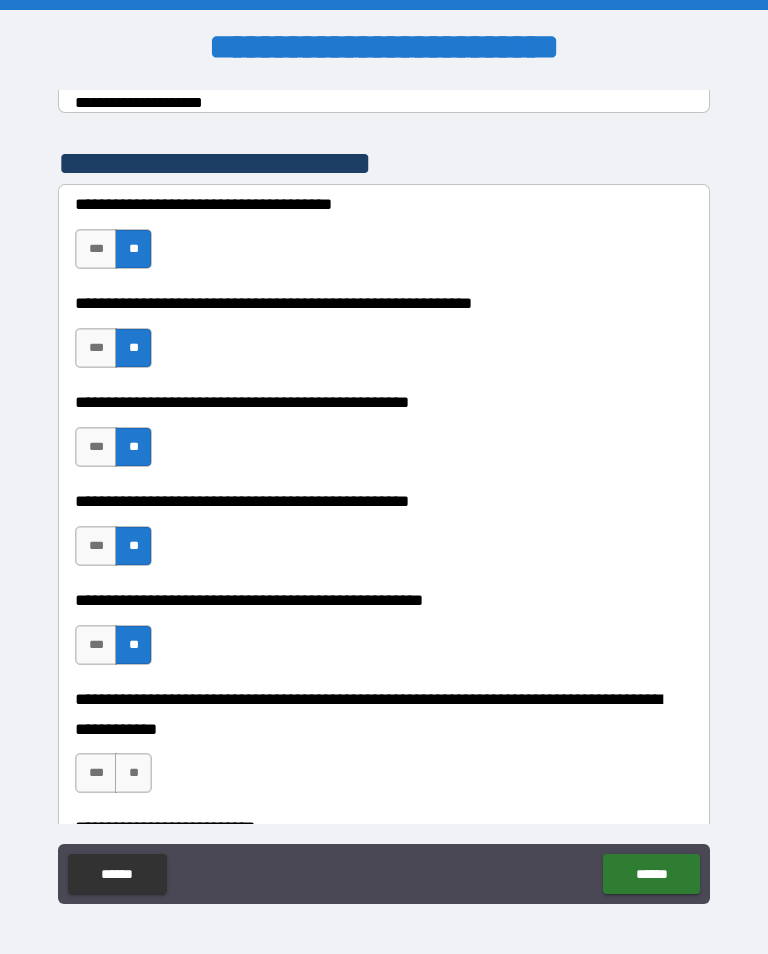 click on "**" at bounding box center (133, 773) 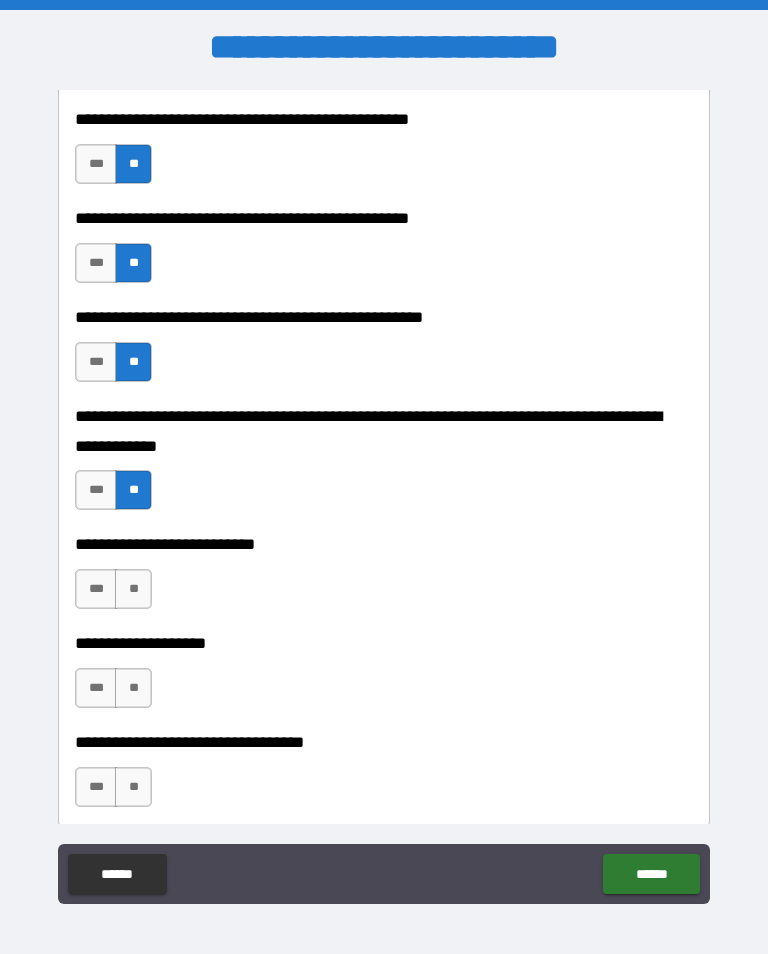 scroll, scrollTop: 678, scrollLeft: 0, axis: vertical 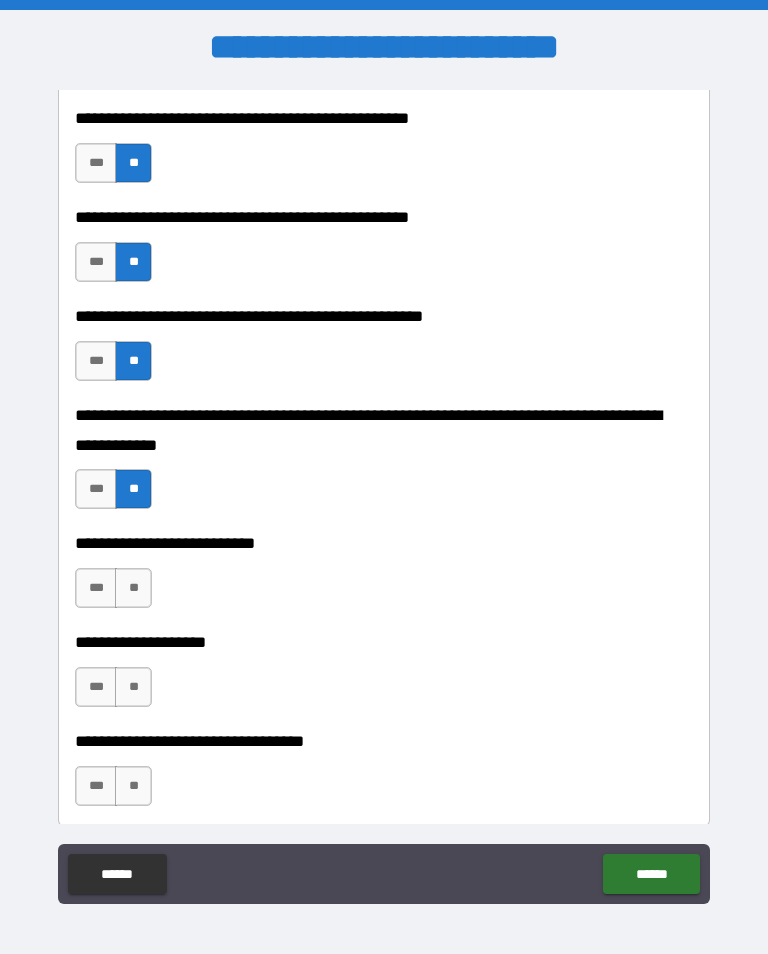 click on "**" at bounding box center (133, 588) 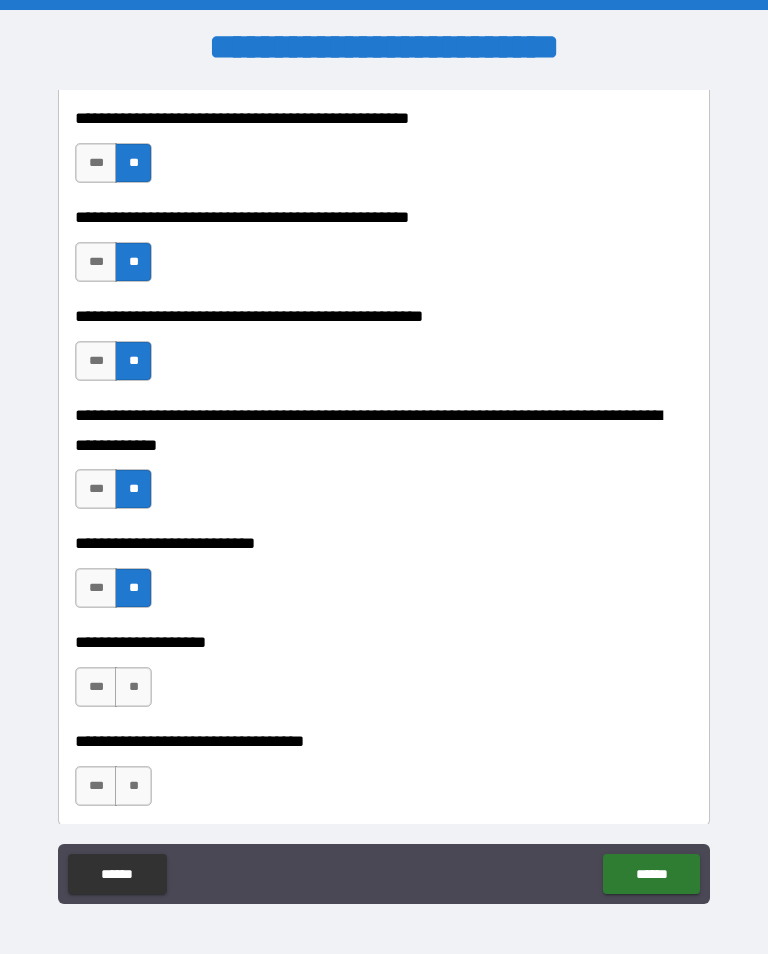 click on "**" at bounding box center [133, 687] 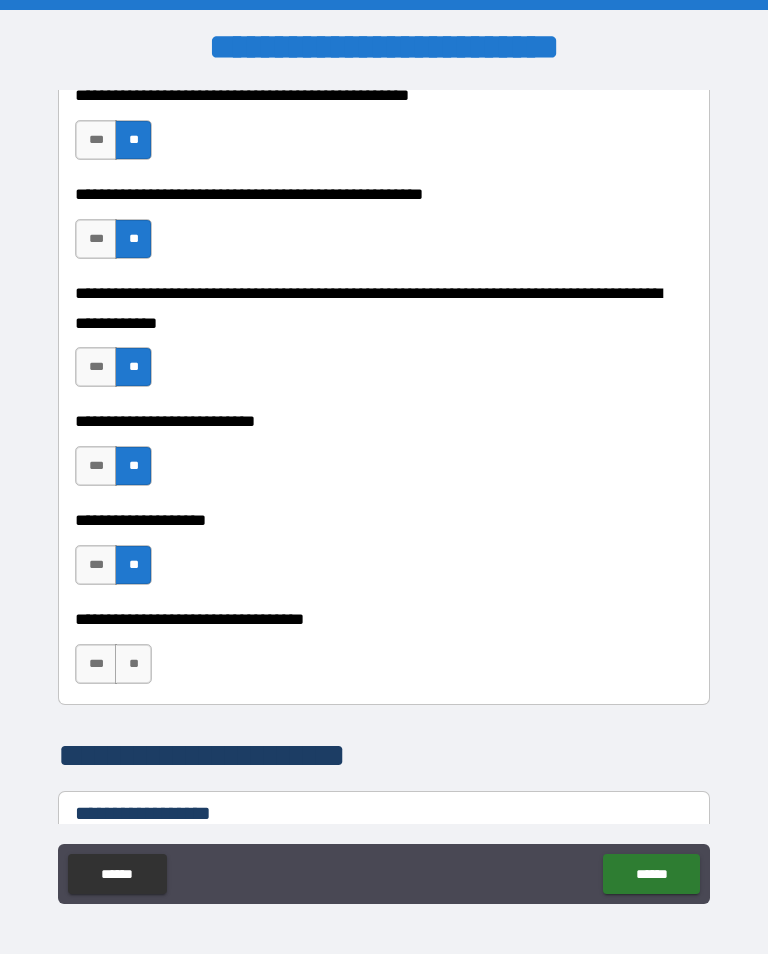 scroll, scrollTop: 798, scrollLeft: 0, axis: vertical 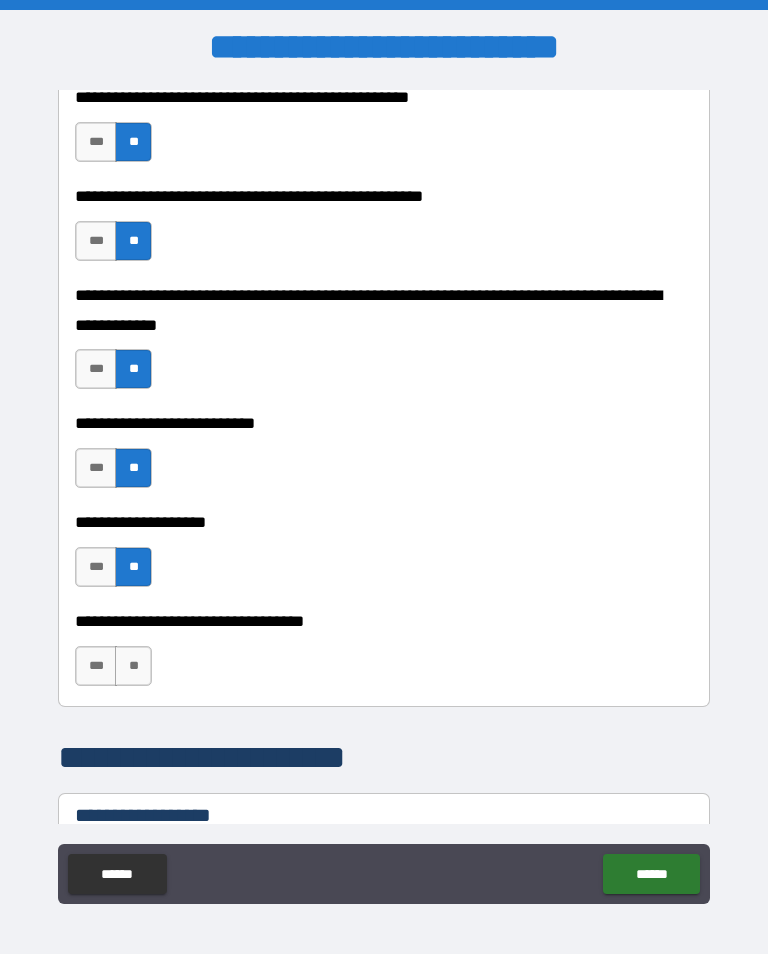 click on "**" at bounding box center (133, 666) 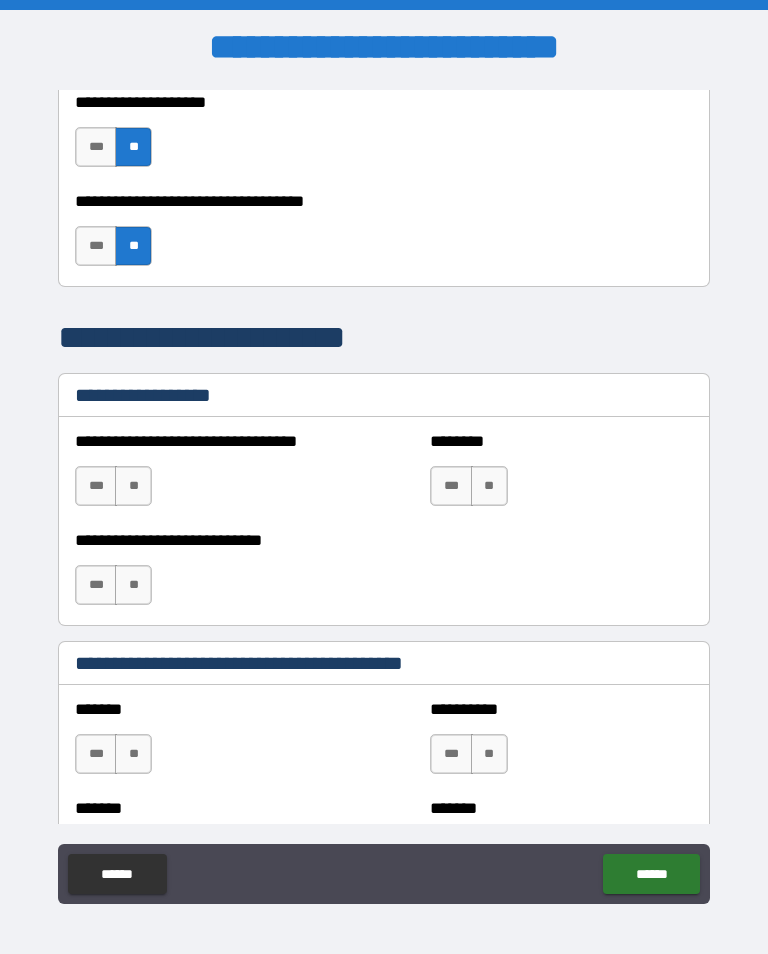 scroll, scrollTop: 1218, scrollLeft: 0, axis: vertical 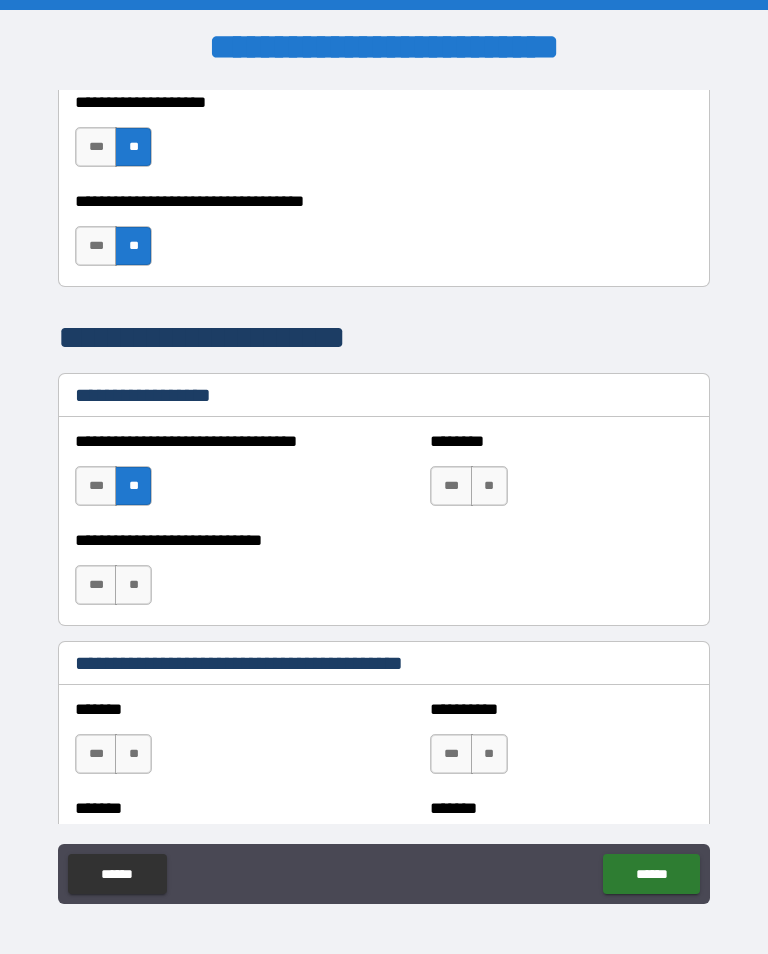 click on "**" at bounding box center [133, 585] 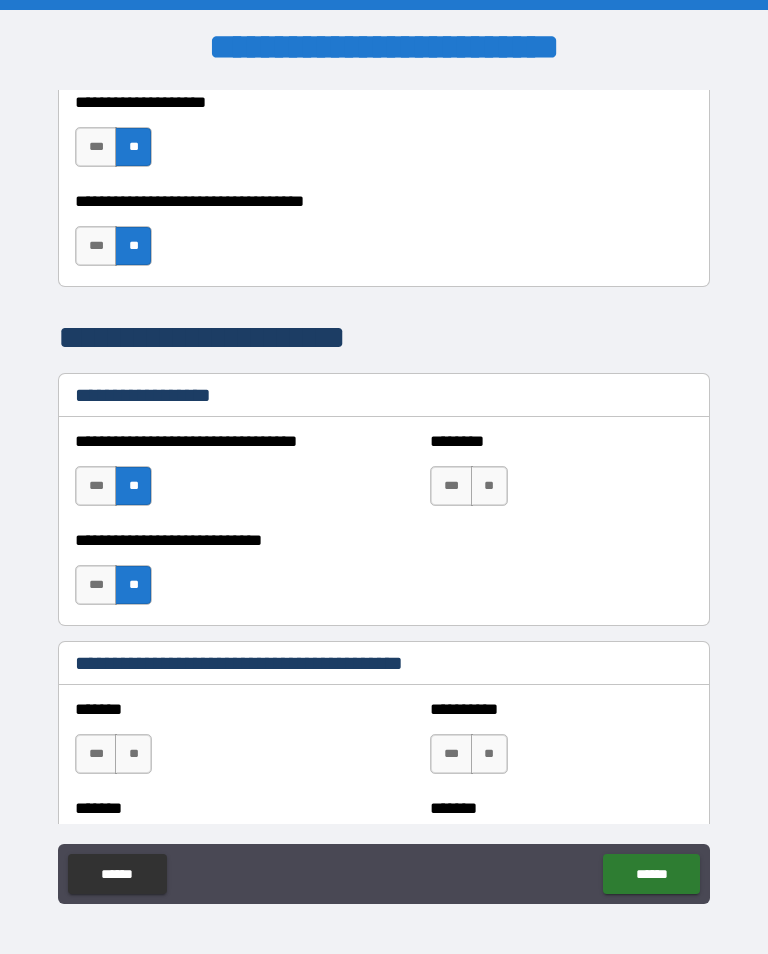 click on "**" at bounding box center [489, 486] 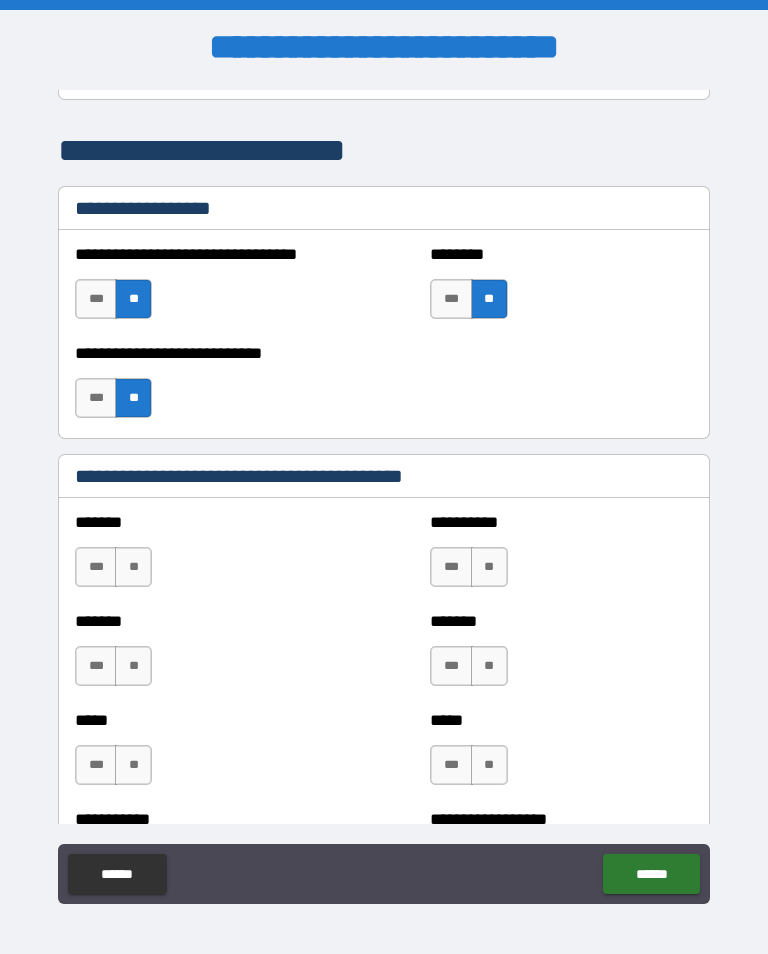 scroll, scrollTop: 1453, scrollLeft: 0, axis: vertical 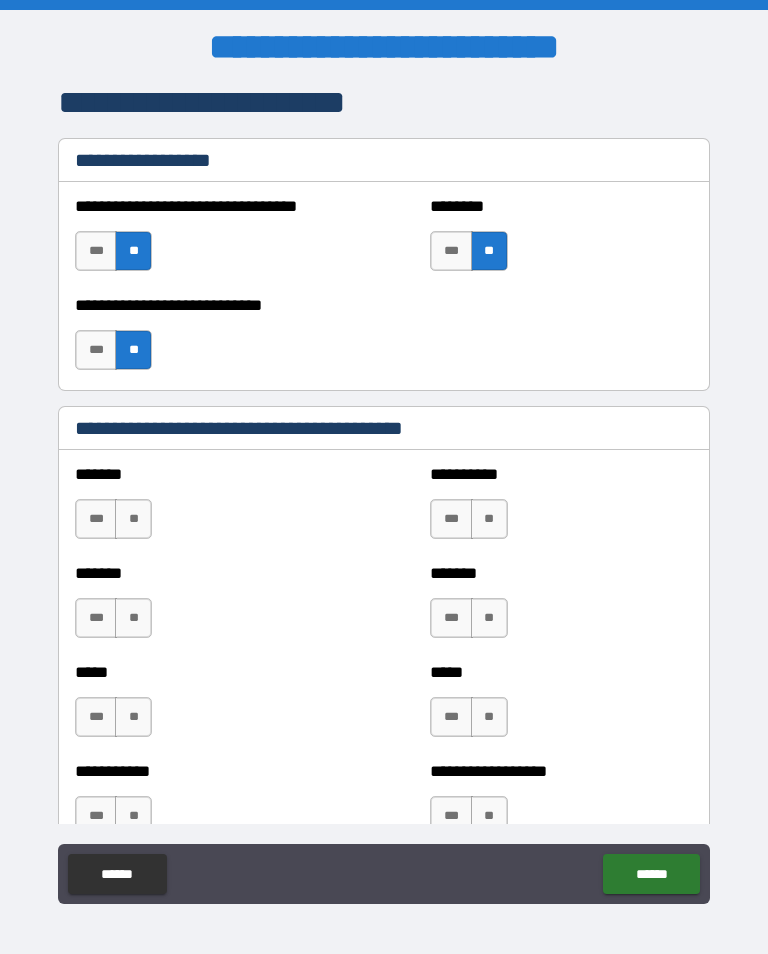 click on "**" at bounding box center (133, 519) 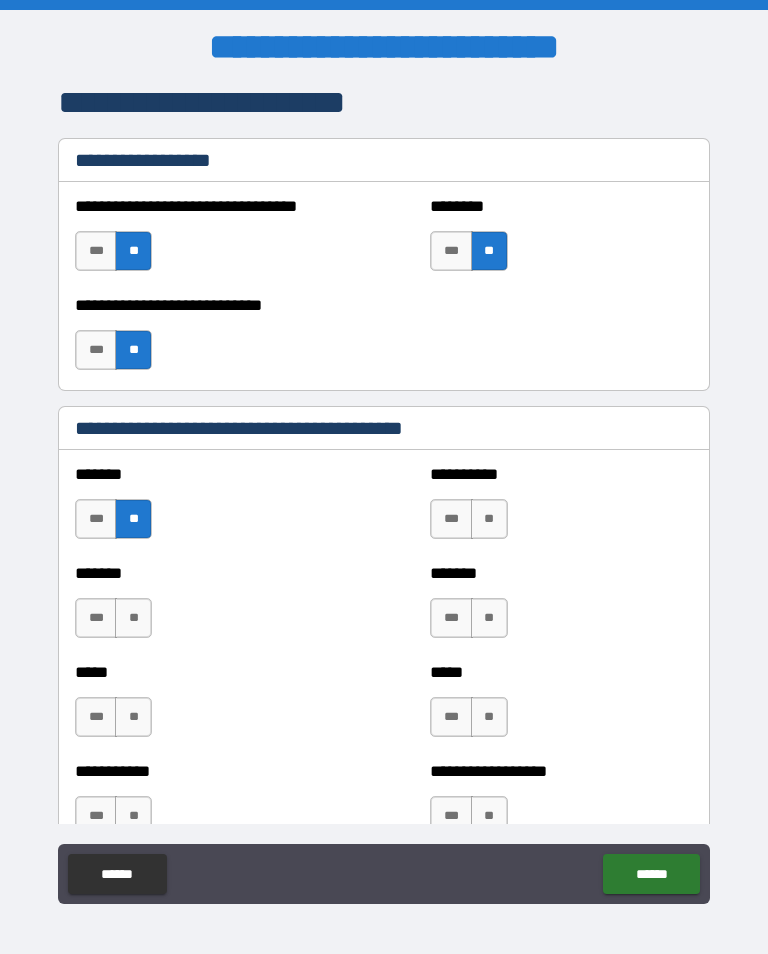 click on "**" at bounding box center (489, 519) 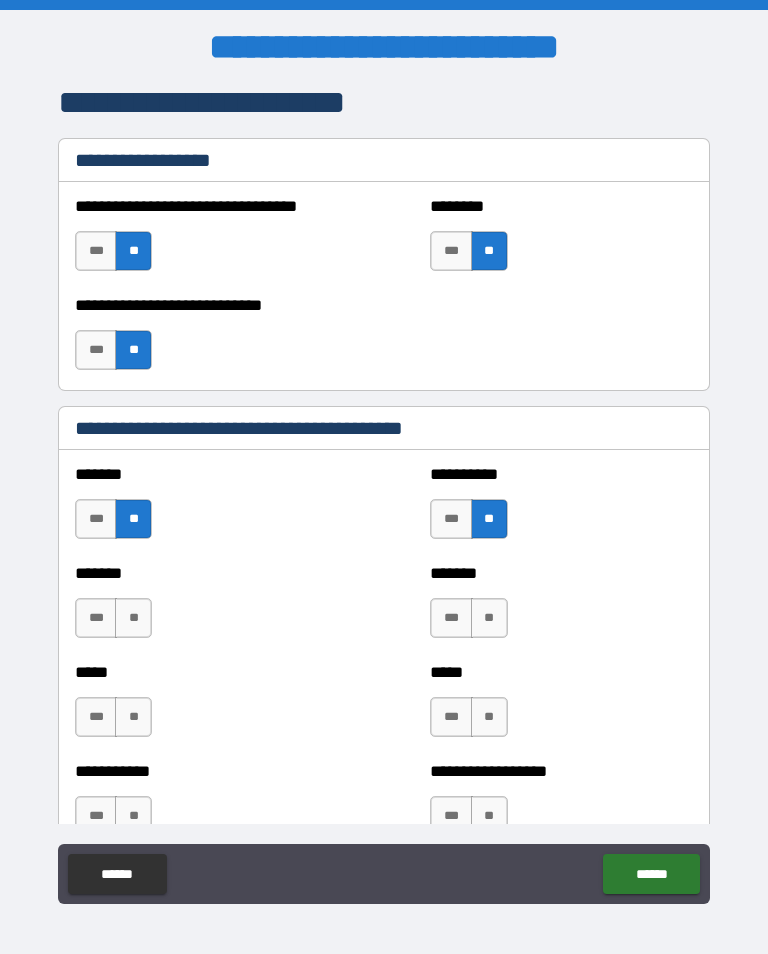 click on "**" at bounding box center [133, 618] 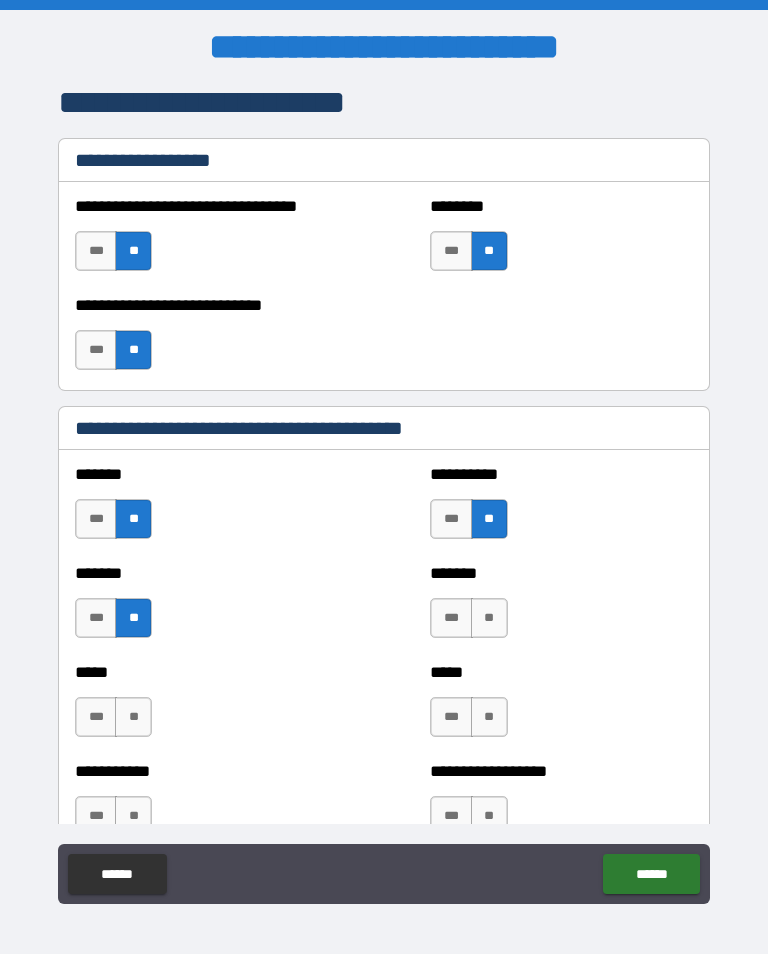 click on "**" at bounding box center (489, 618) 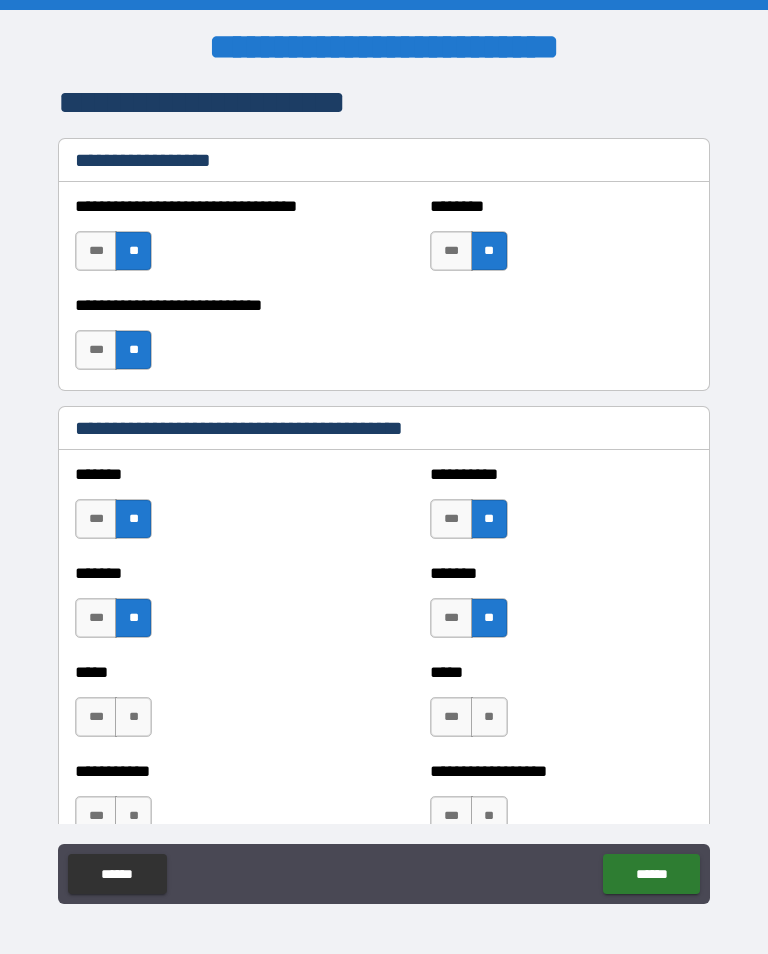 click on "**" at bounding box center [133, 717] 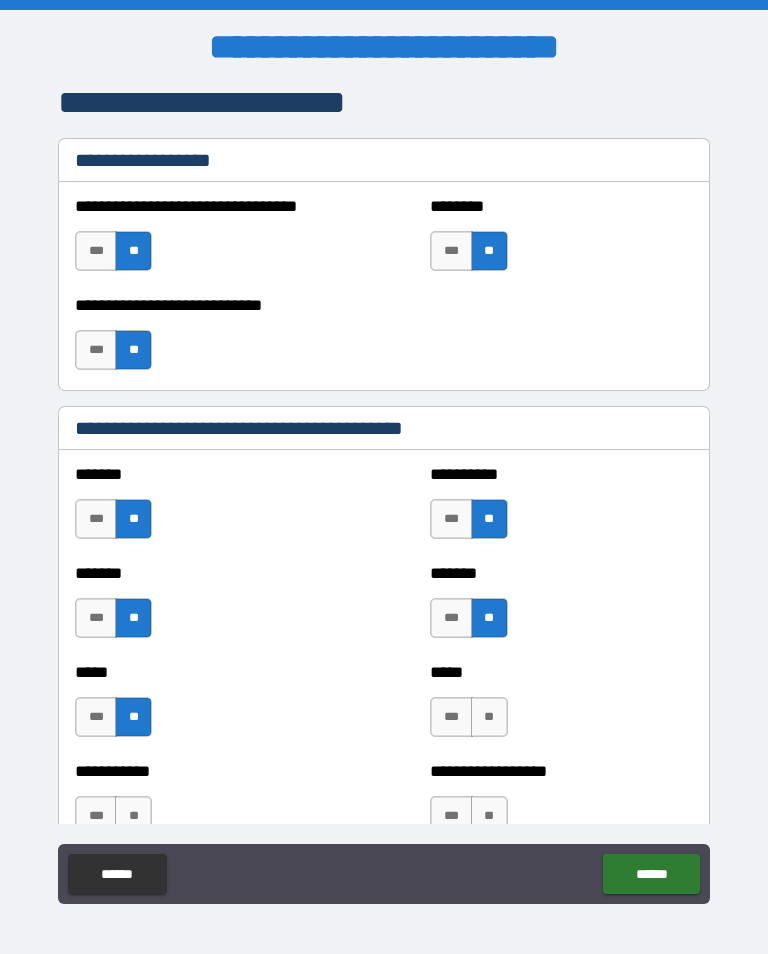 click on "**" at bounding box center (489, 717) 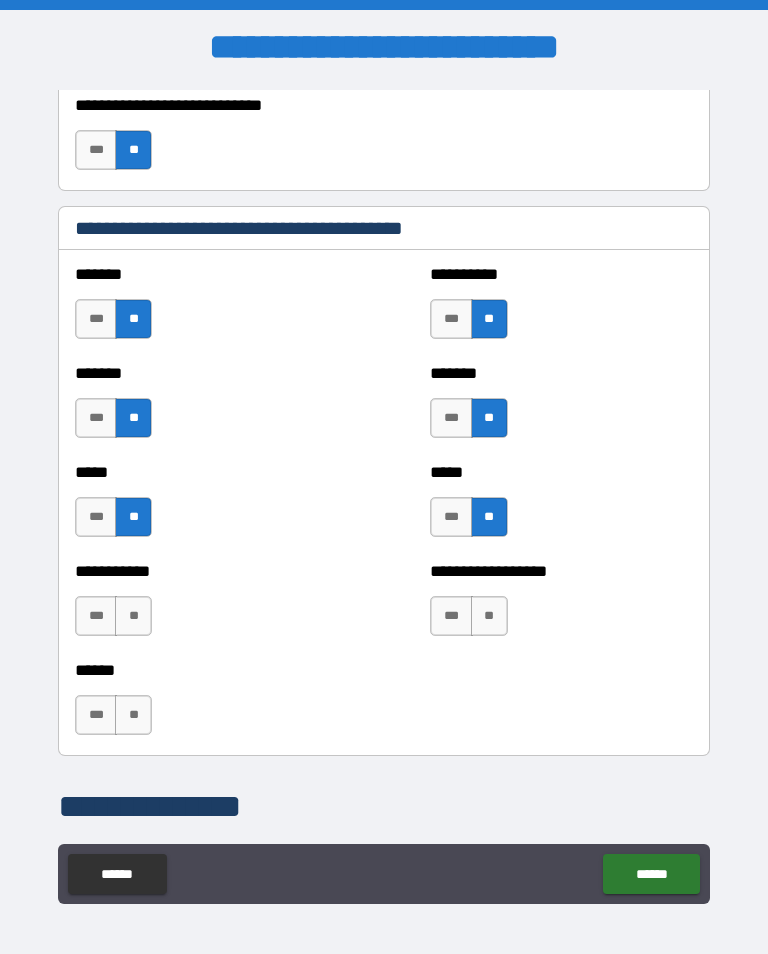 scroll, scrollTop: 1680, scrollLeft: 0, axis: vertical 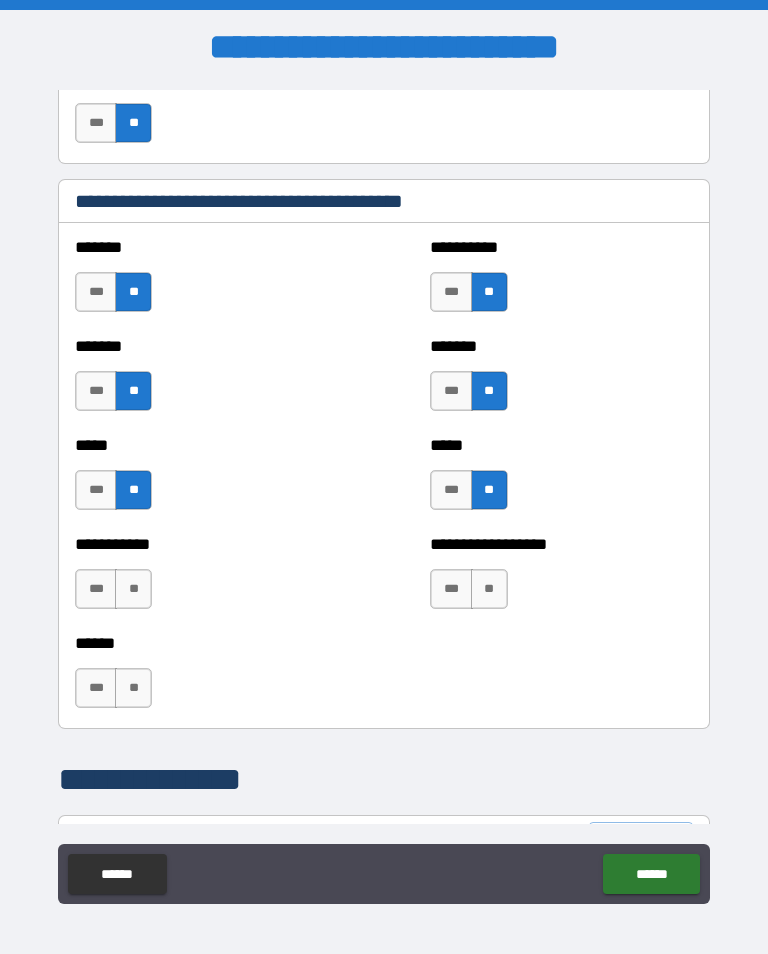 click on "***" at bounding box center (96, 589) 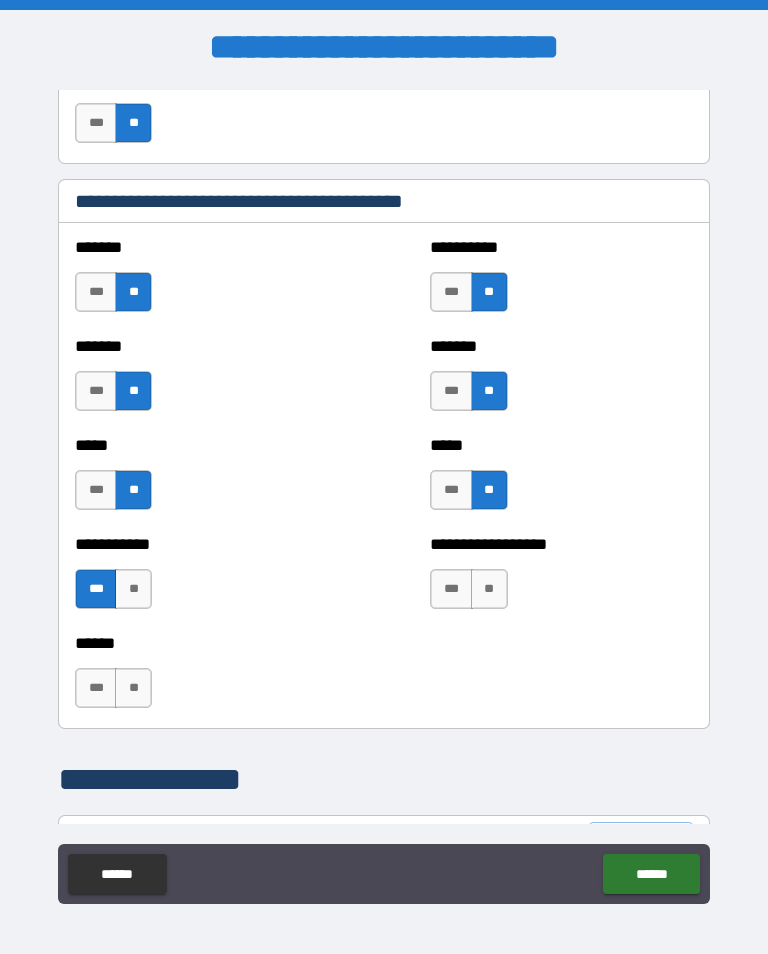 click on "**" at bounding box center (489, 589) 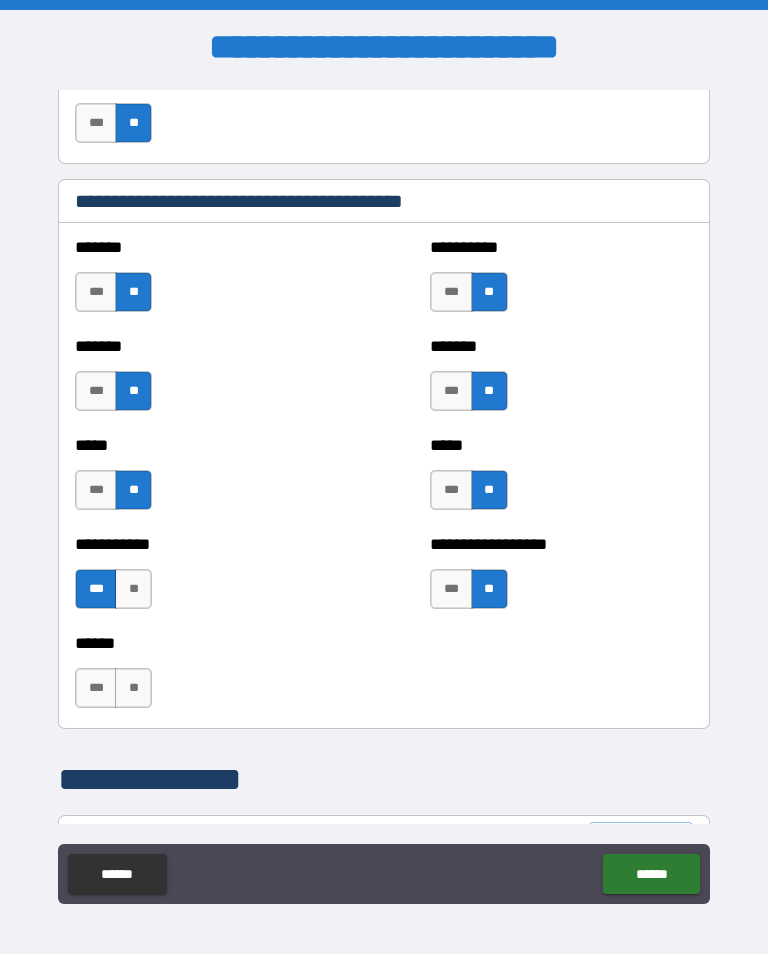 click on "**" at bounding box center [133, 589] 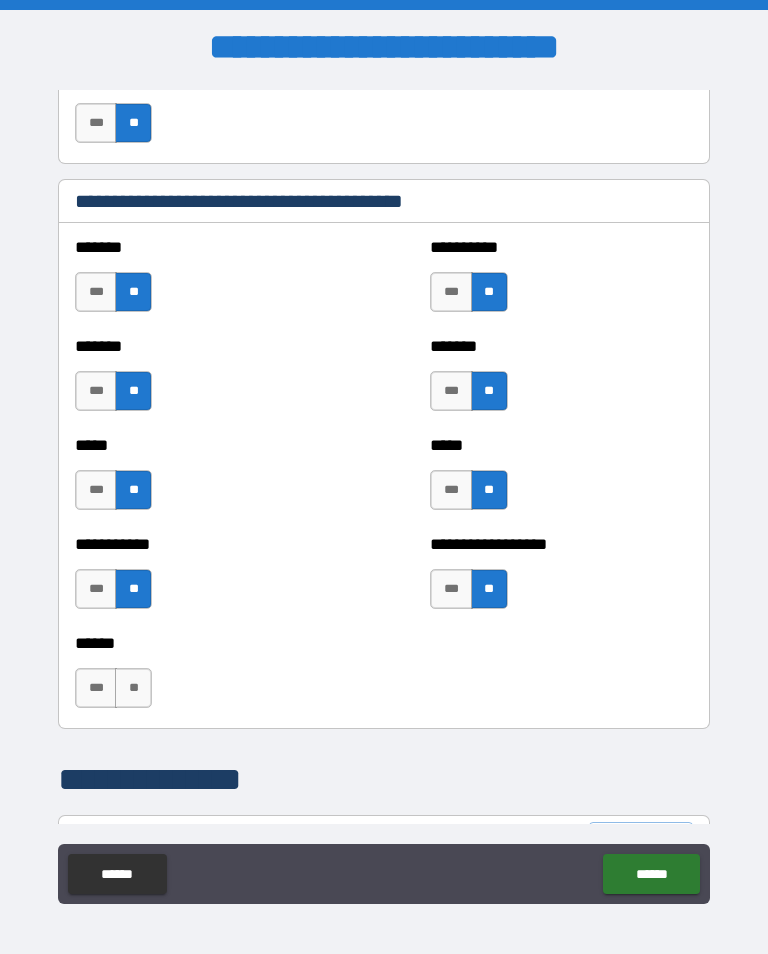click on "**" at bounding box center [133, 688] 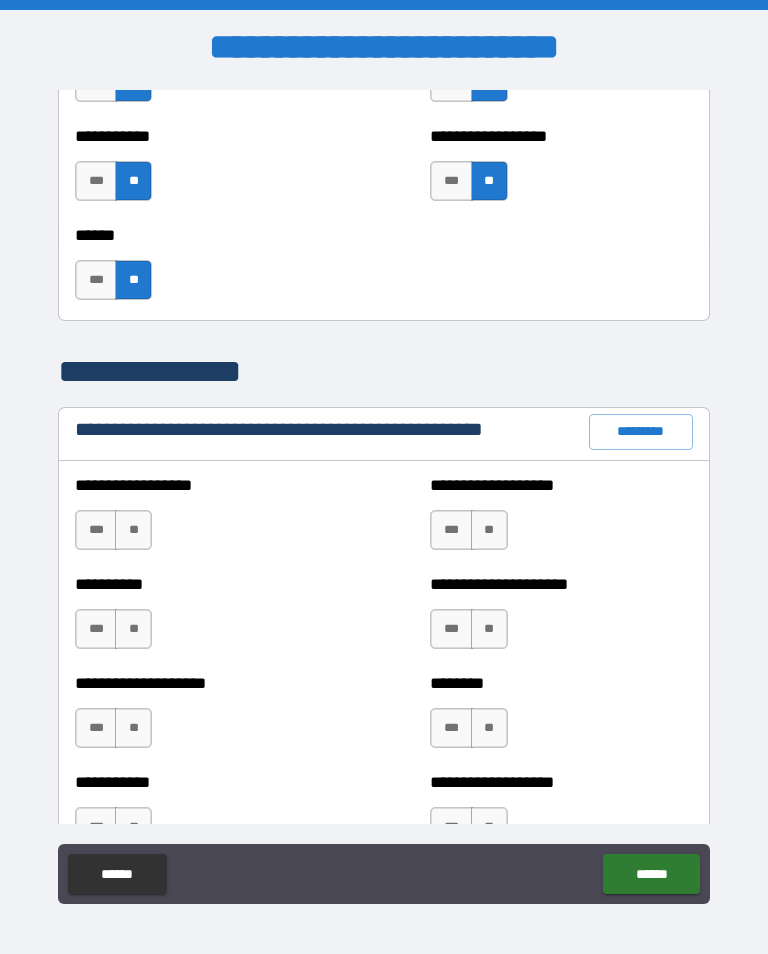 scroll, scrollTop: 2088, scrollLeft: 0, axis: vertical 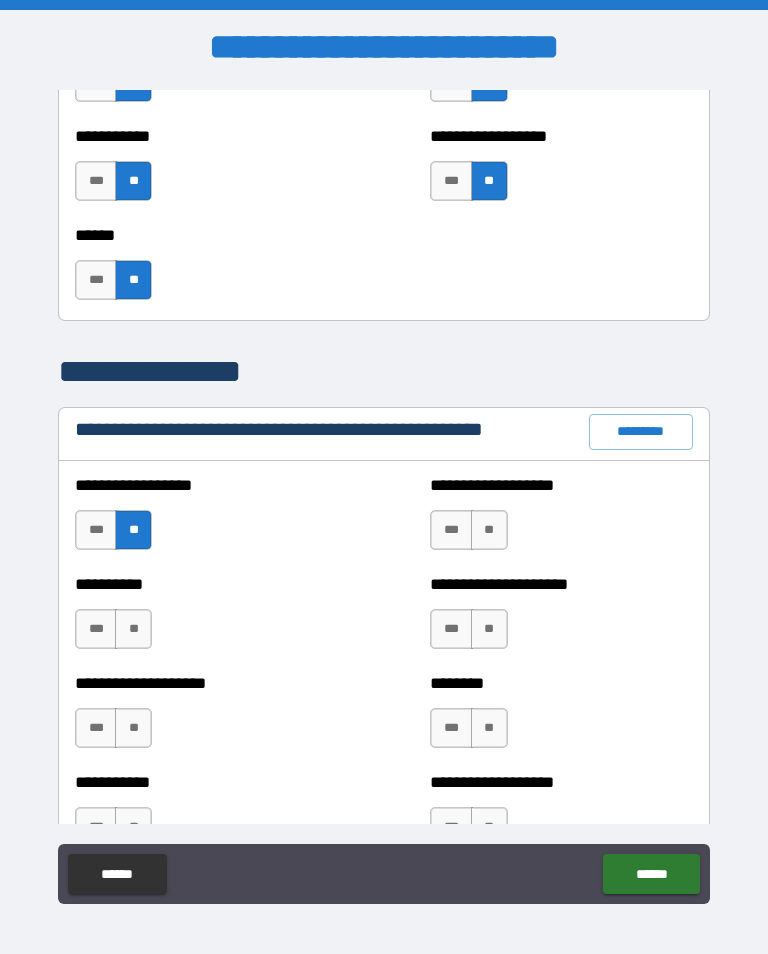 click on "**" at bounding box center (489, 530) 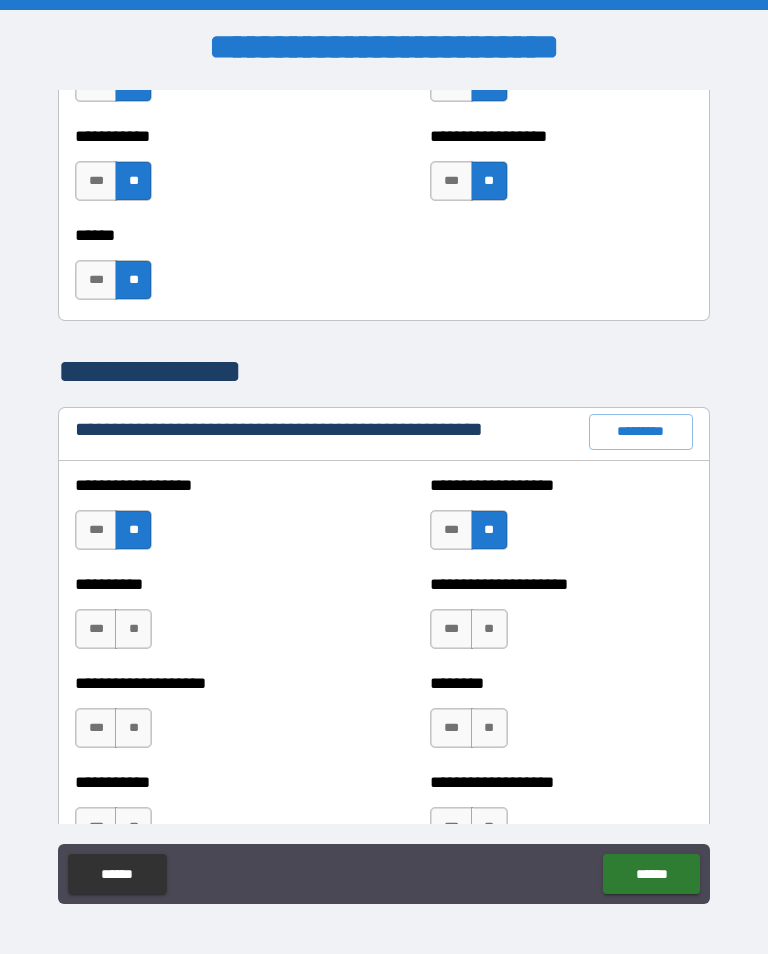 click on "**" at bounding box center (133, 629) 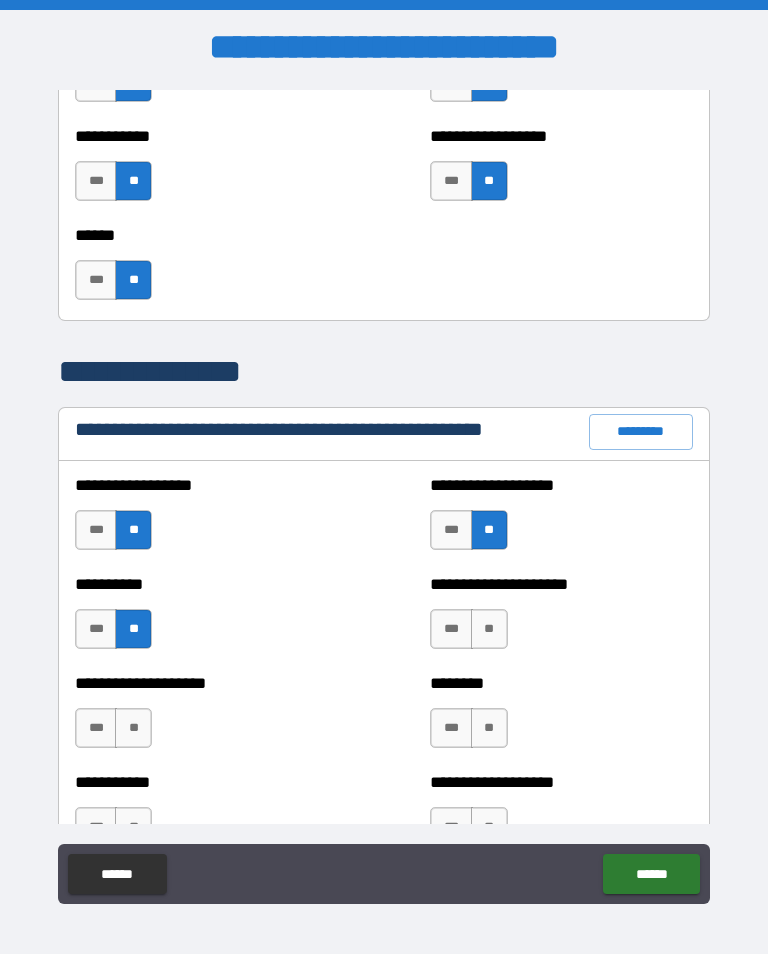click on "**" at bounding box center (489, 629) 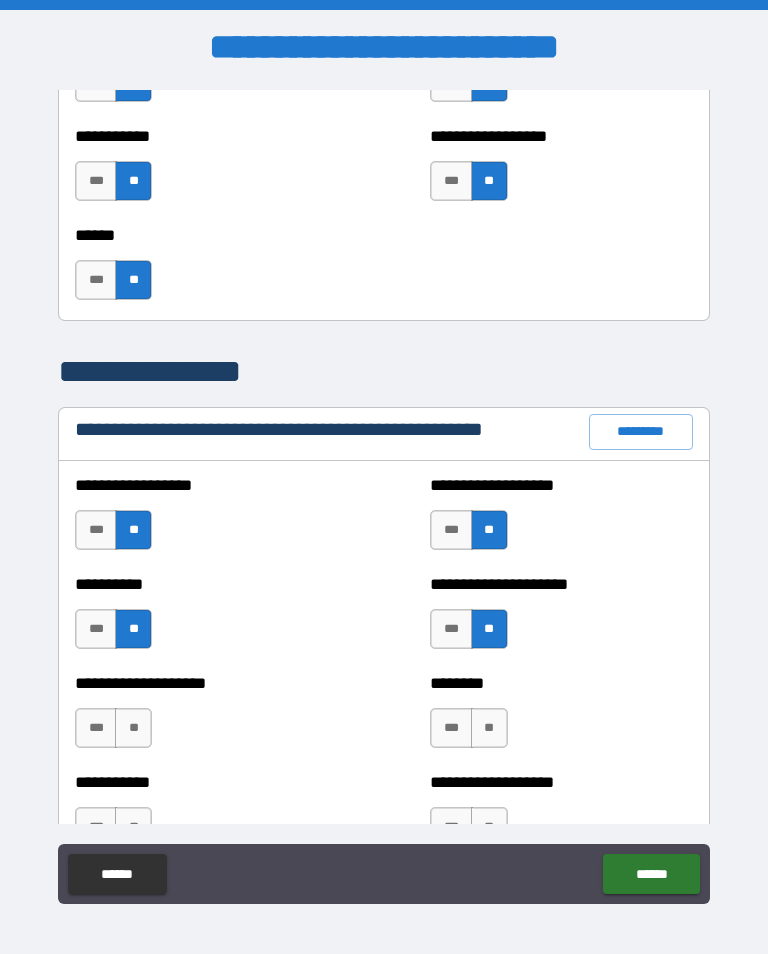 click on "**" at bounding box center [133, 728] 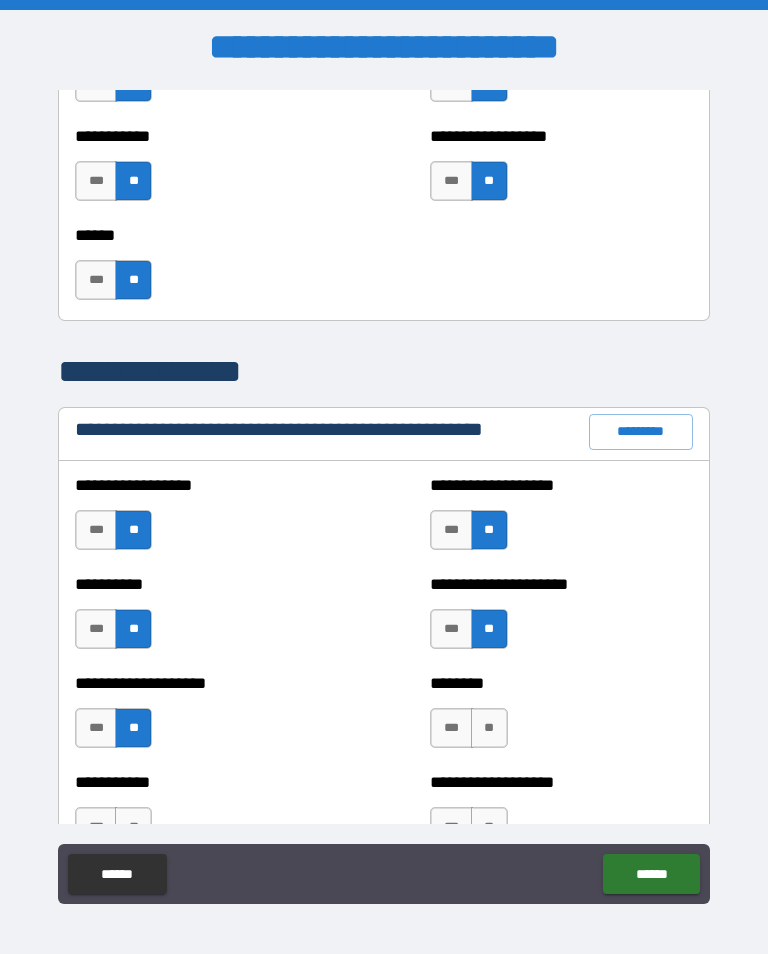 click on "**" at bounding box center (489, 728) 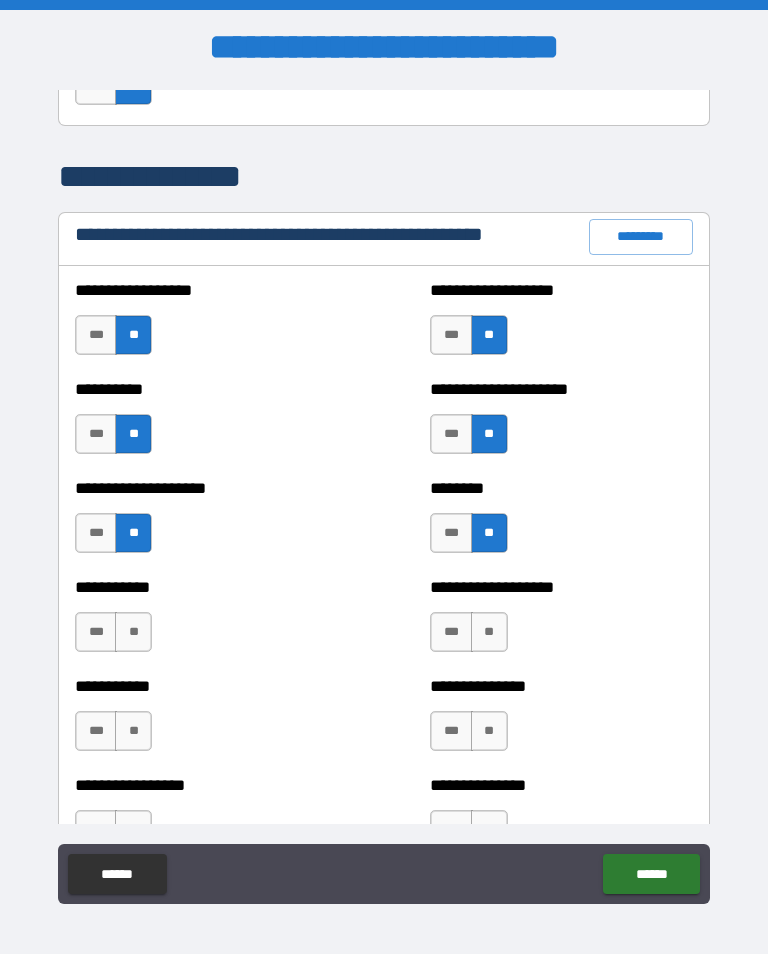 scroll, scrollTop: 2290, scrollLeft: 0, axis: vertical 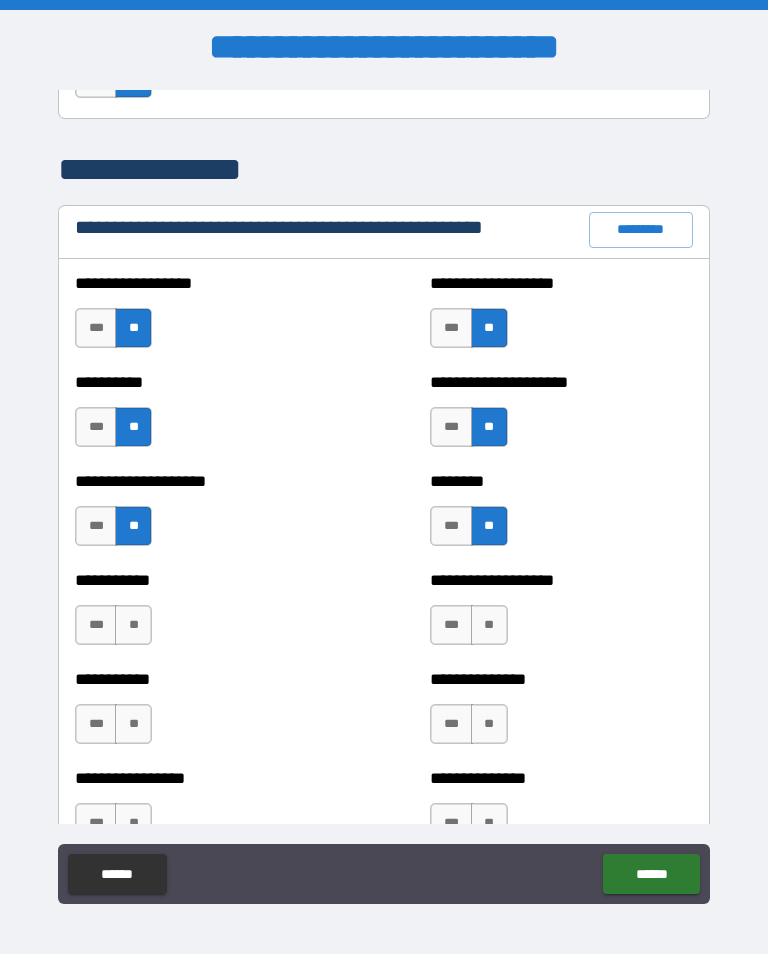 click on "**" at bounding box center [133, 625] 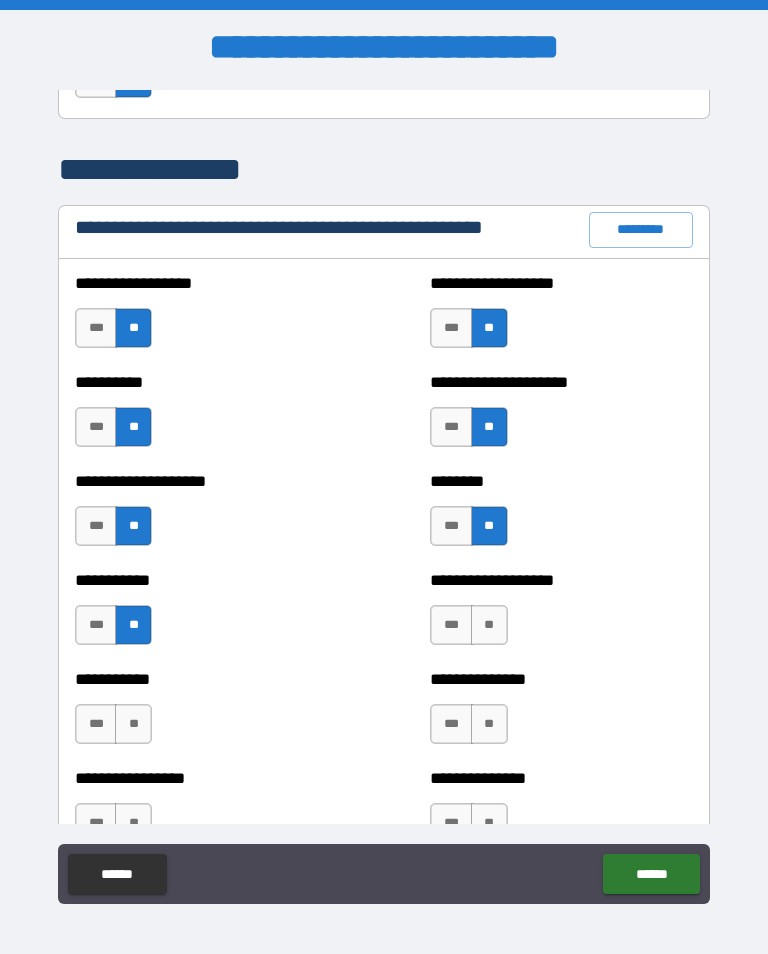 click on "**" at bounding box center [489, 625] 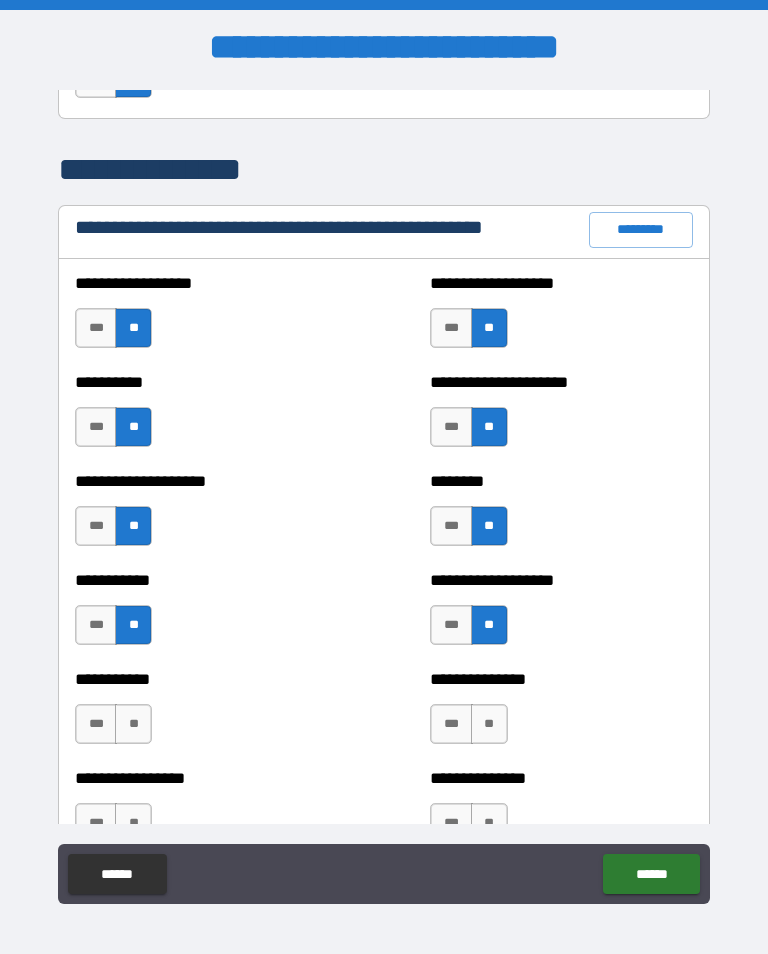 click on "**" at bounding box center (133, 724) 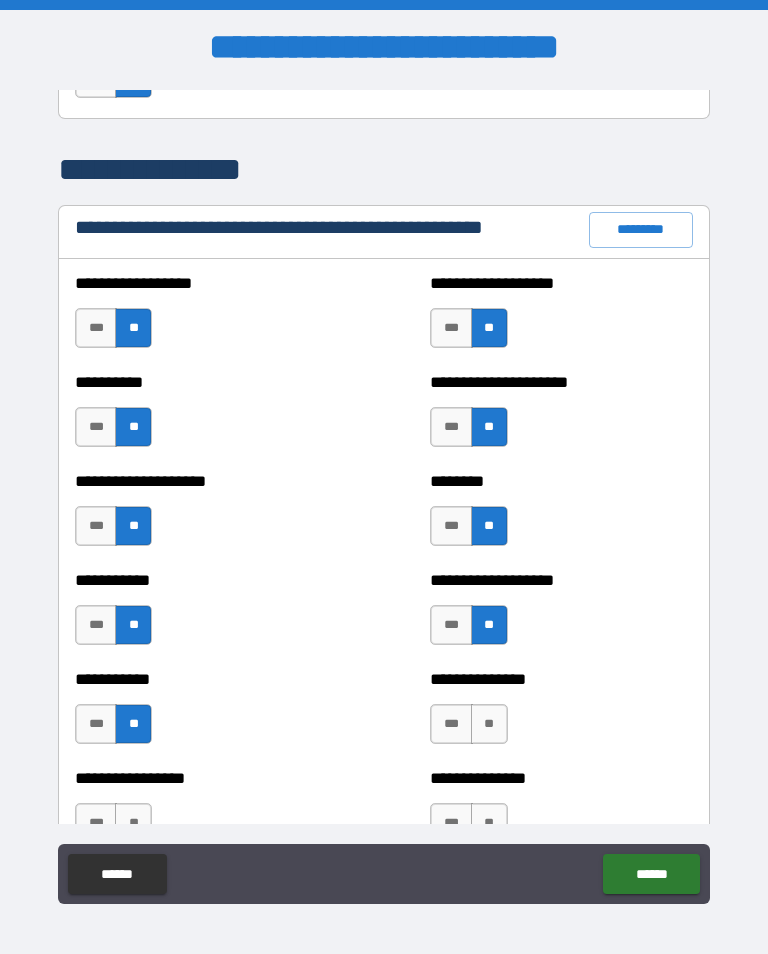 click on "**" at bounding box center (489, 724) 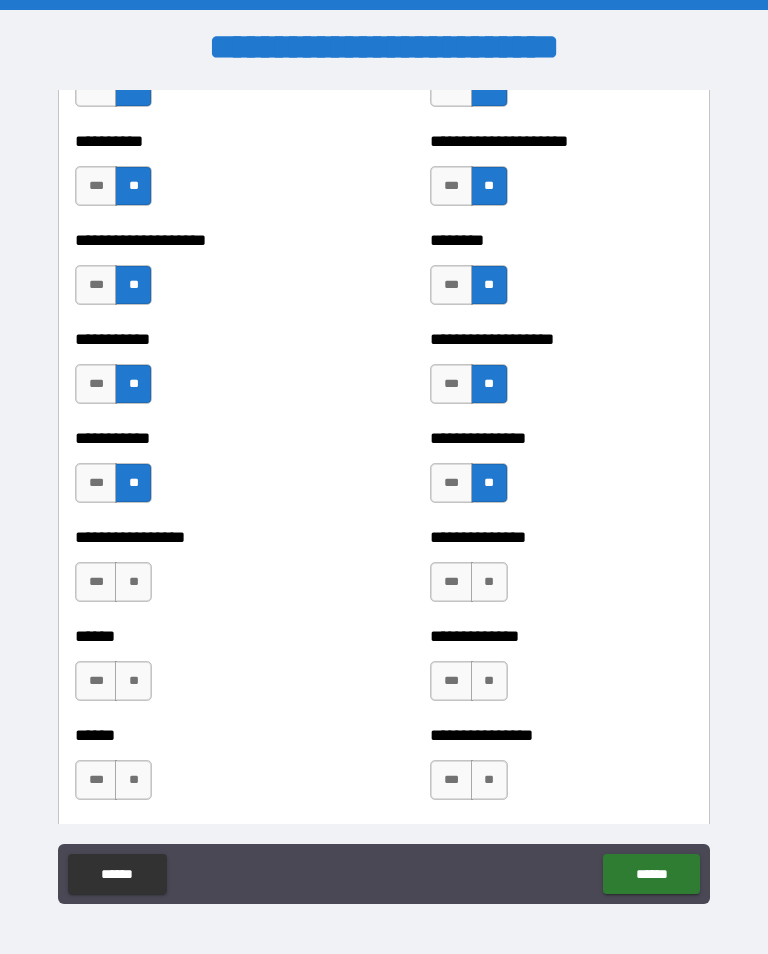 scroll, scrollTop: 2531, scrollLeft: 0, axis: vertical 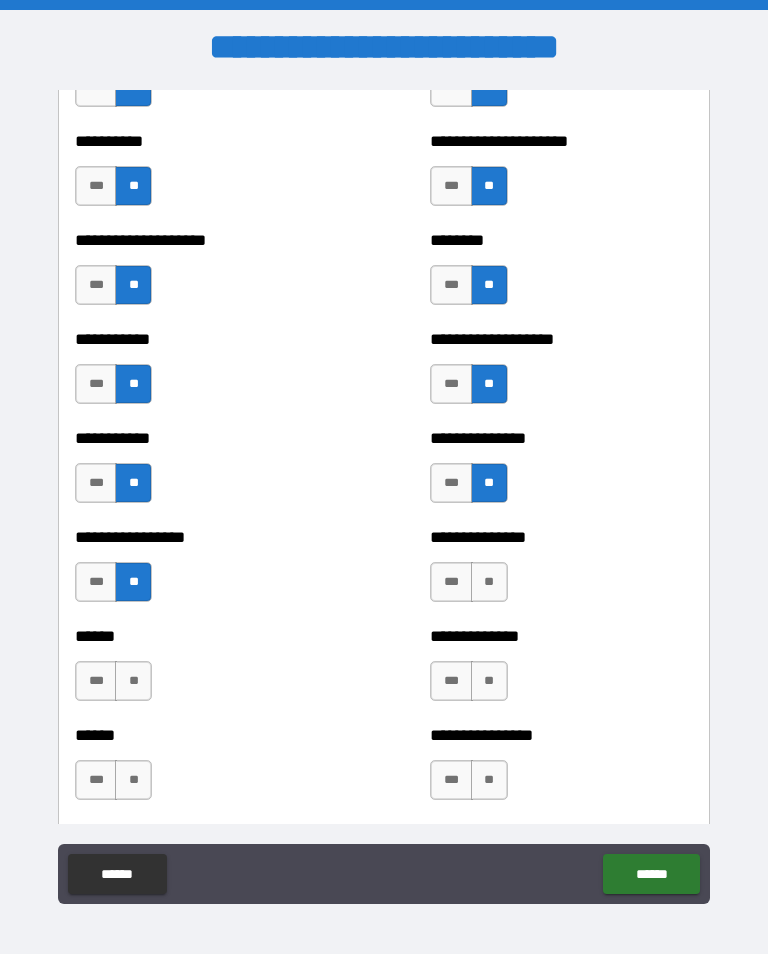click on "**" at bounding box center (489, 582) 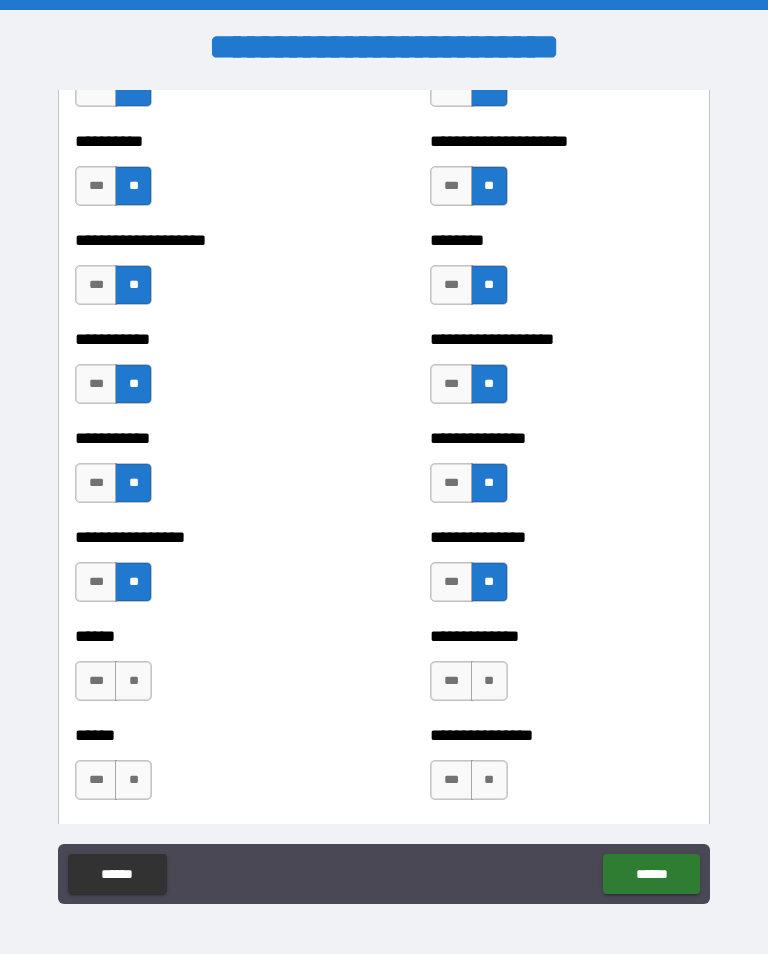 click on "**" at bounding box center (133, 681) 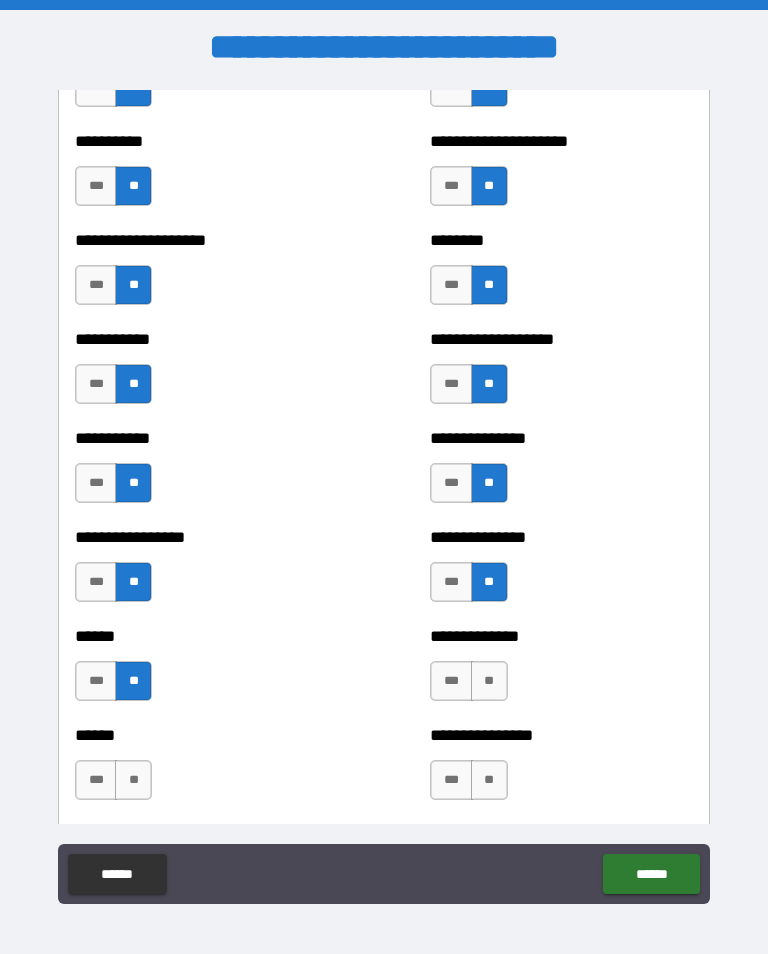 click on "**" at bounding box center [489, 681] 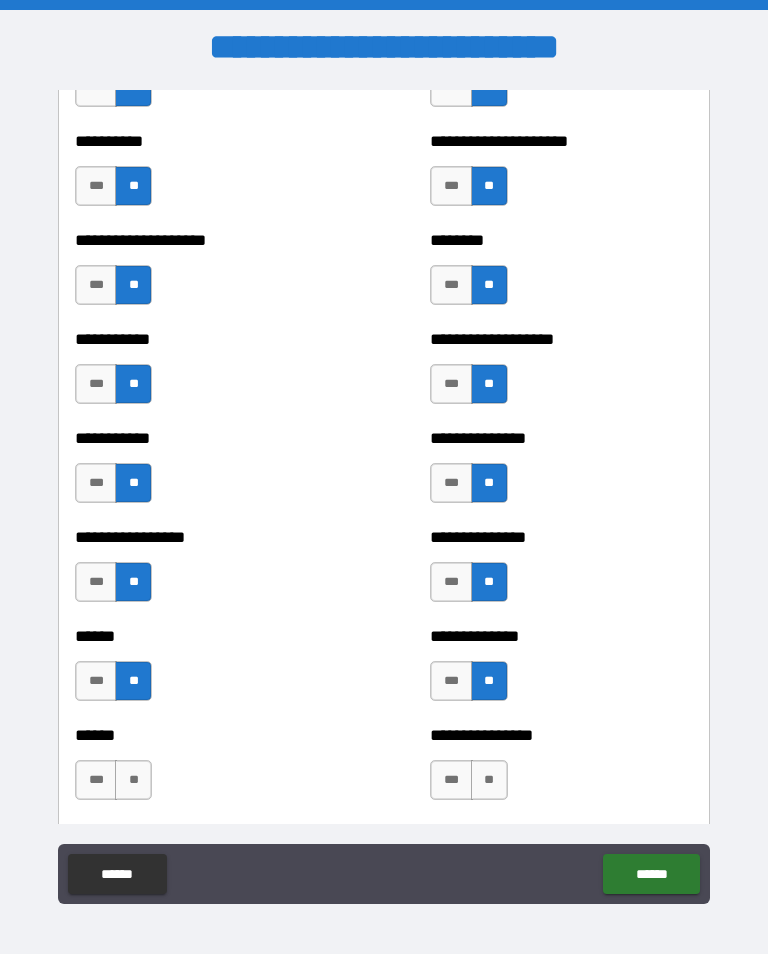 click on "**" at bounding box center [133, 780] 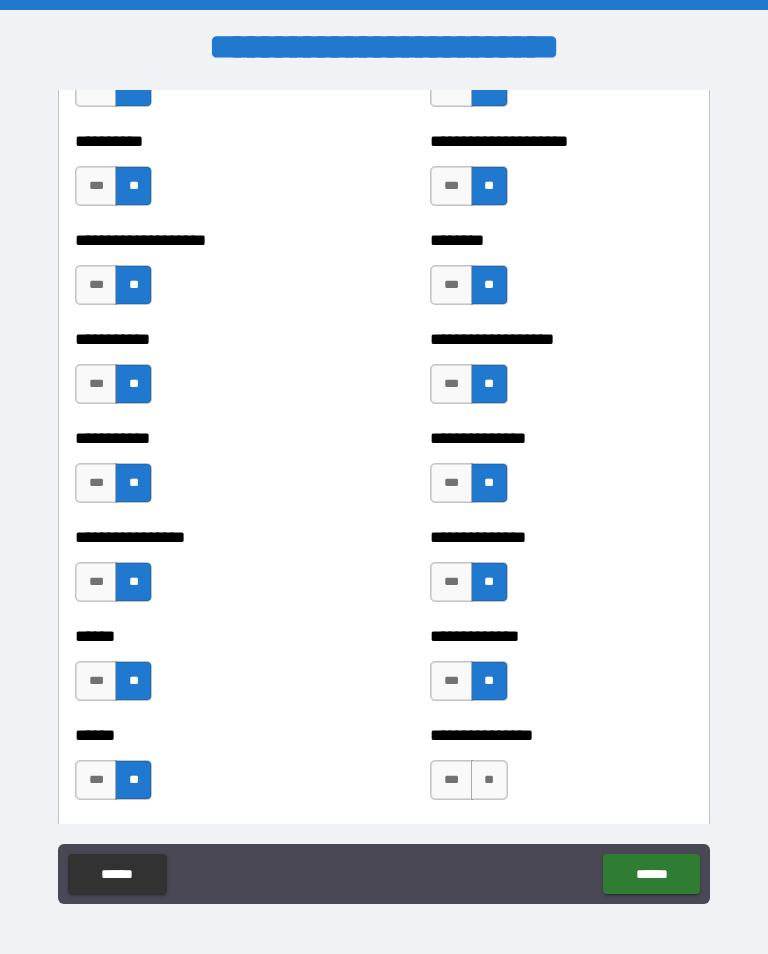 click on "**" at bounding box center (489, 780) 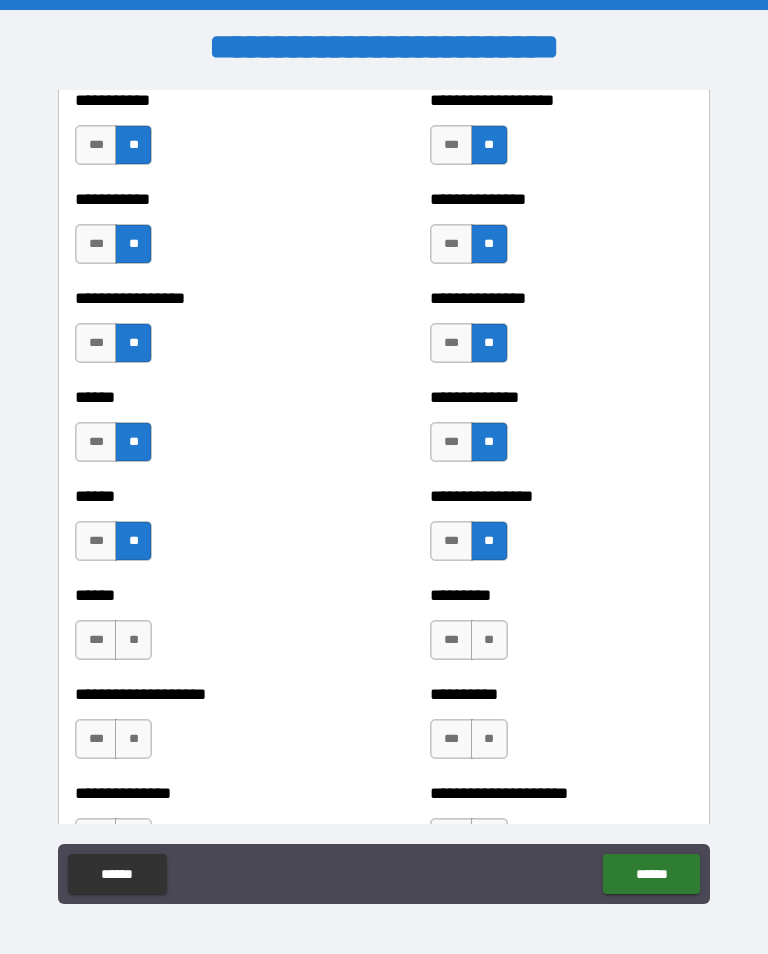 scroll, scrollTop: 2782, scrollLeft: 0, axis: vertical 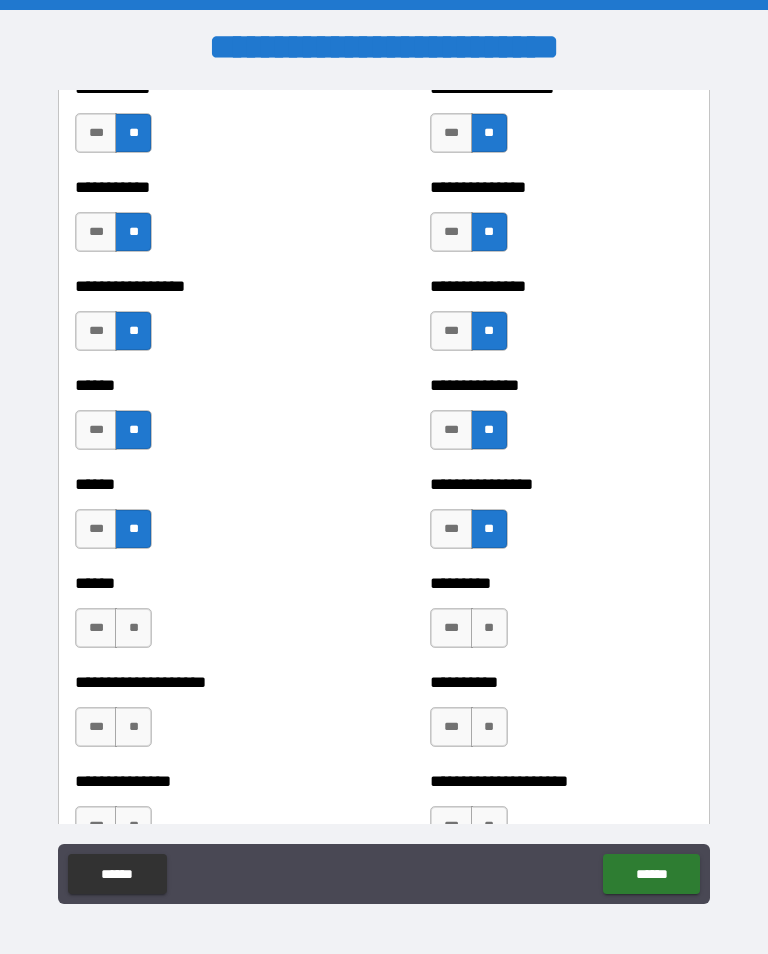 click on "**" at bounding box center [133, 628] 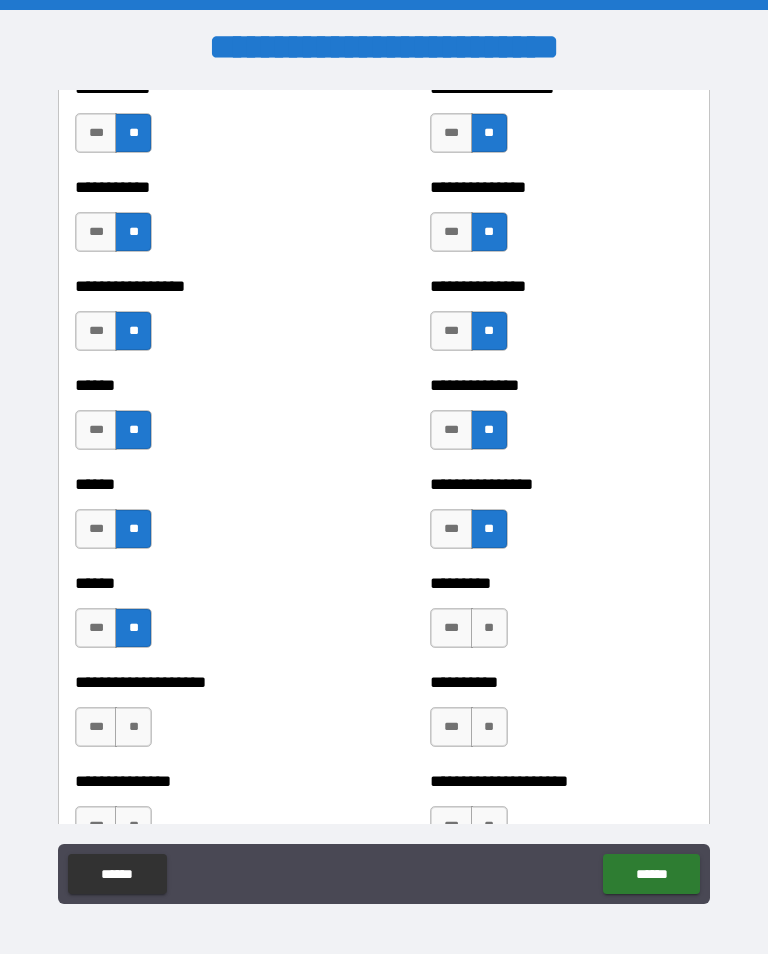 click on "**" at bounding box center [489, 628] 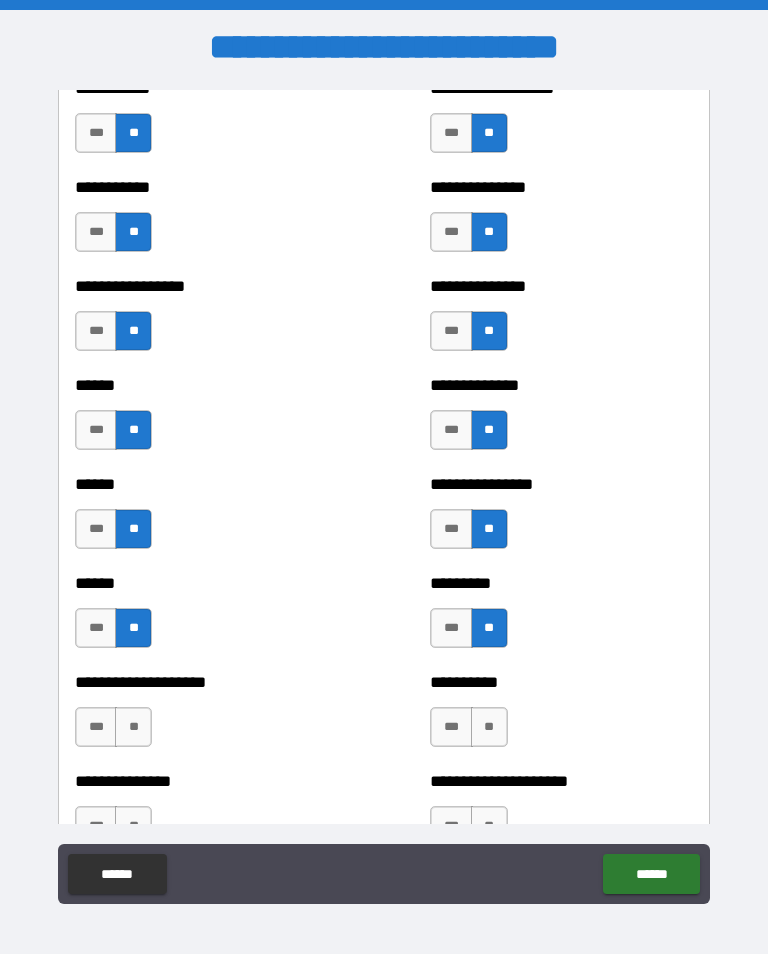 click on "**" at bounding box center (133, 727) 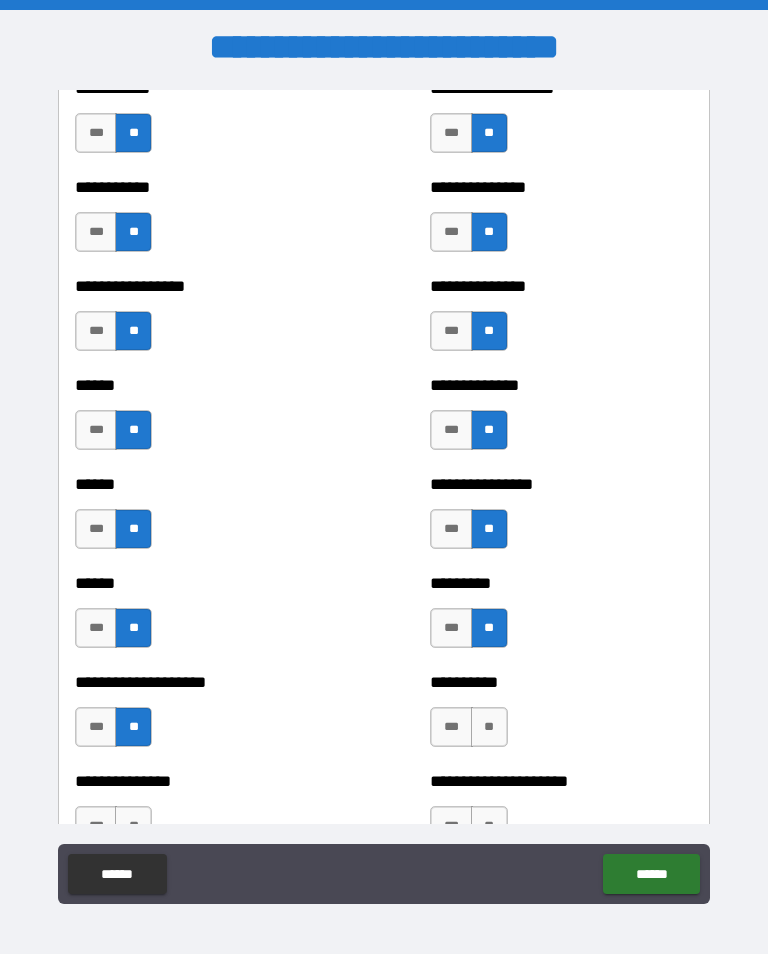 click on "**" at bounding box center (489, 727) 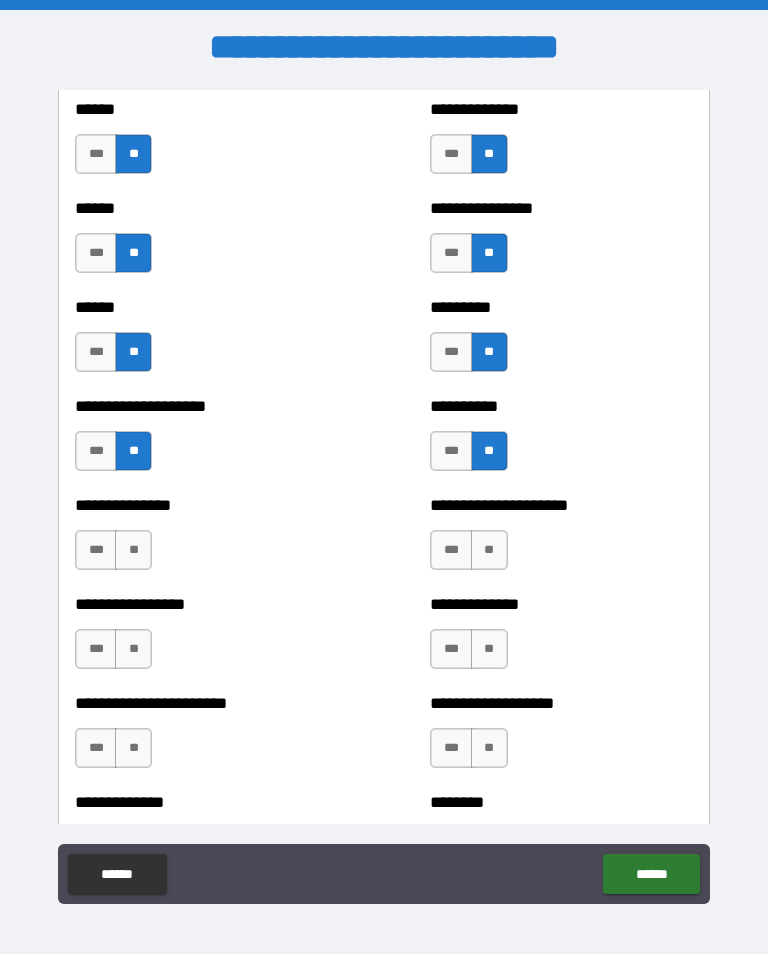 scroll, scrollTop: 3058, scrollLeft: 0, axis: vertical 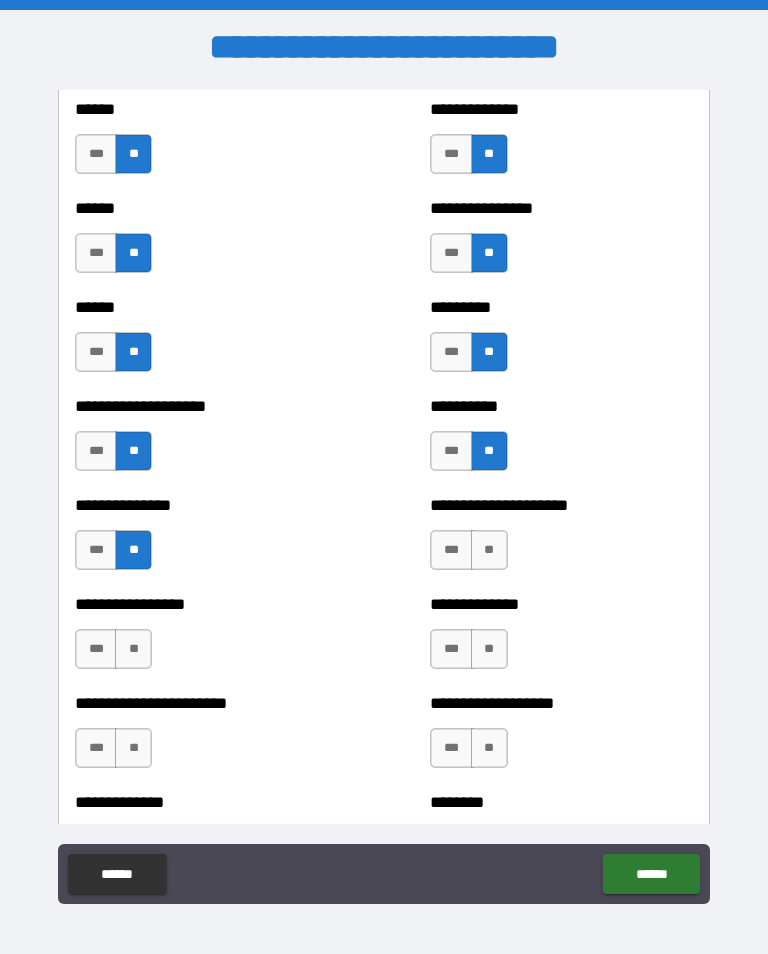 click on "**" at bounding box center [489, 550] 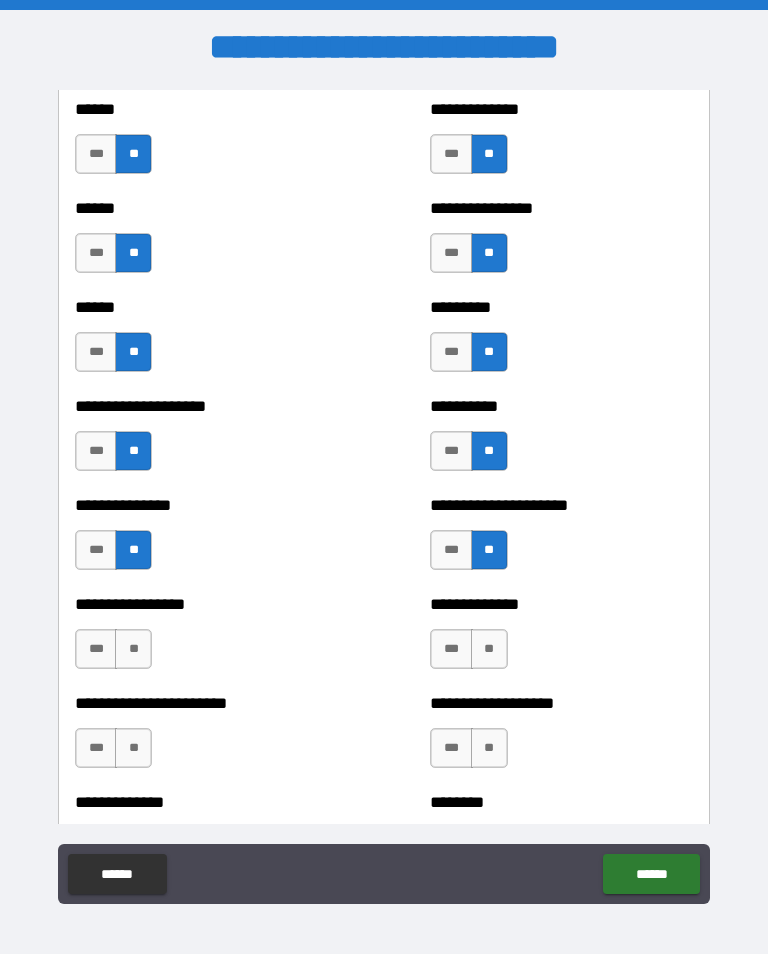 click on "**" at bounding box center [133, 649] 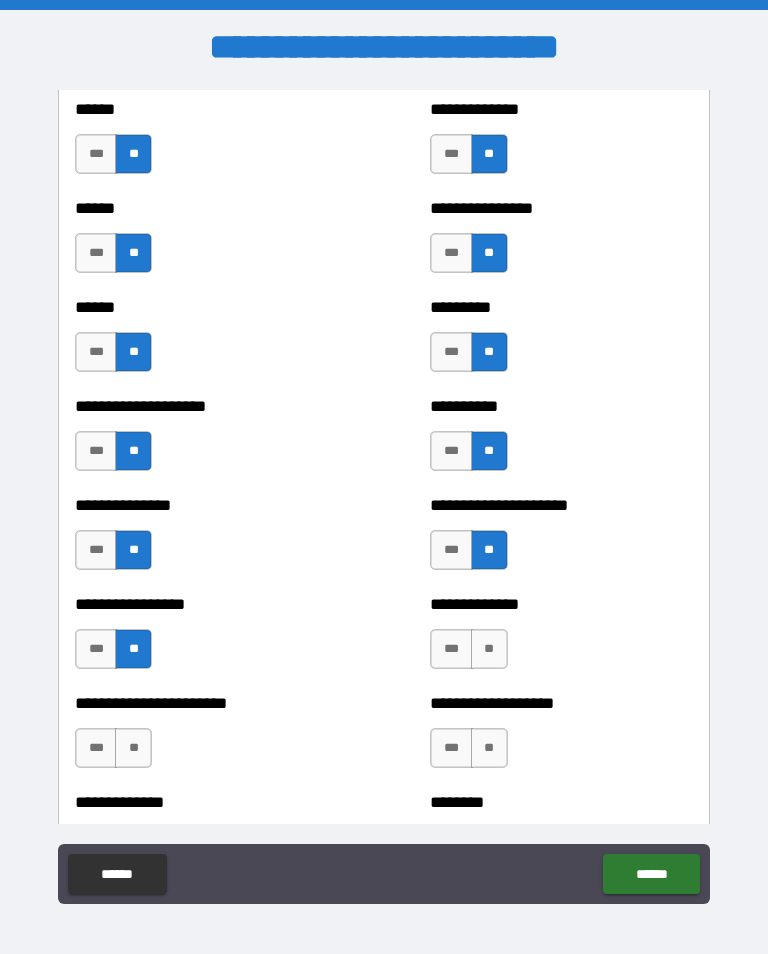 click on "**" at bounding box center (489, 649) 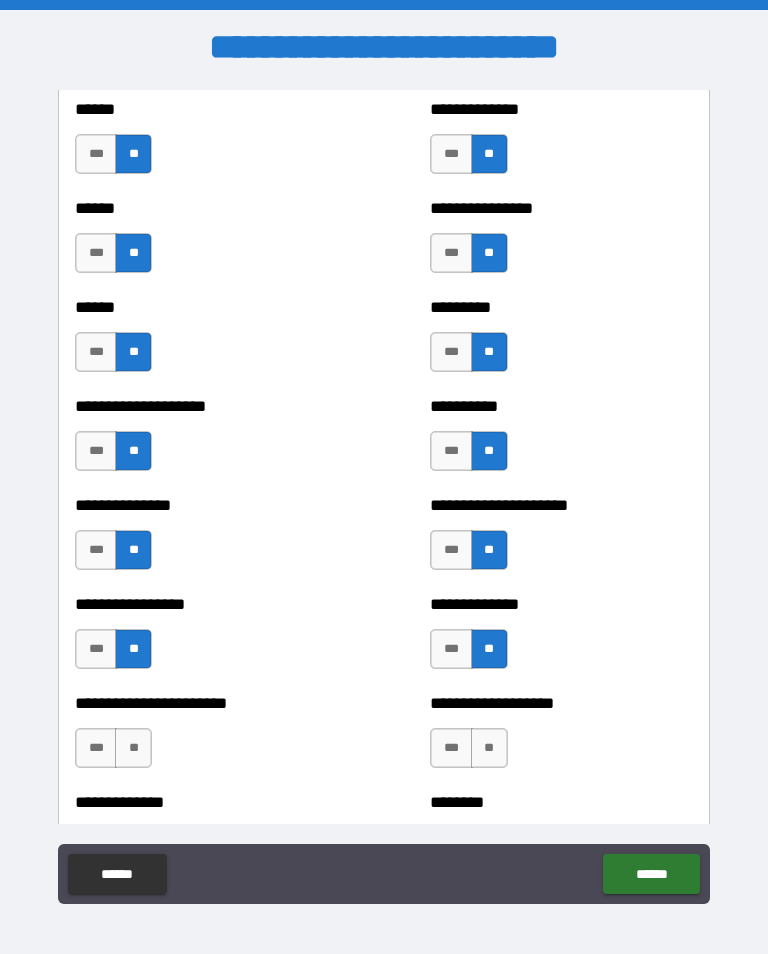 click on "**" at bounding box center [133, 748] 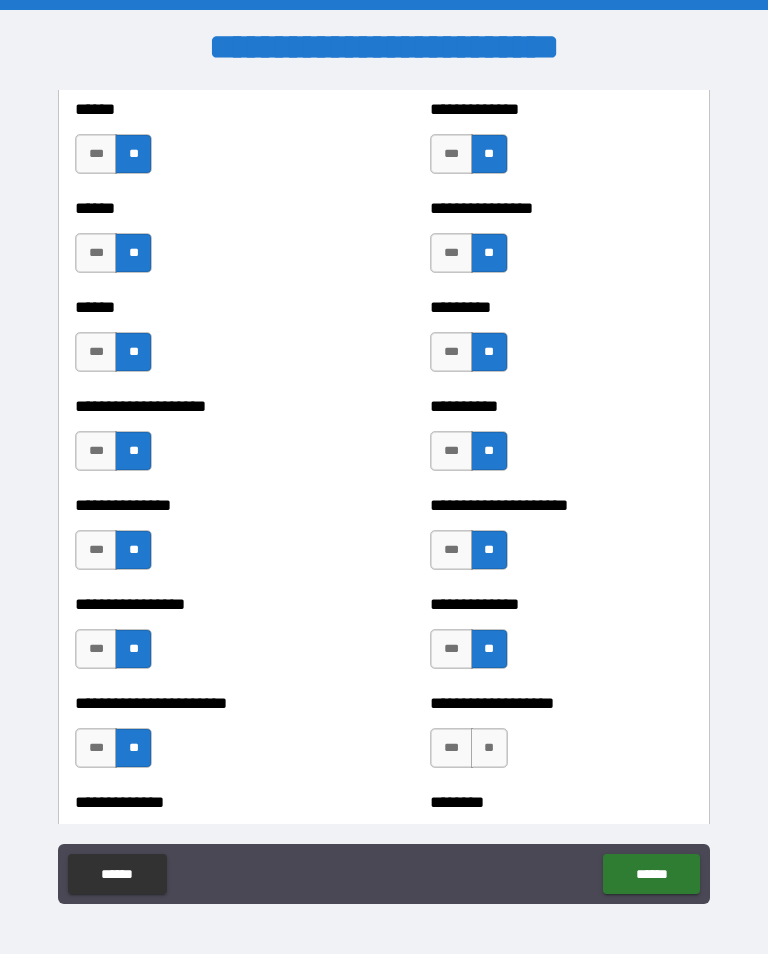 click on "**" at bounding box center [489, 748] 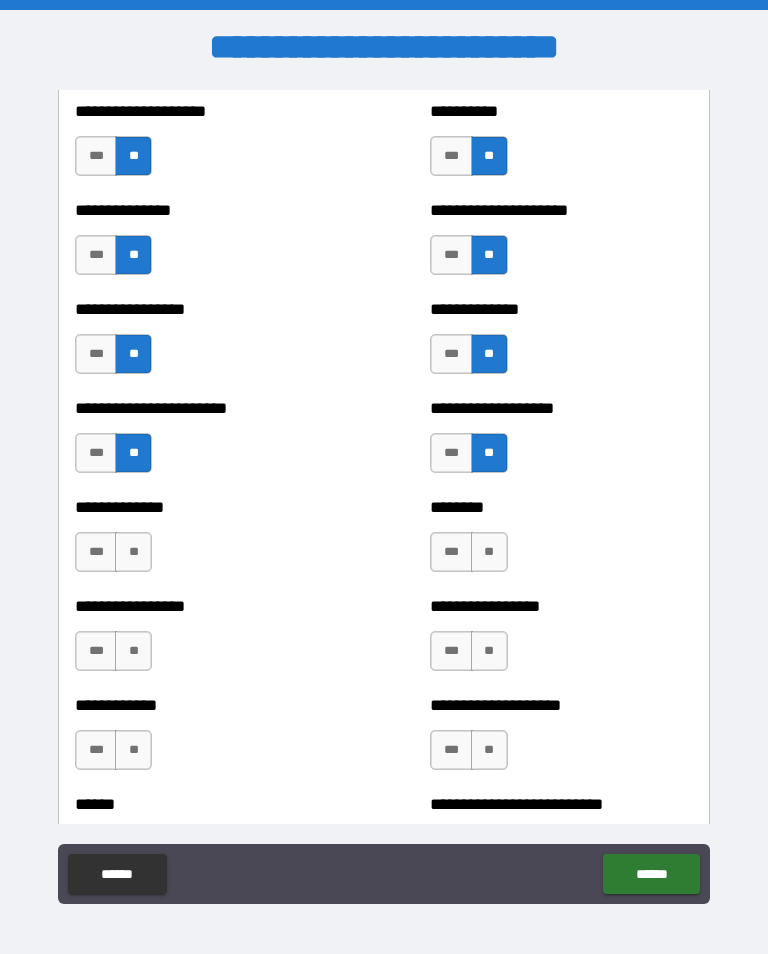 scroll, scrollTop: 3360, scrollLeft: 0, axis: vertical 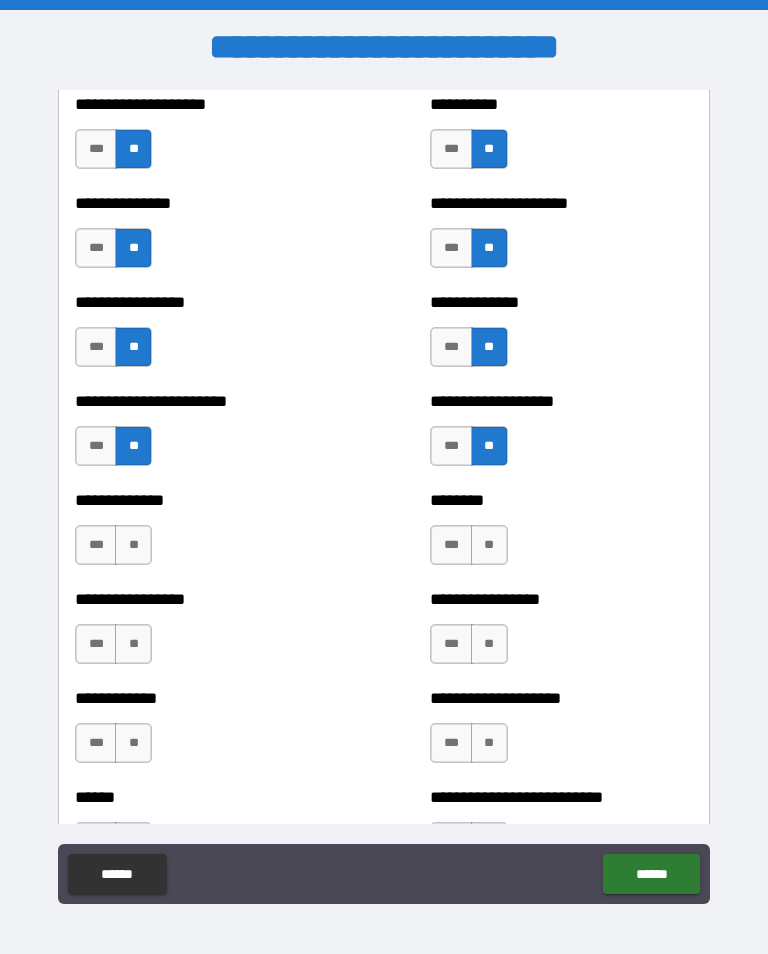 click on "**" at bounding box center [133, 545] 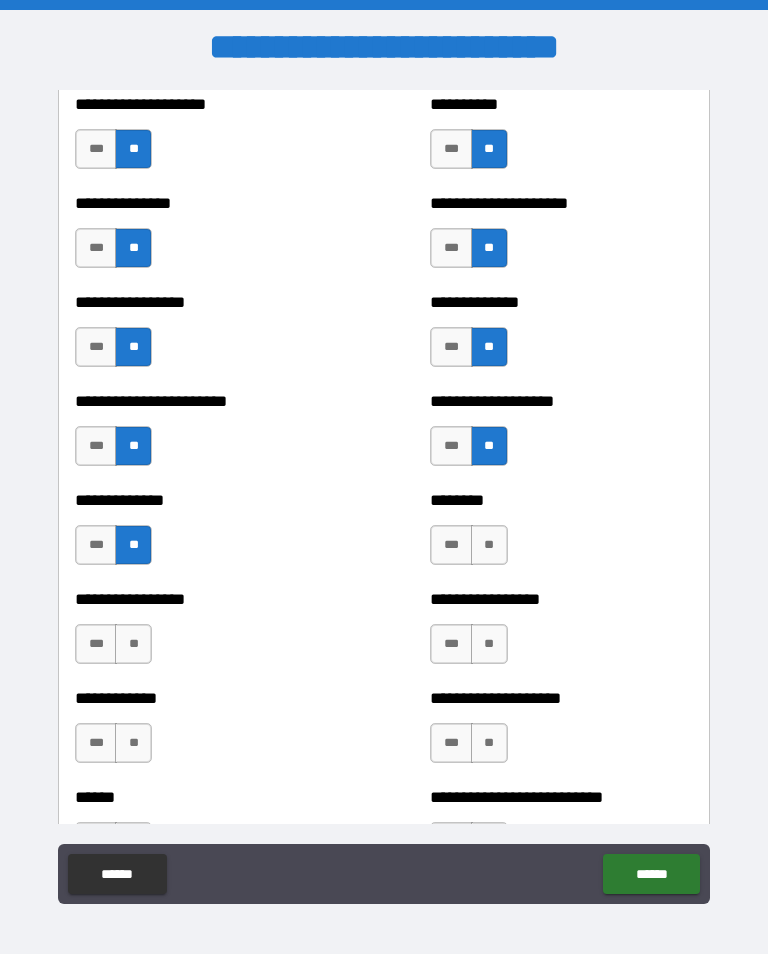 click on "**" at bounding box center (489, 545) 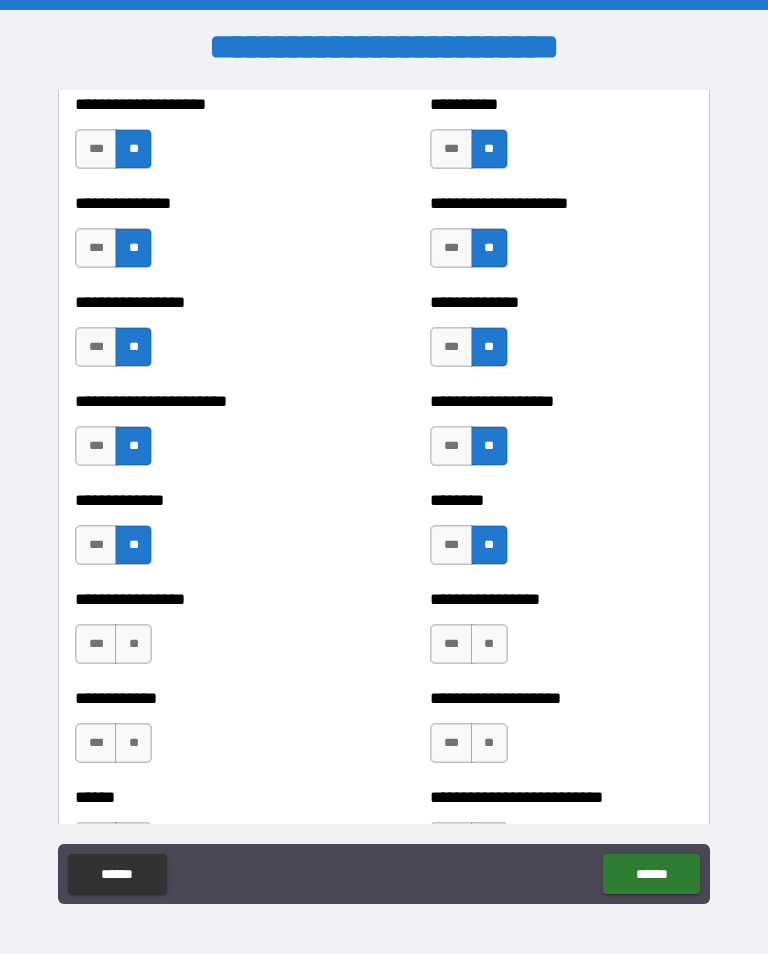 click on "**" at bounding box center [133, 644] 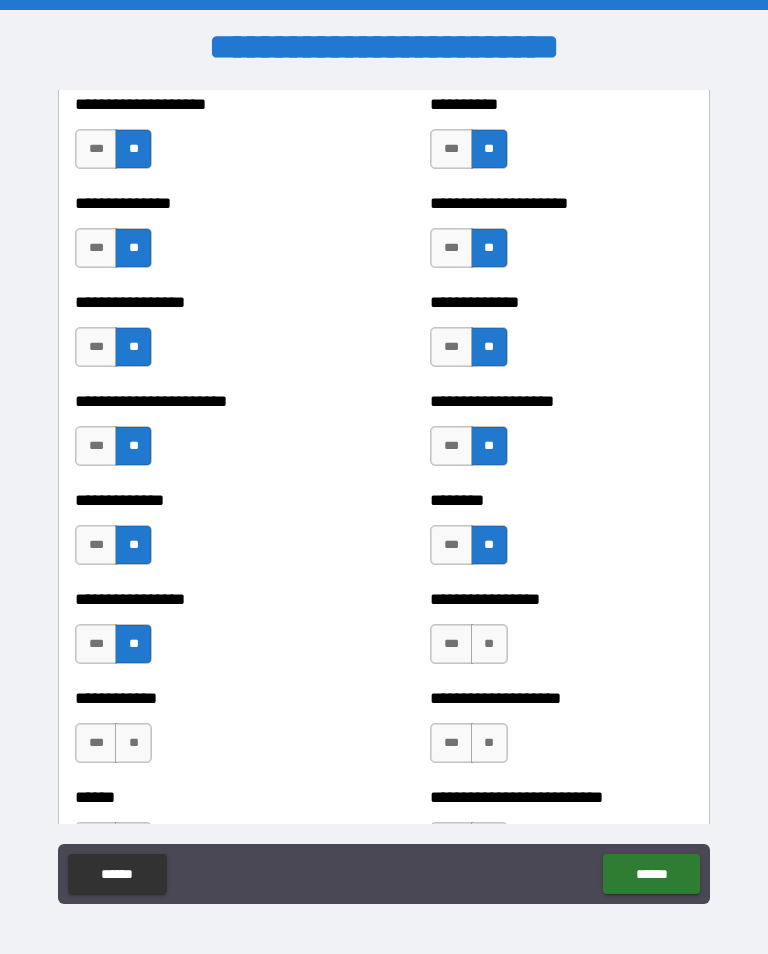 click on "**" at bounding box center (489, 644) 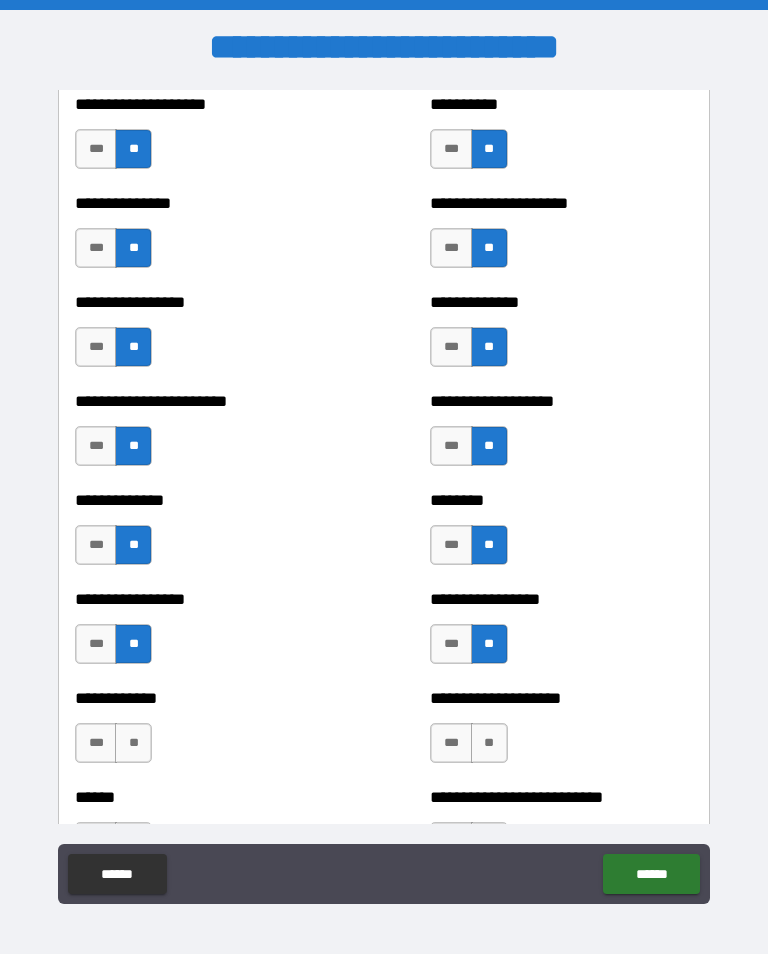 click on "**" at bounding box center [133, 743] 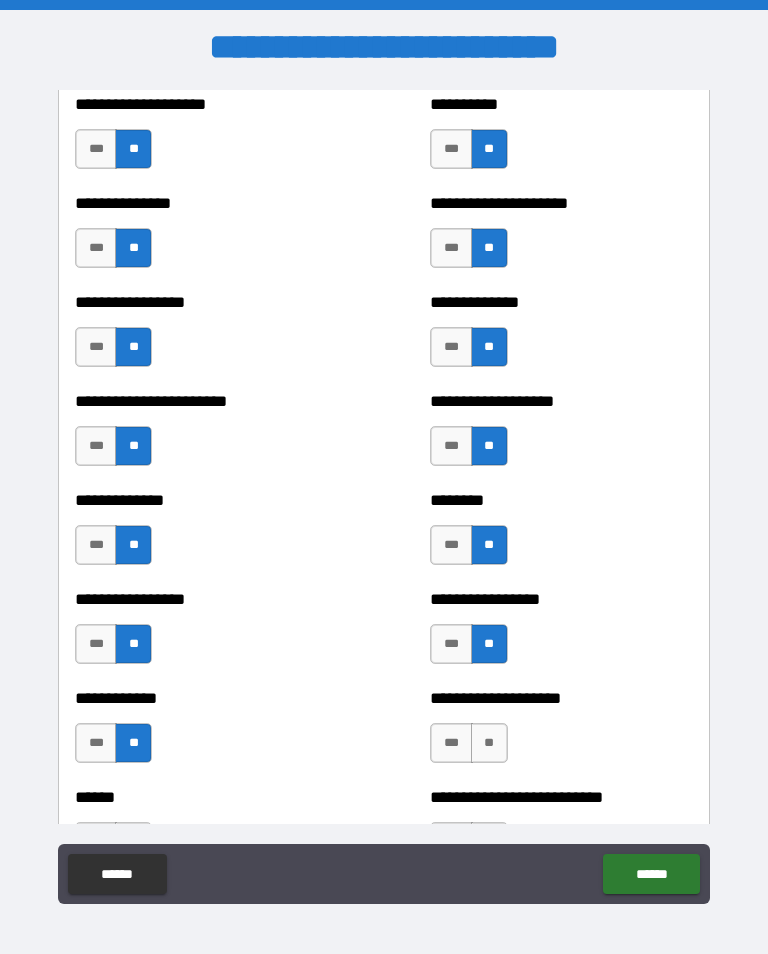 click on "**" at bounding box center [489, 743] 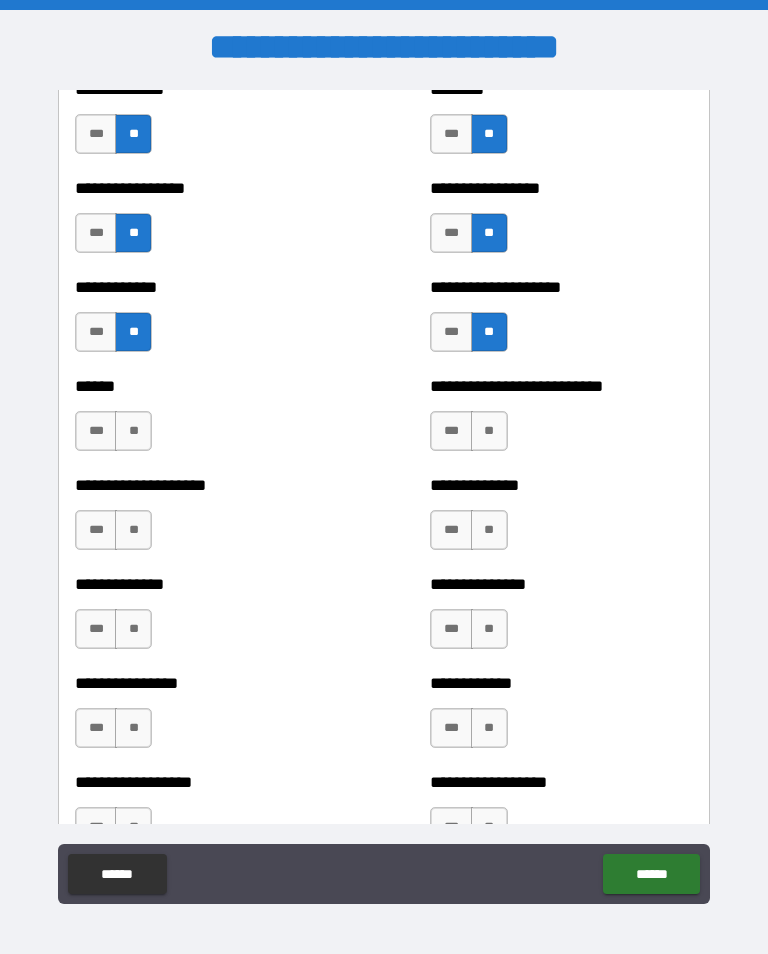 scroll, scrollTop: 3823, scrollLeft: 0, axis: vertical 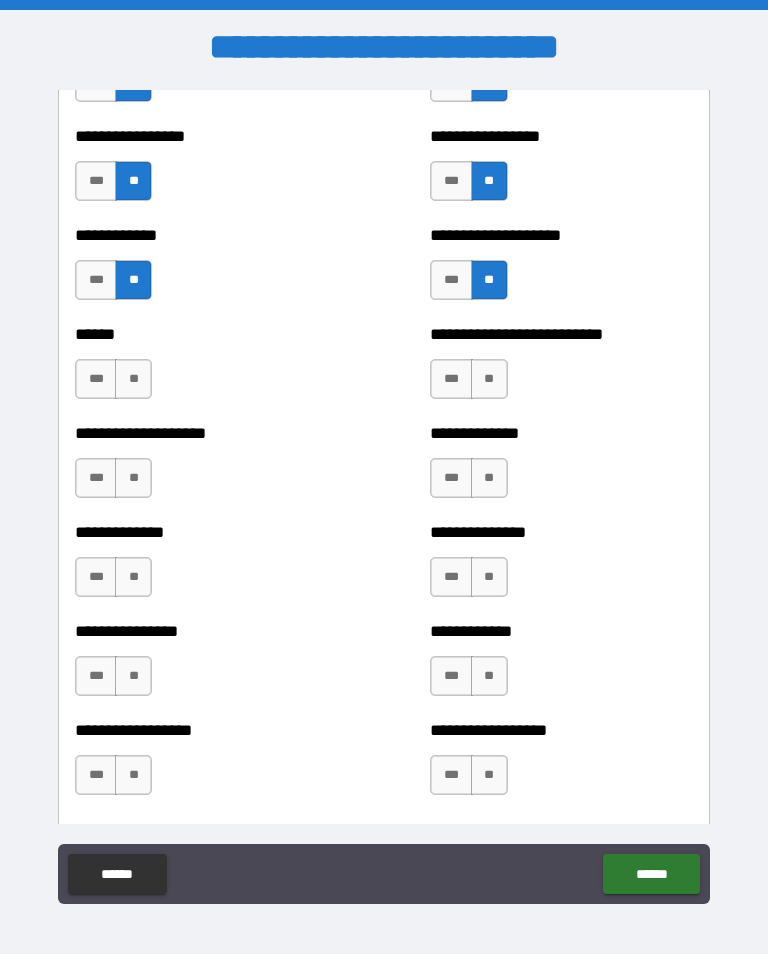 click on "**" at bounding box center (133, 379) 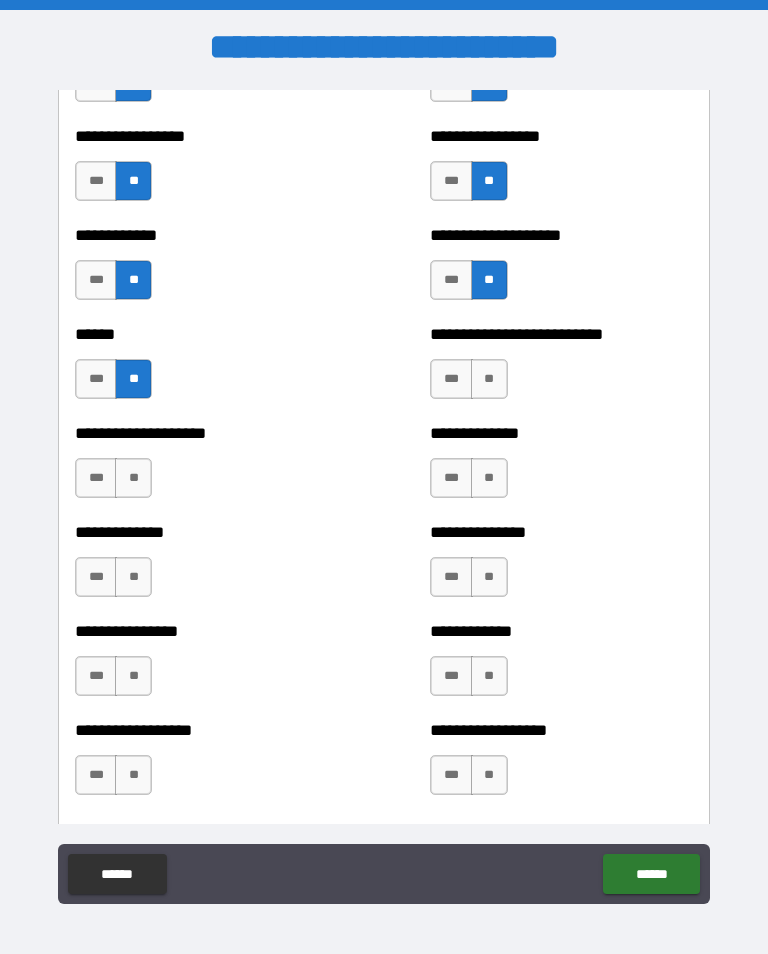 click on "**" at bounding box center (489, 379) 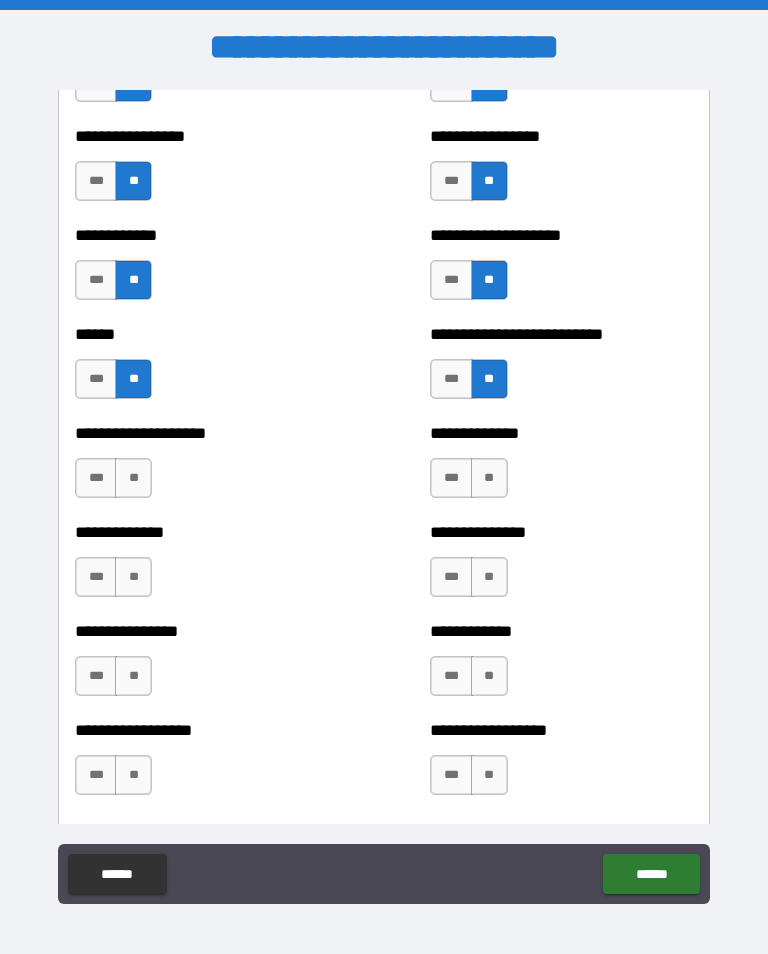 click on "**" at bounding box center [133, 478] 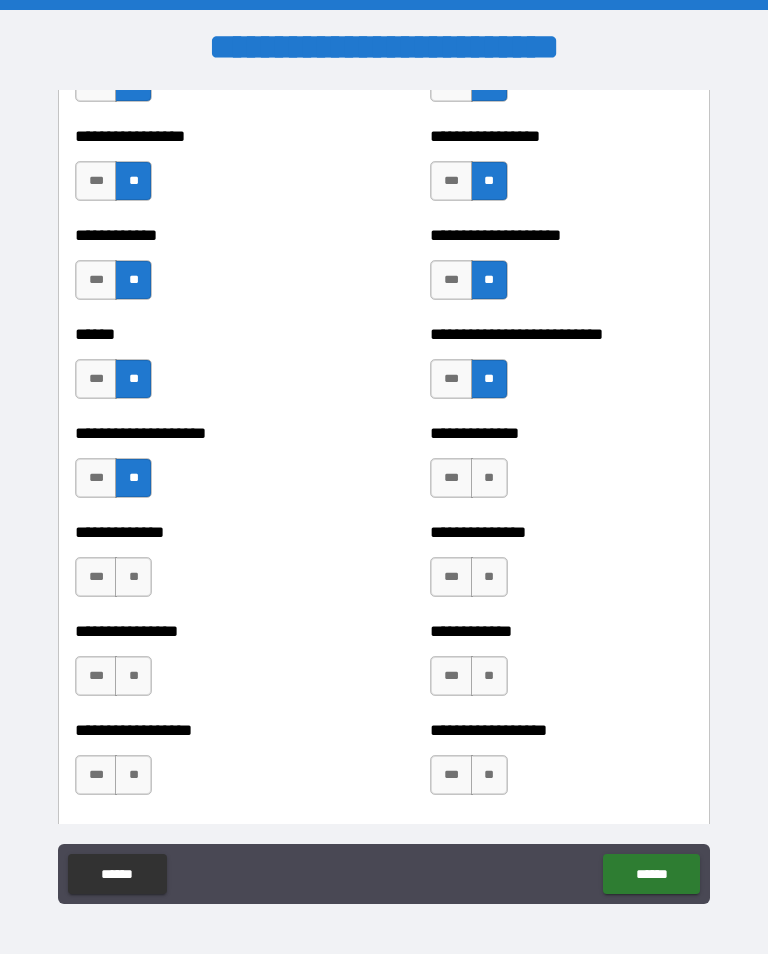 click on "**" at bounding box center (489, 478) 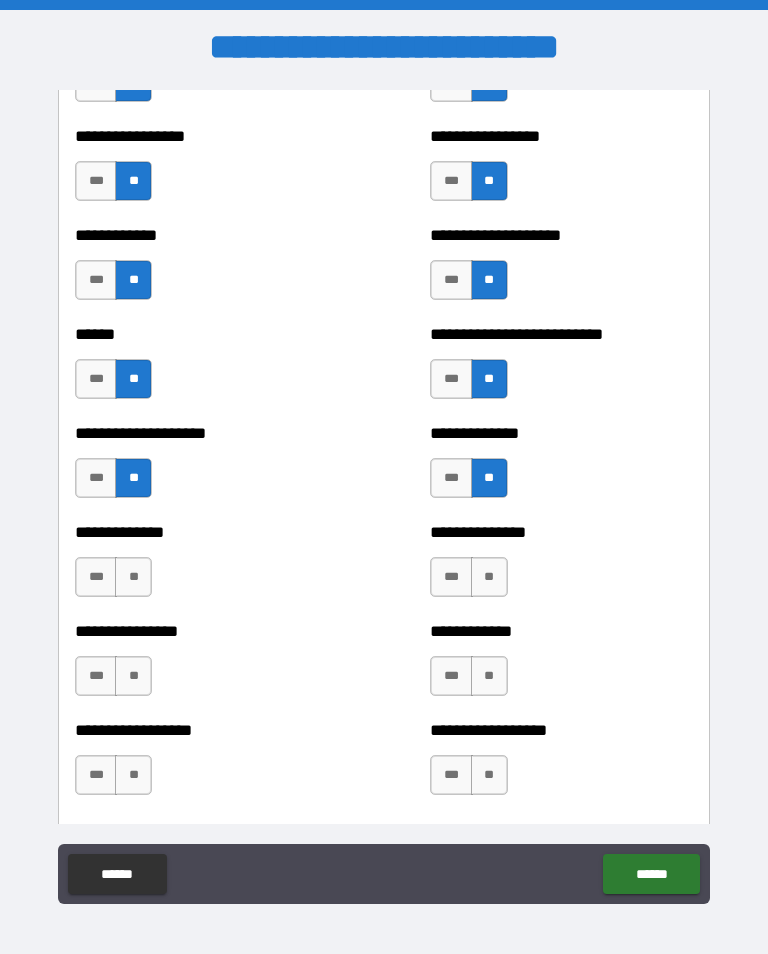 click on "**" at bounding box center (133, 577) 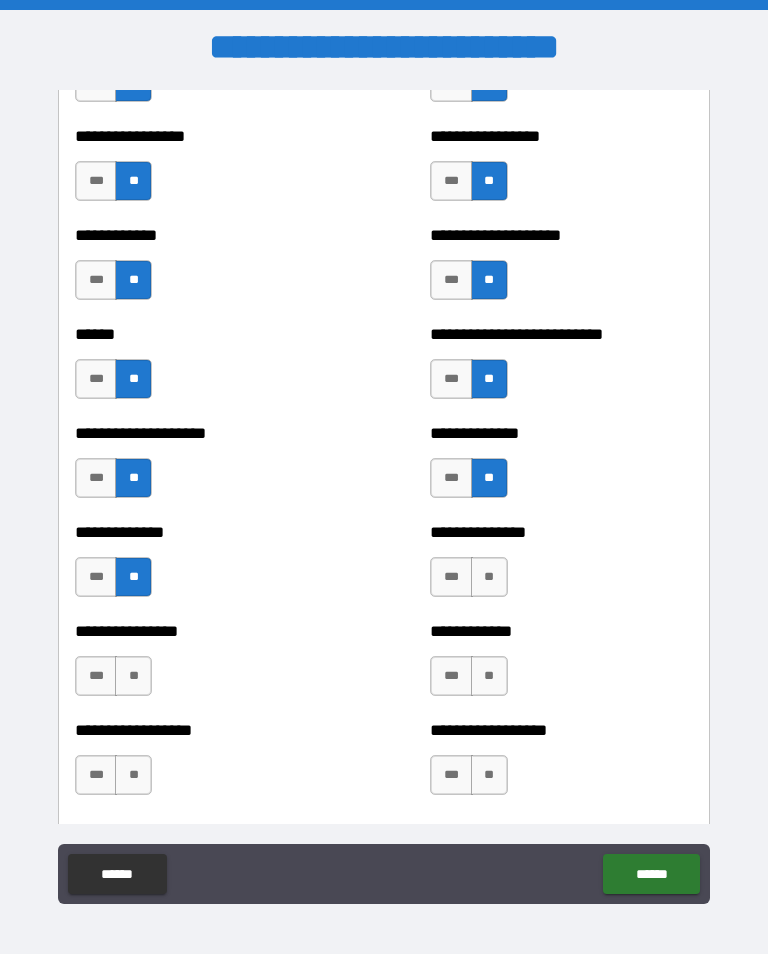 click on "**" at bounding box center [489, 577] 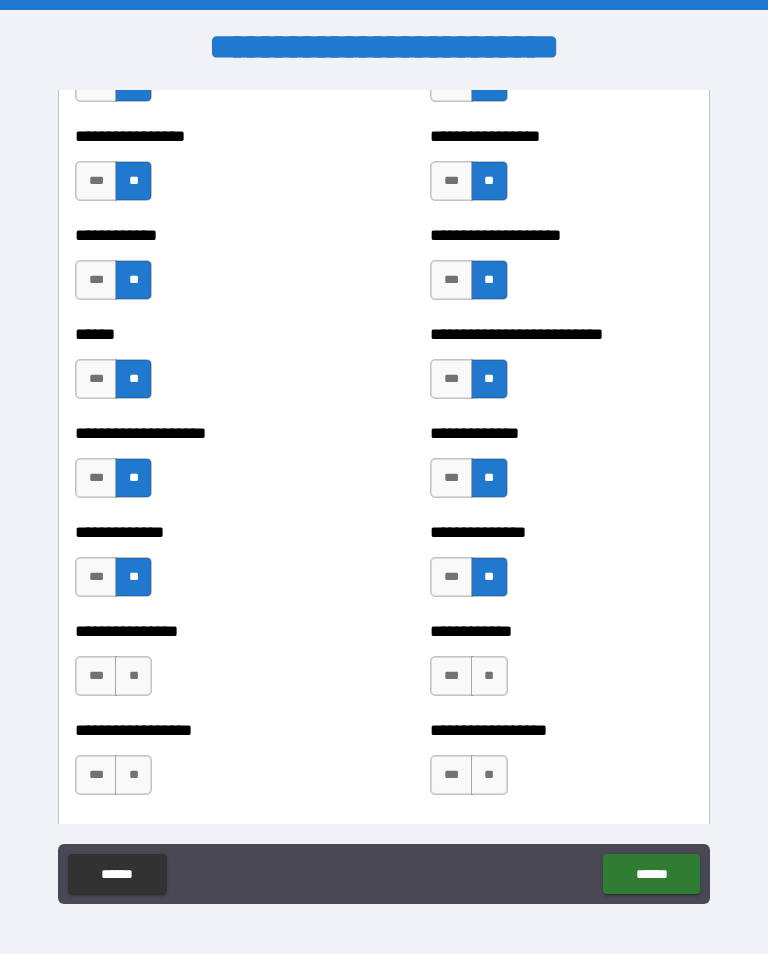 click on "**" at bounding box center (133, 676) 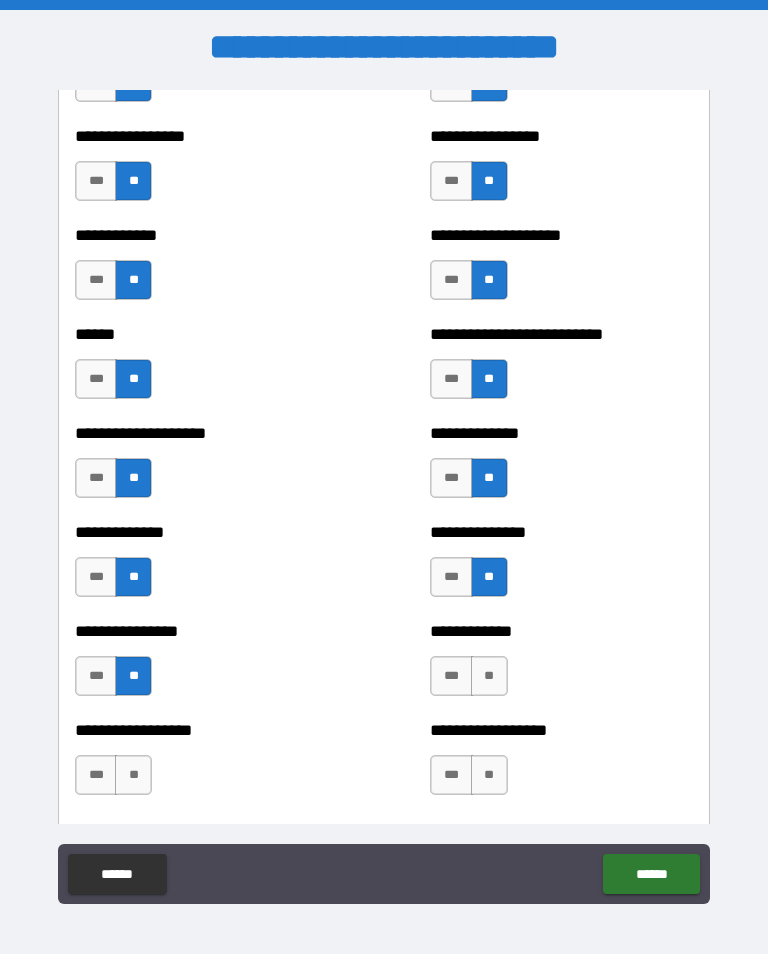 click on "**" at bounding box center [489, 676] 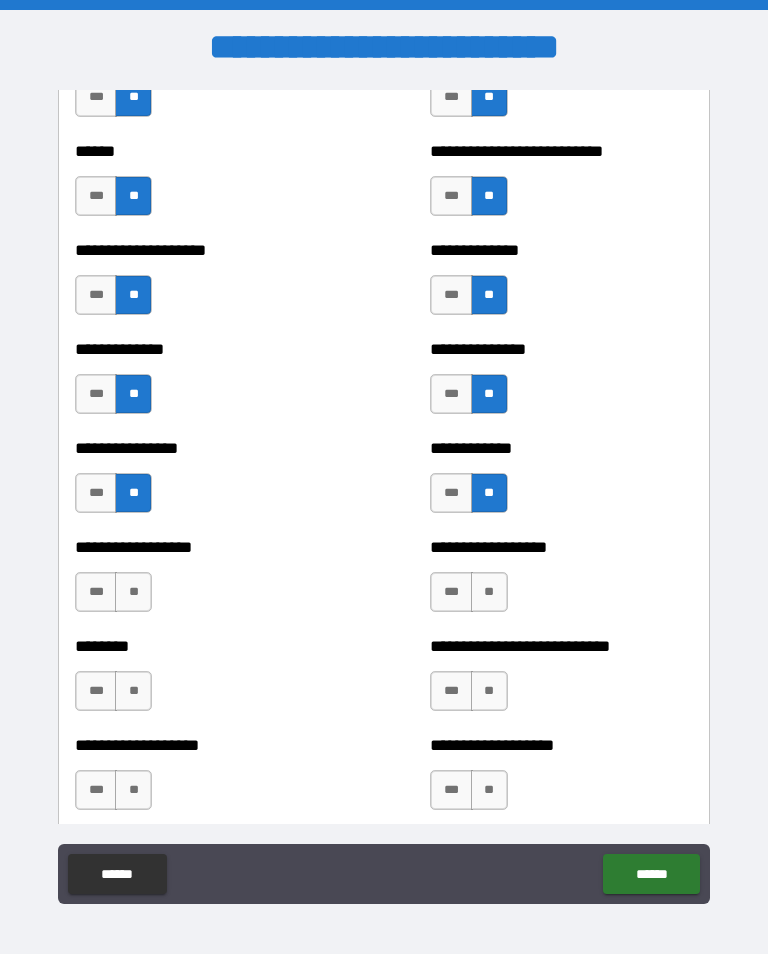 scroll, scrollTop: 4012, scrollLeft: 0, axis: vertical 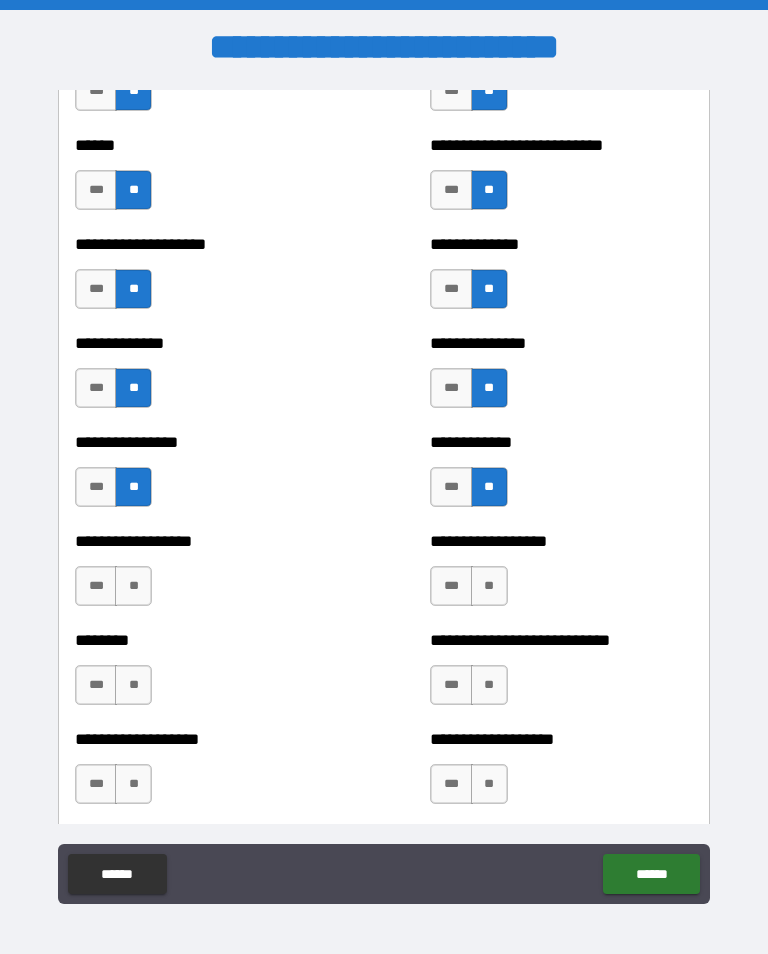 click on "**" at bounding box center [133, 586] 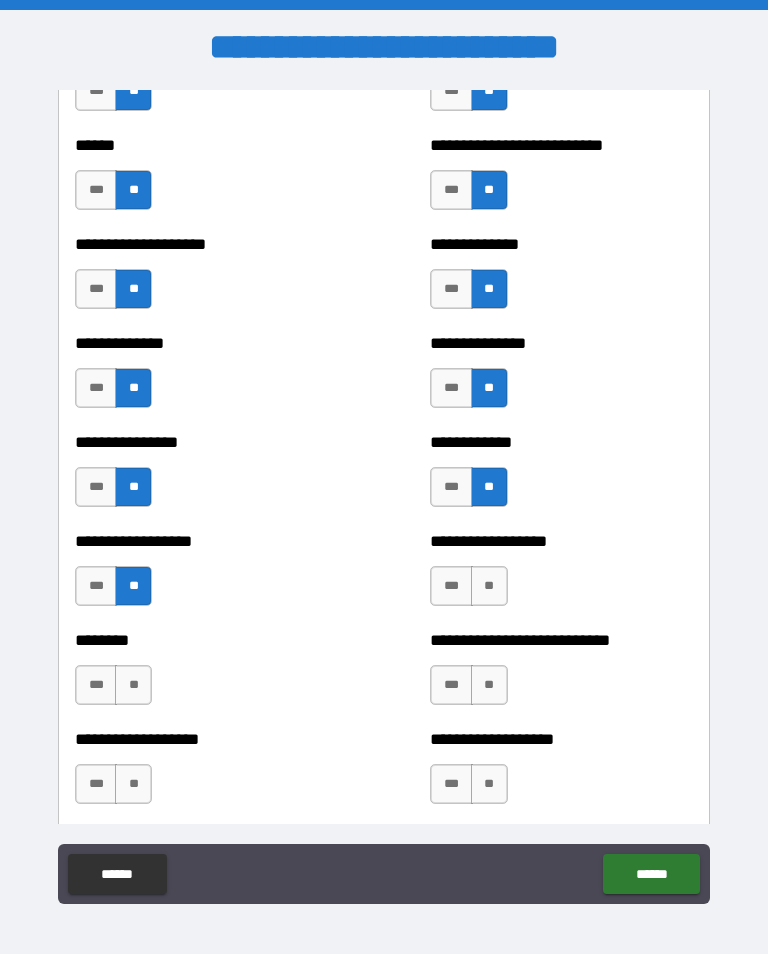 click on "**" at bounding box center [489, 586] 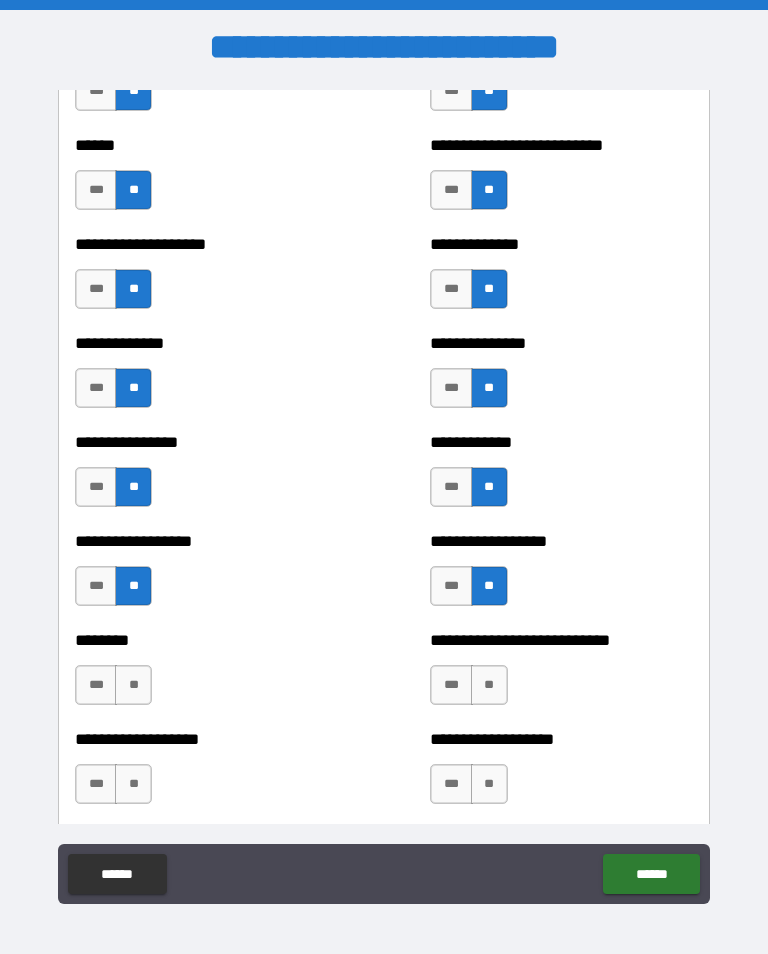 click on "**" at bounding box center (133, 685) 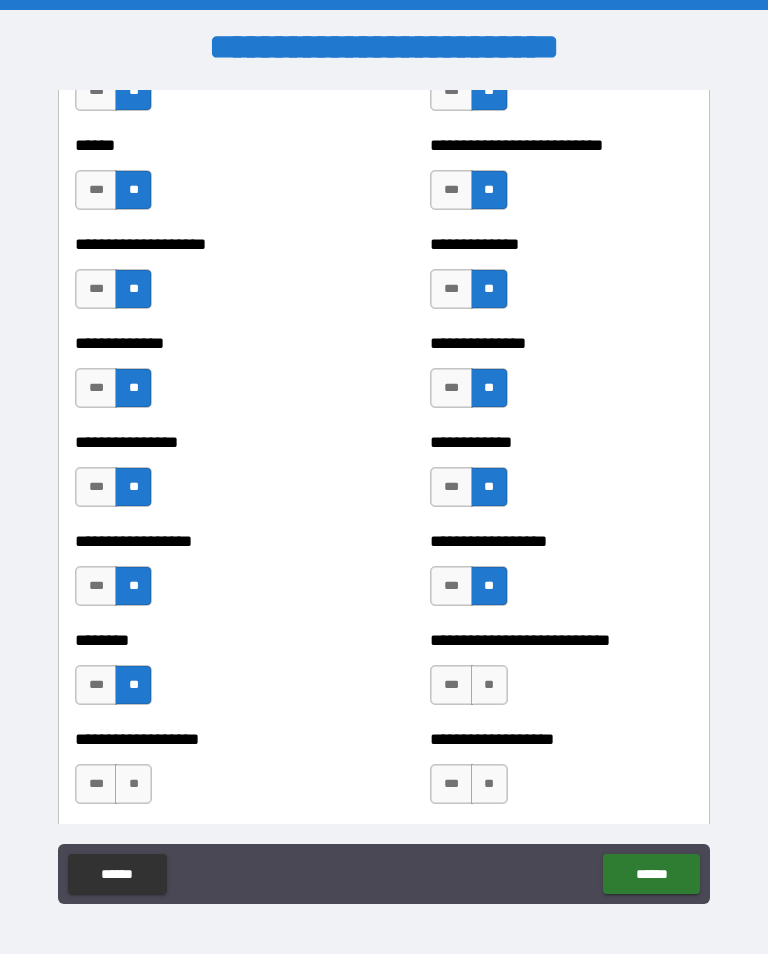 click on "**" at bounding box center [489, 685] 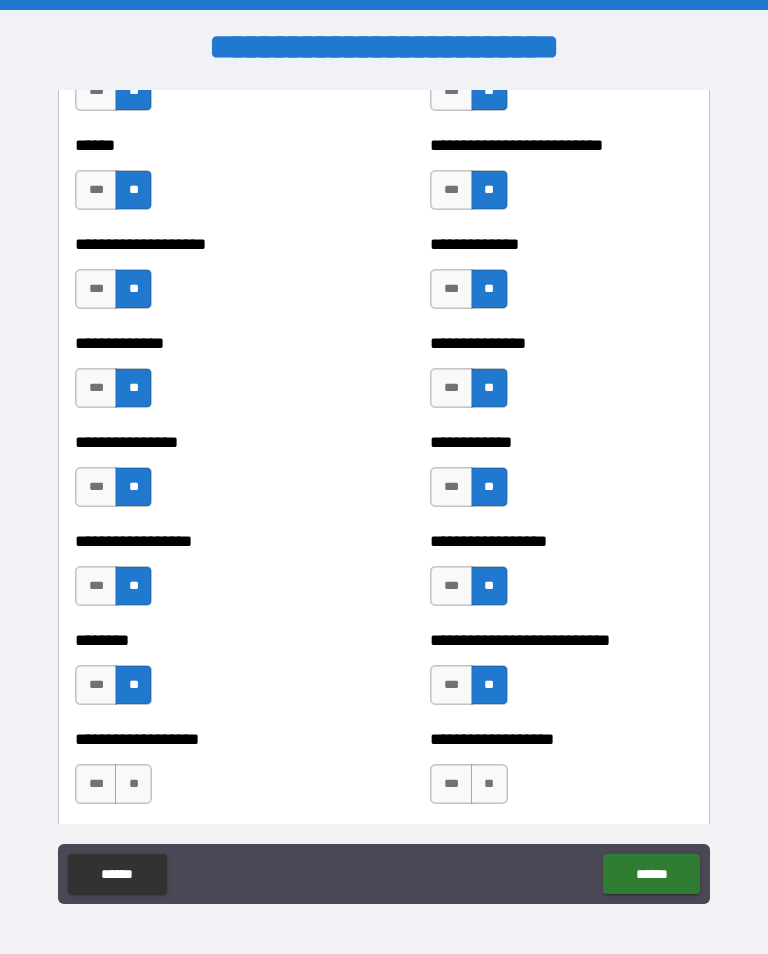 click on "**" at bounding box center [133, 784] 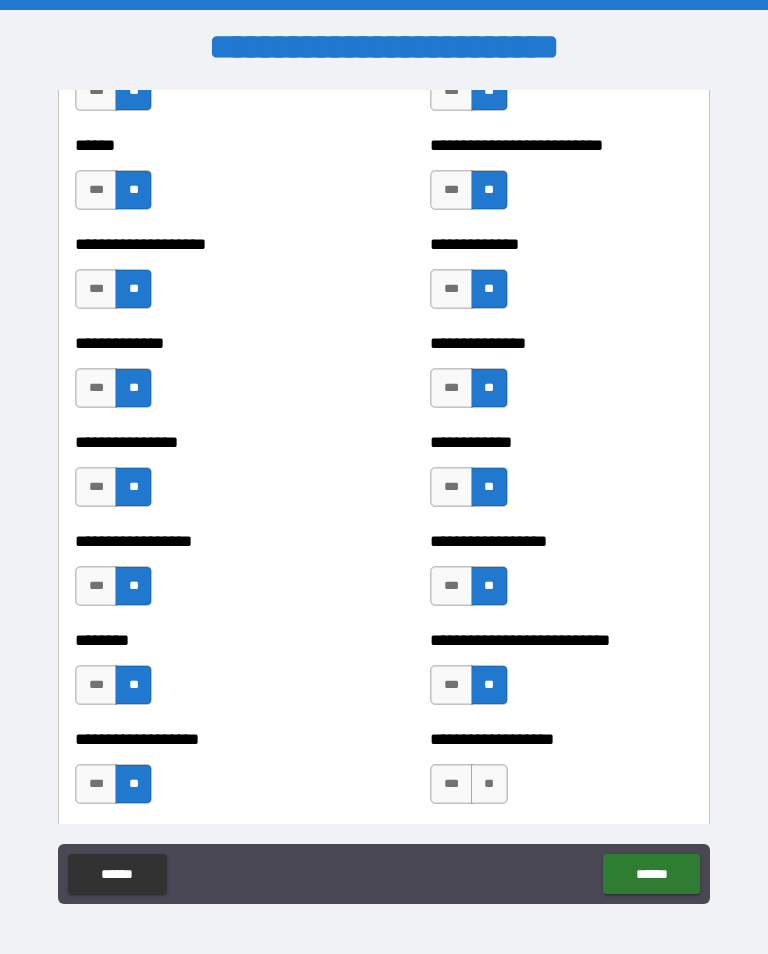 click on "**" at bounding box center (489, 784) 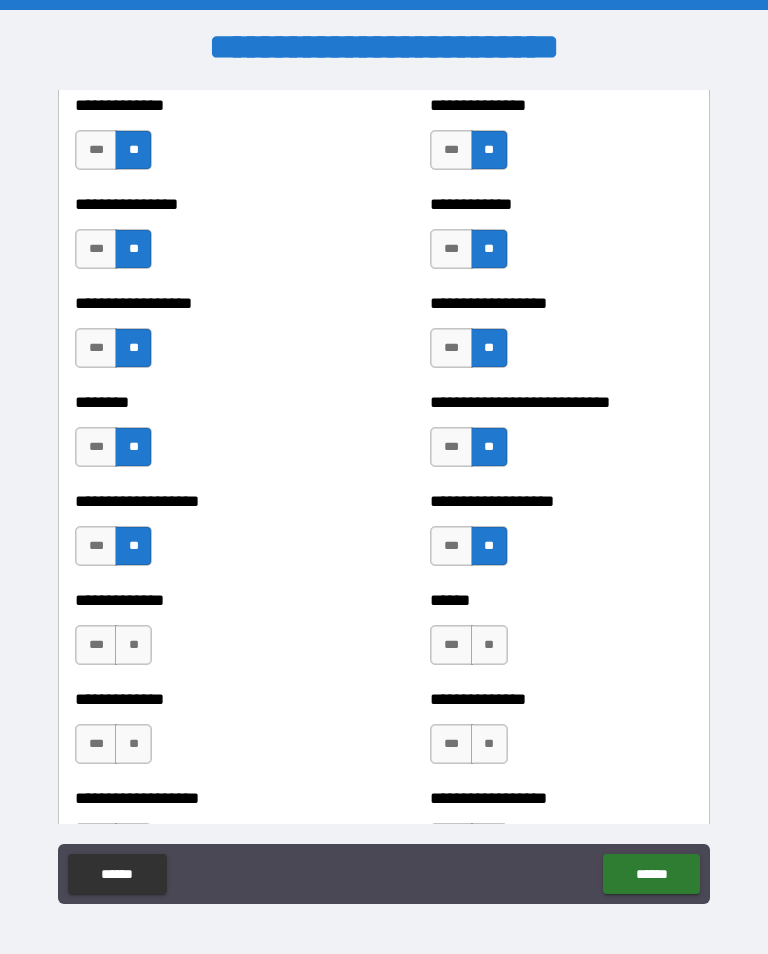 scroll, scrollTop: 4255, scrollLeft: 0, axis: vertical 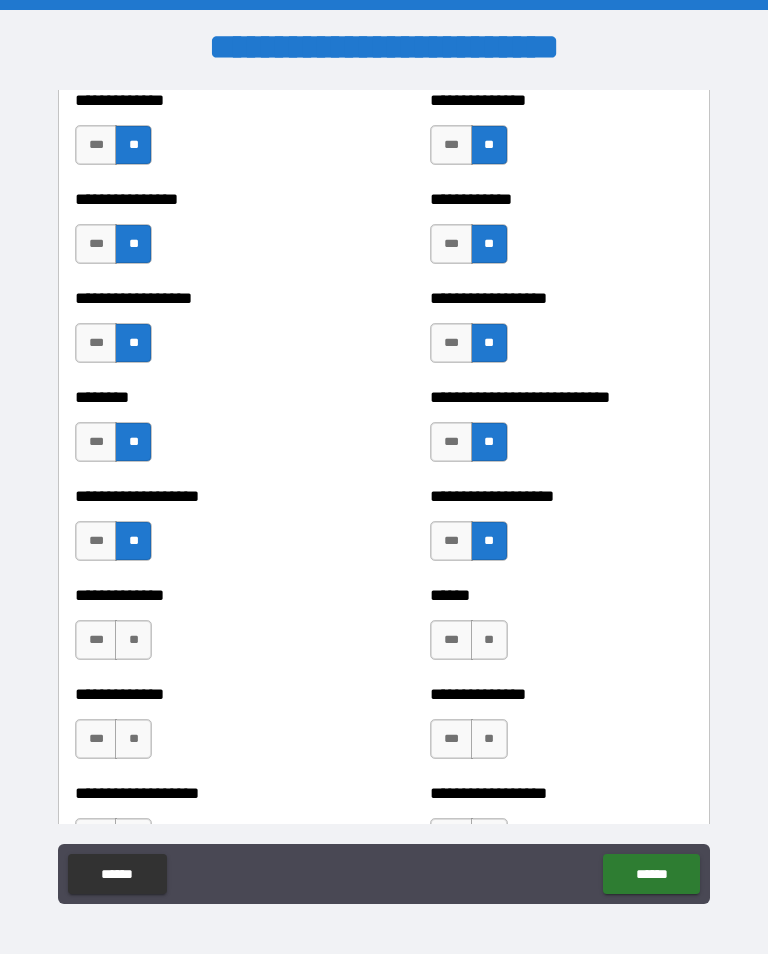 click on "**" at bounding box center [133, 640] 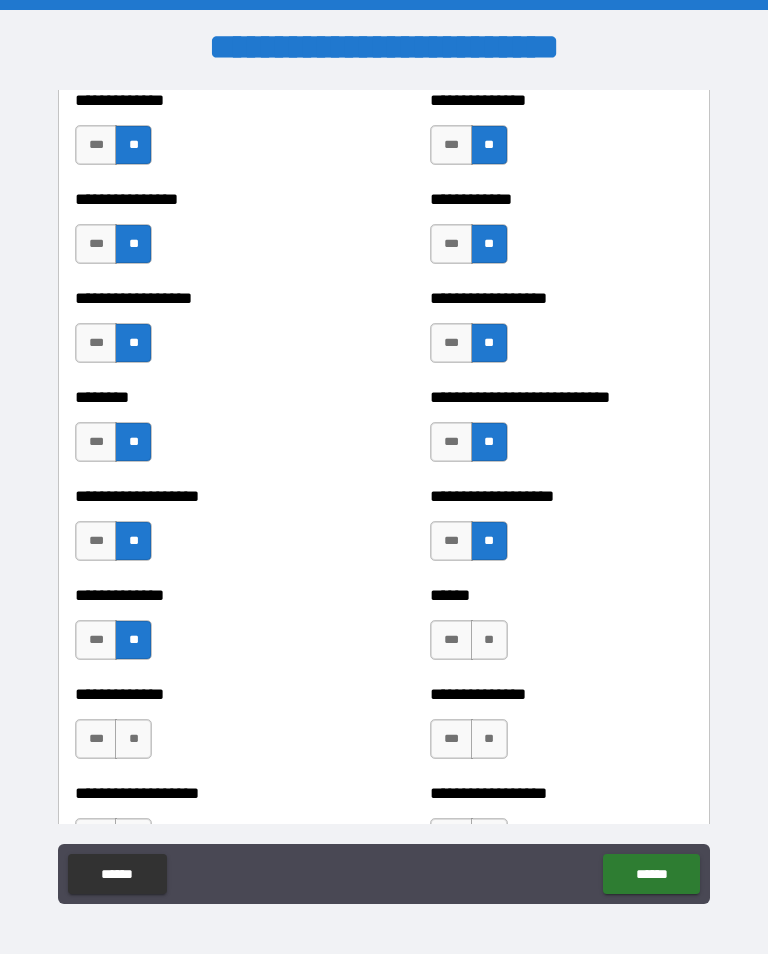 click on "**" at bounding box center (489, 640) 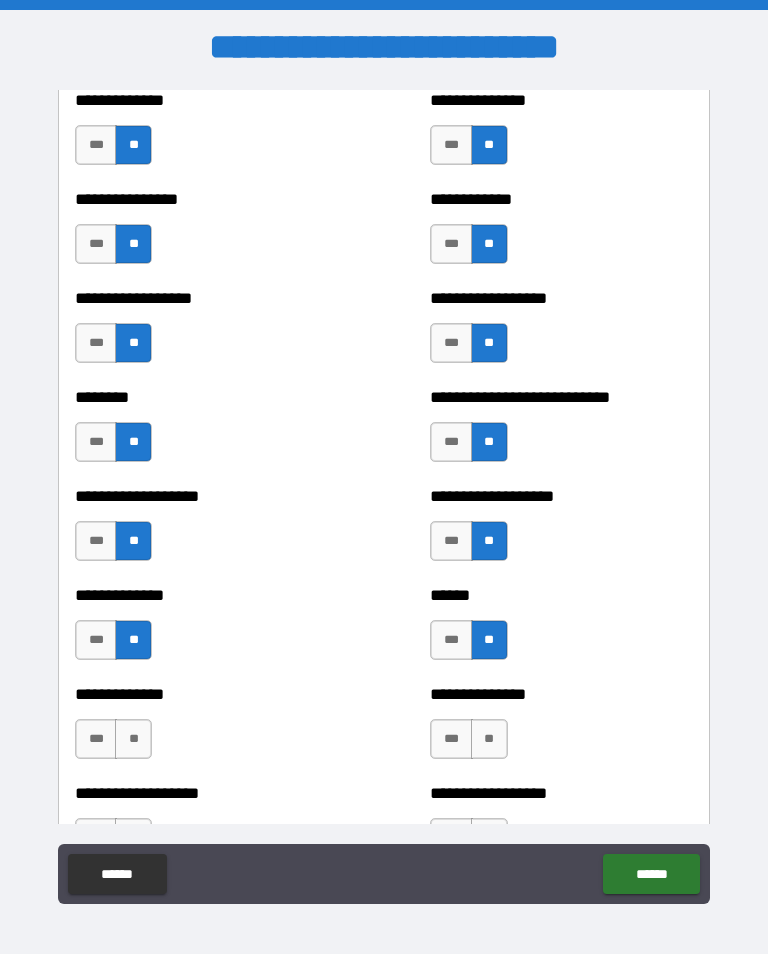 click on "**" at bounding box center (133, 739) 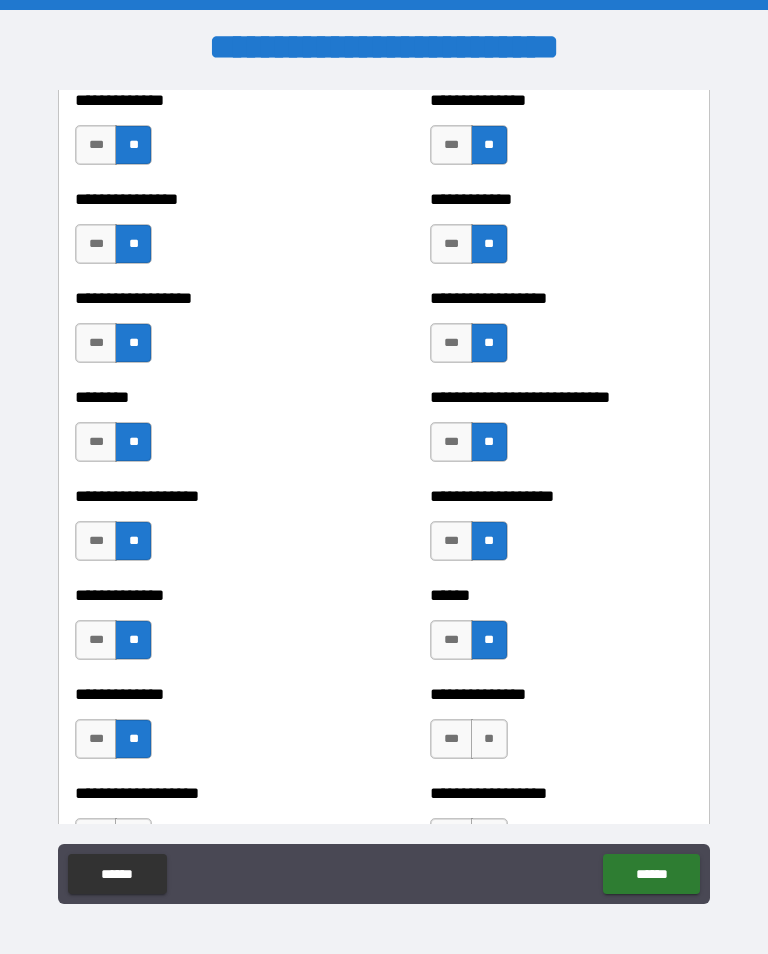 click on "**" at bounding box center (489, 739) 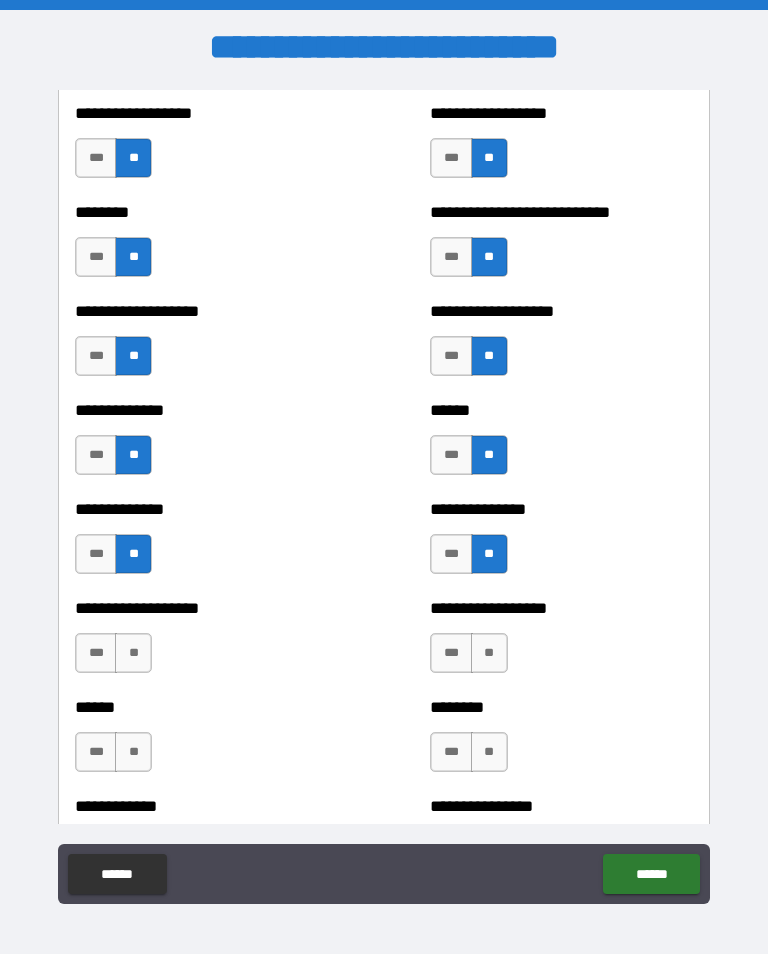 scroll, scrollTop: 4441, scrollLeft: 0, axis: vertical 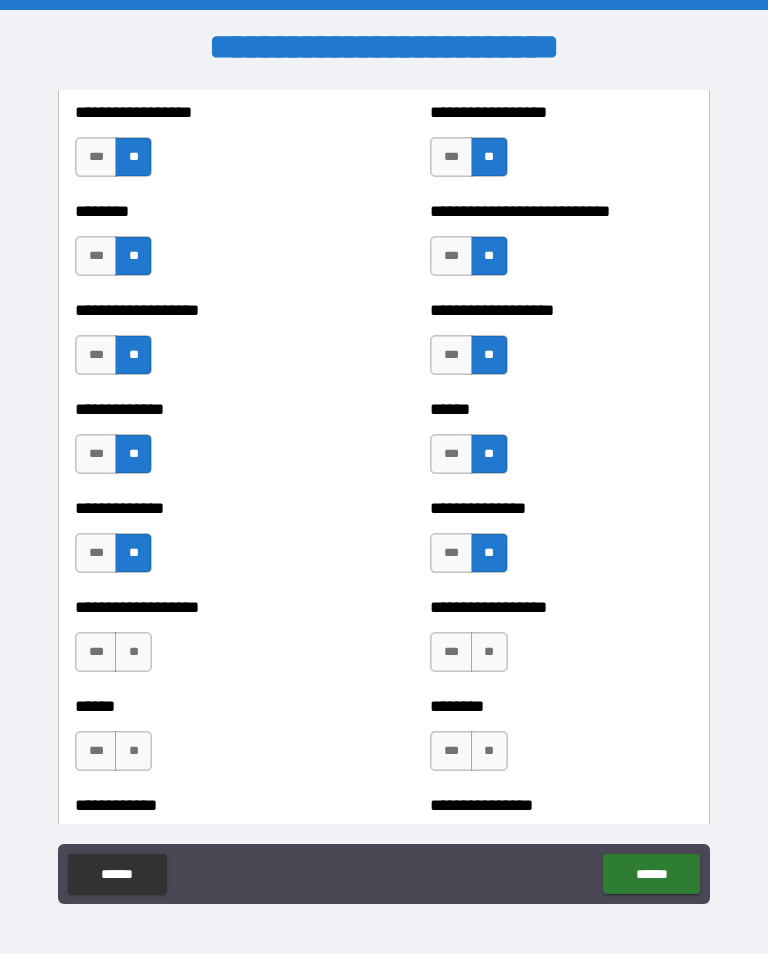 click on "**" at bounding box center (133, 652) 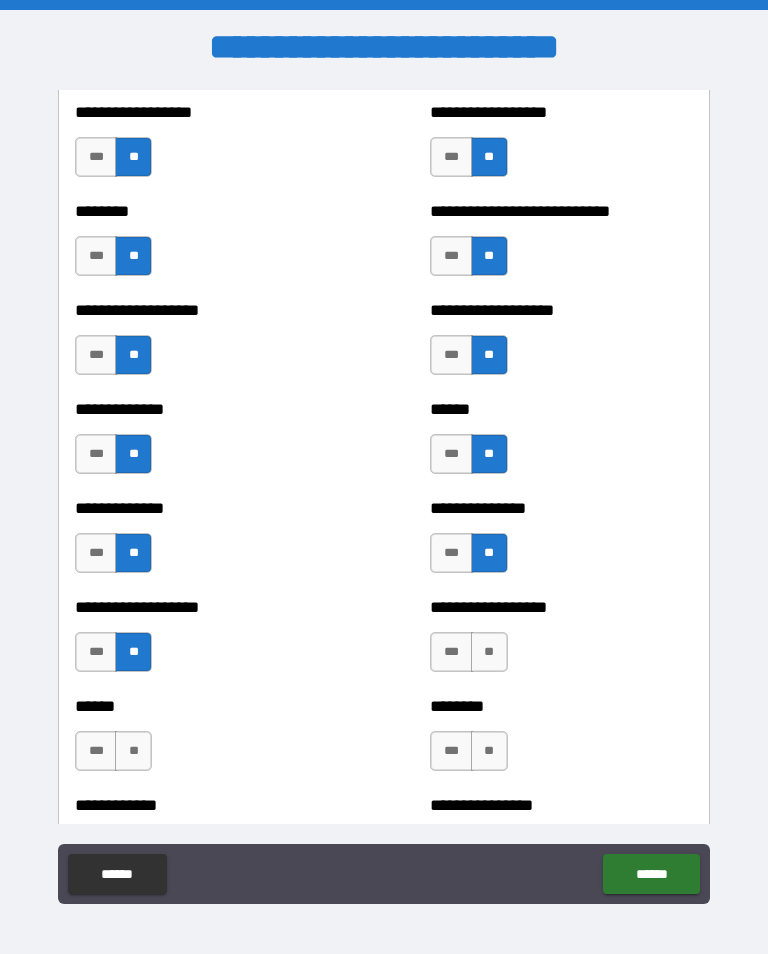 click on "**" at bounding box center (489, 652) 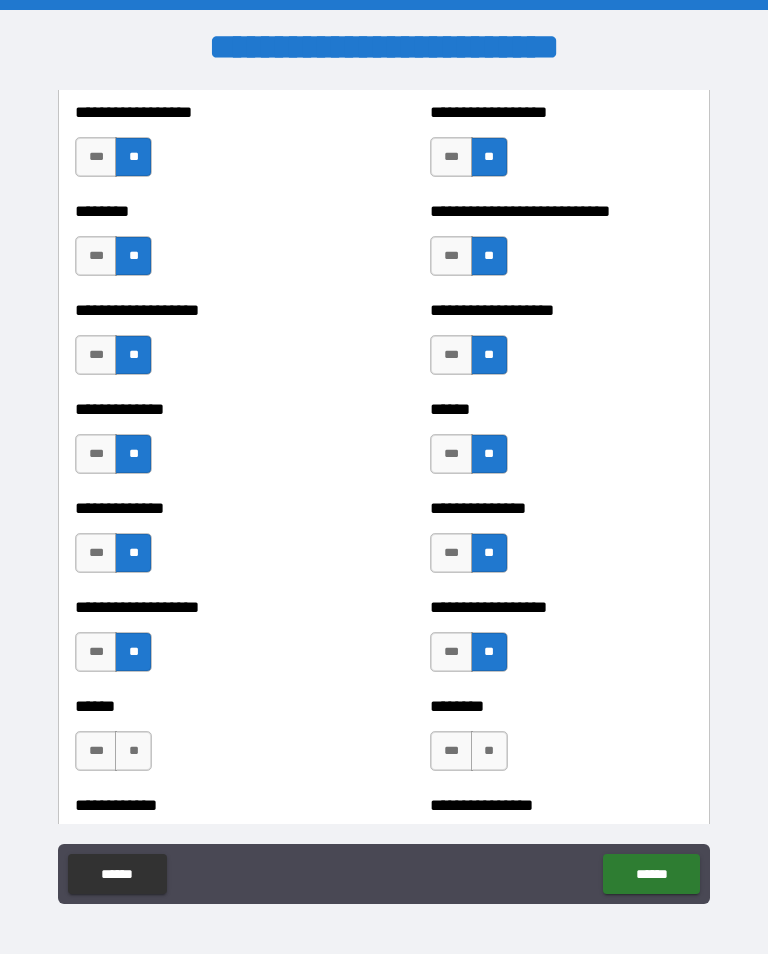 click on "**" at bounding box center (133, 751) 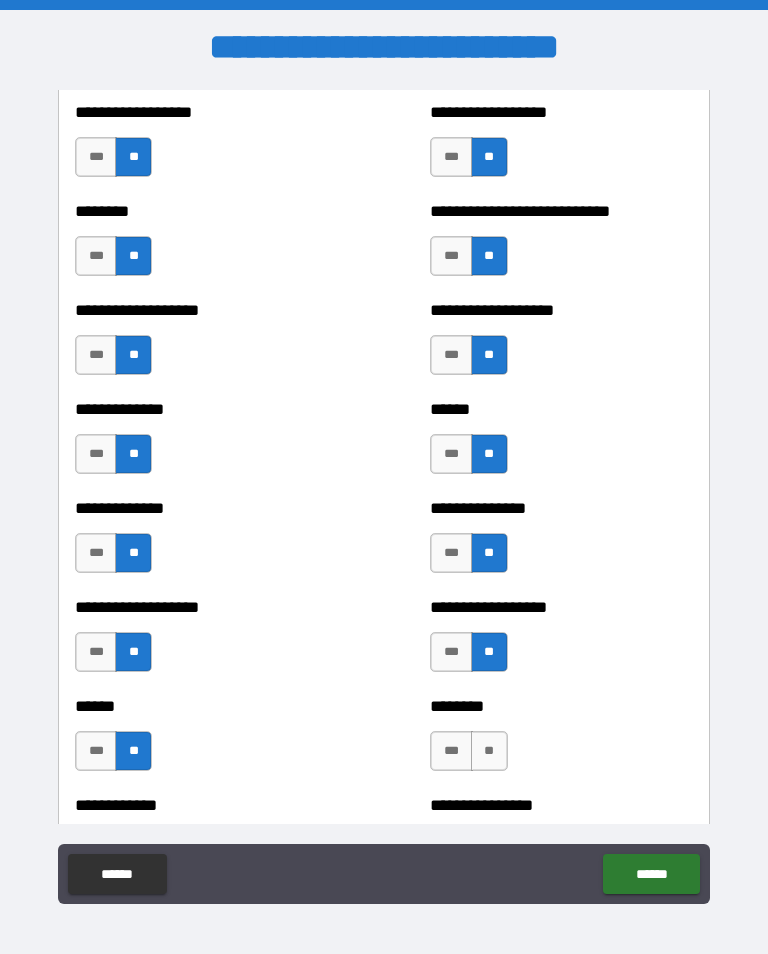 click on "**" at bounding box center [489, 751] 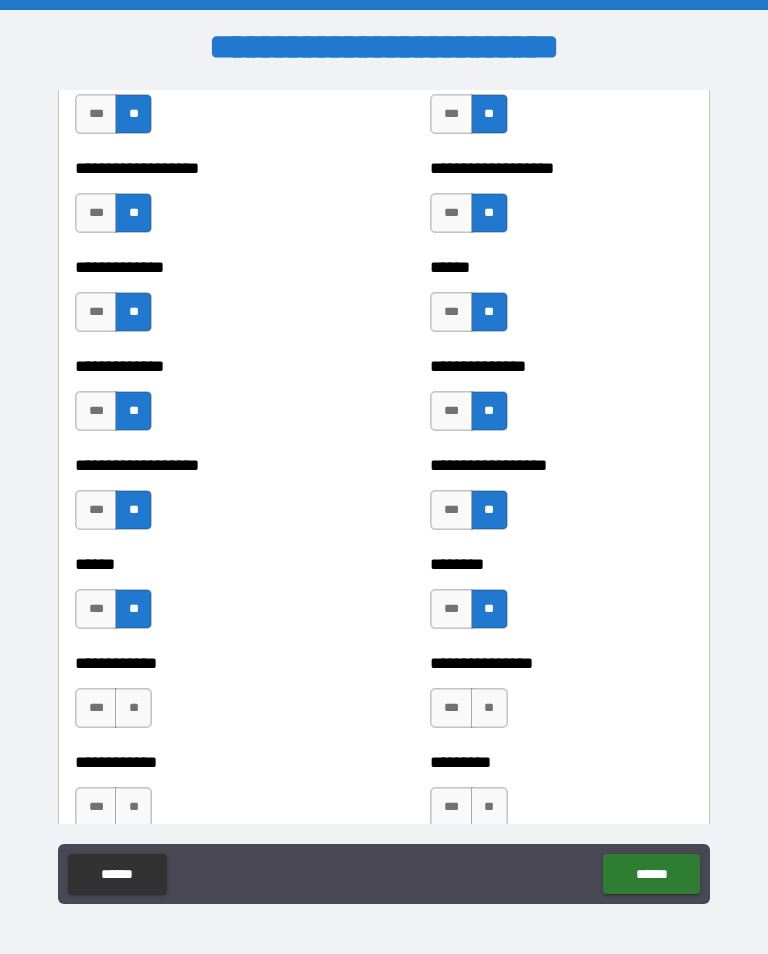 scroll, scrollTop: 4639, scrollLeft: 0, axis: vertical 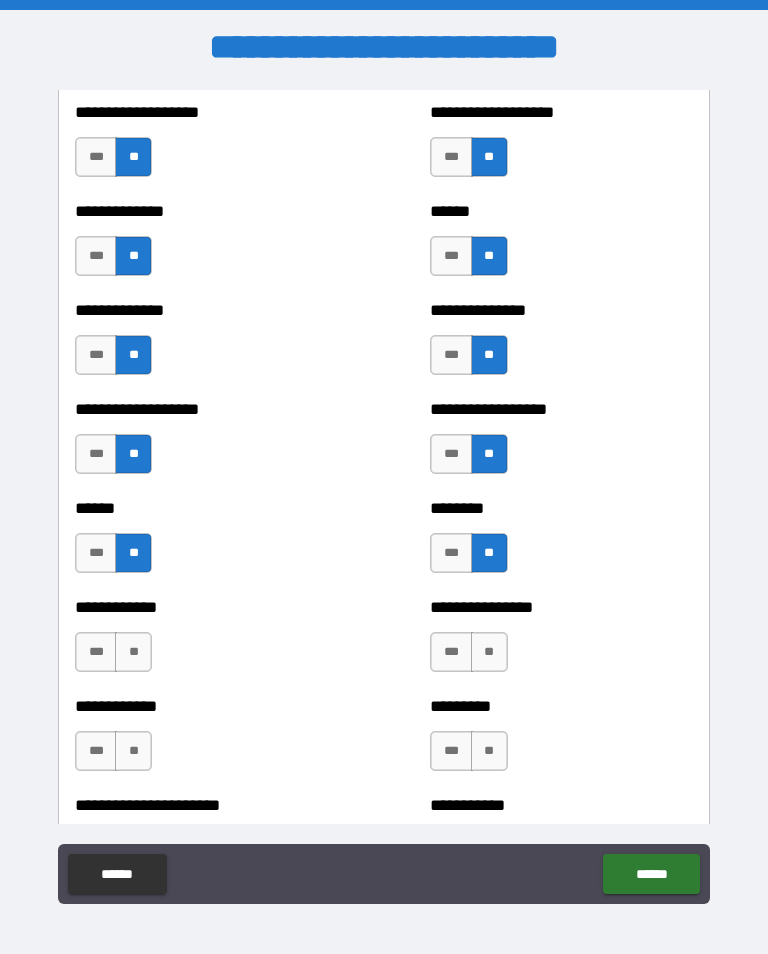 click on "**" at bounding box center (133, 652) 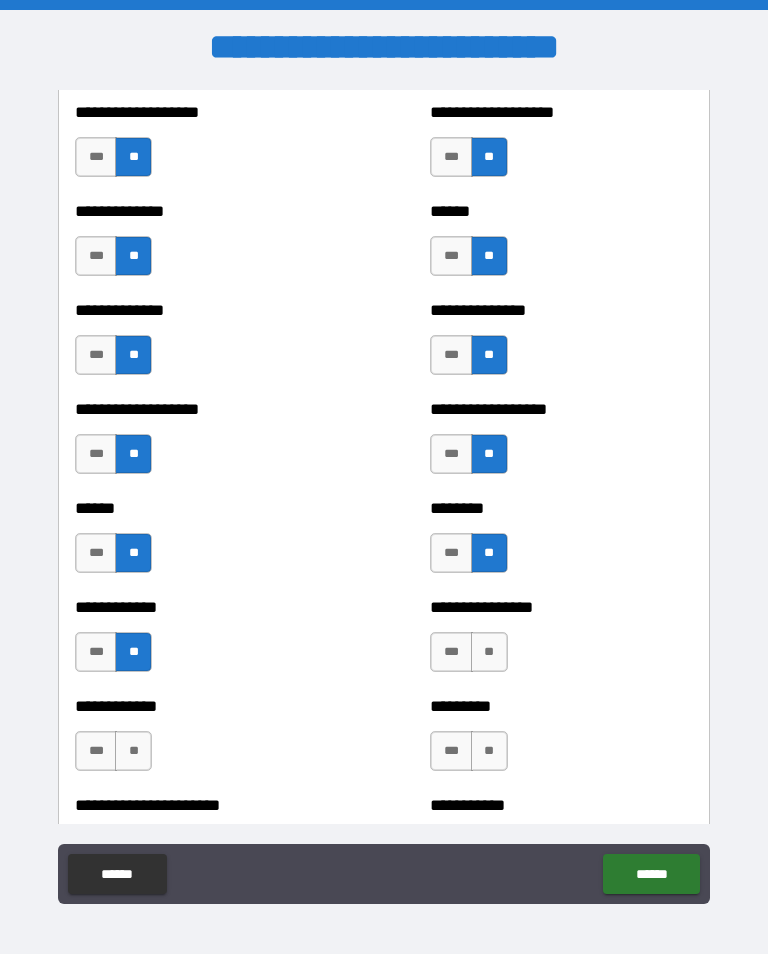 click on "**" at bounding box center (489, 652) 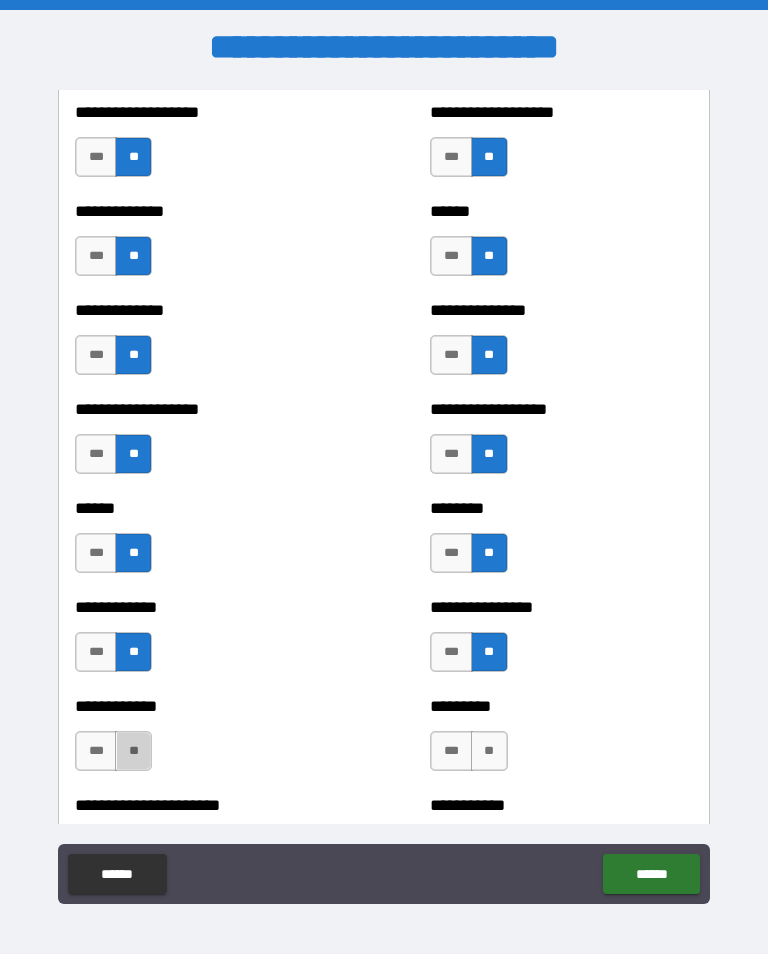 click on "**" at bounding box center (133, 751) 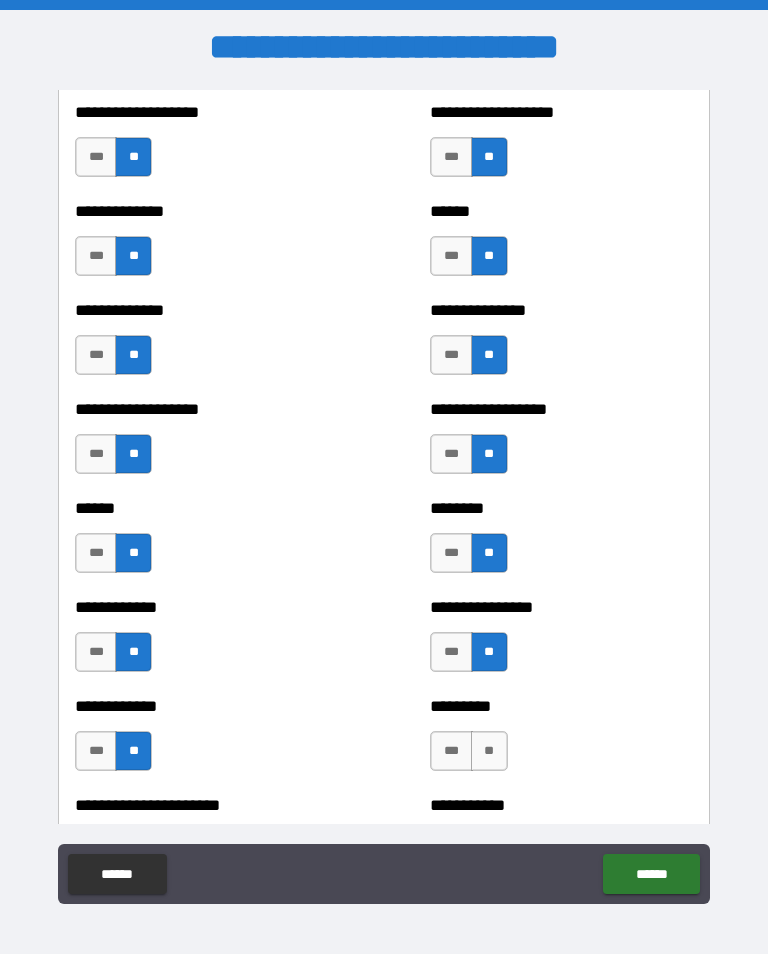 click on "**" at bounding box center (489, 751) 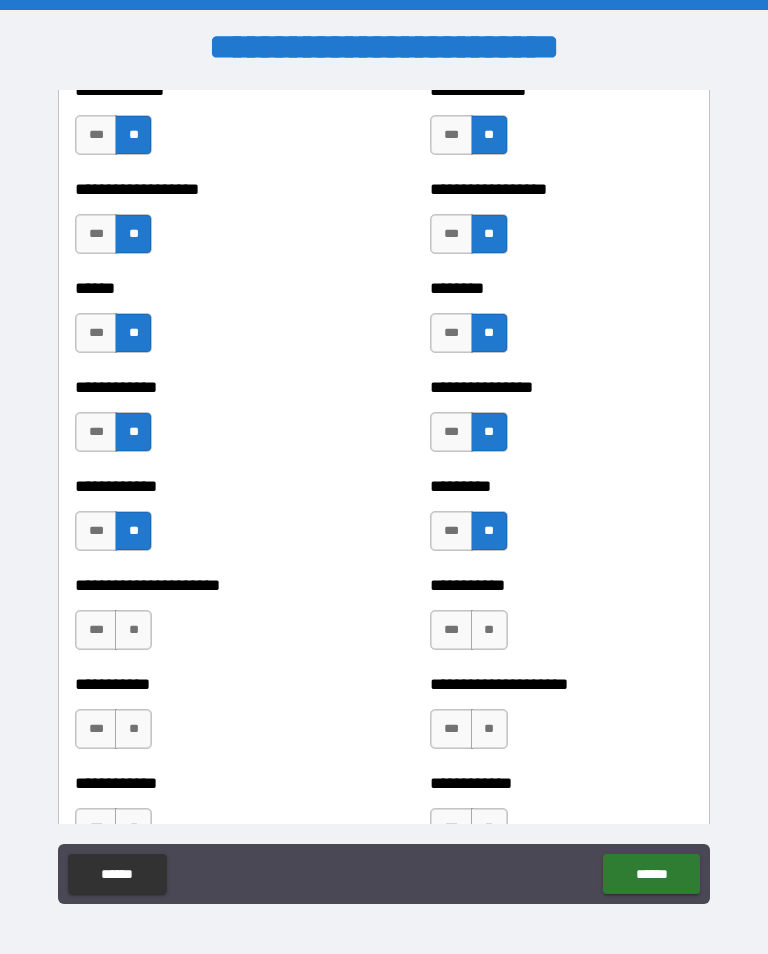 scroll, scrollTop: 4861, scrollLeft: 0, axis: vertical 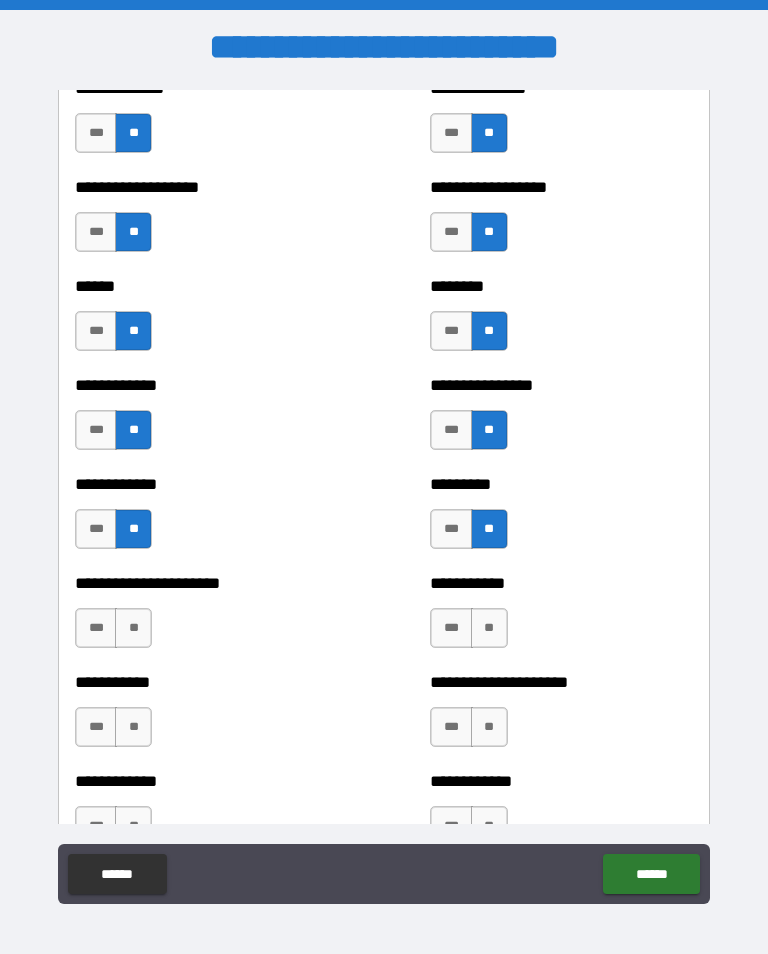click on "**" at bounding box center (133, 628) 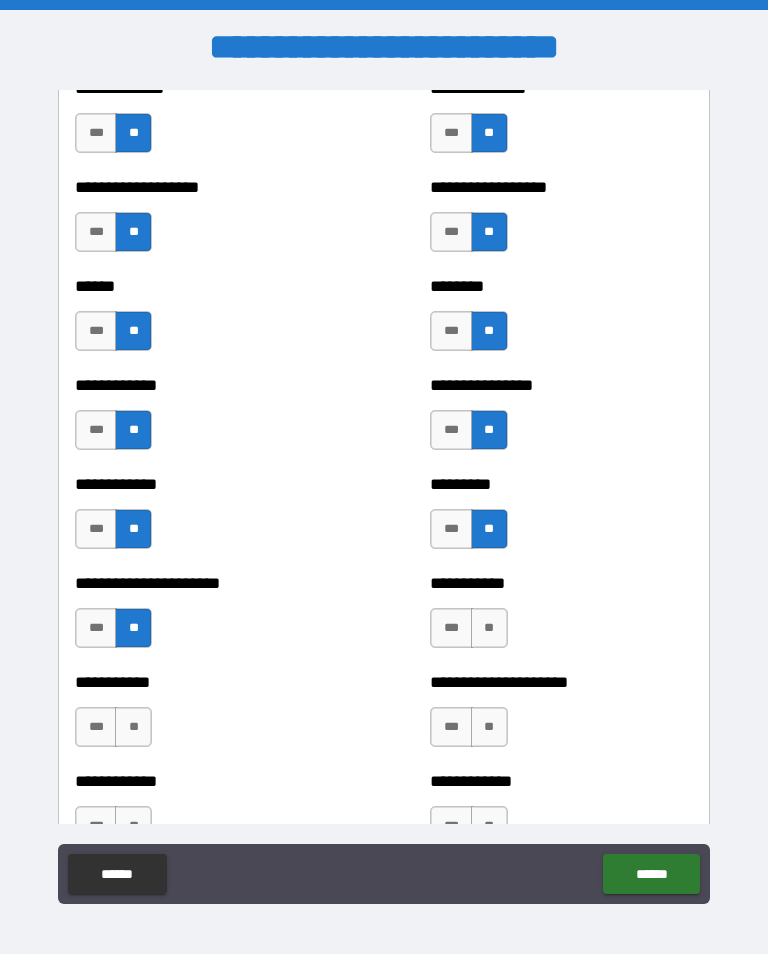 click on "**" at bounding box center [489, 628] 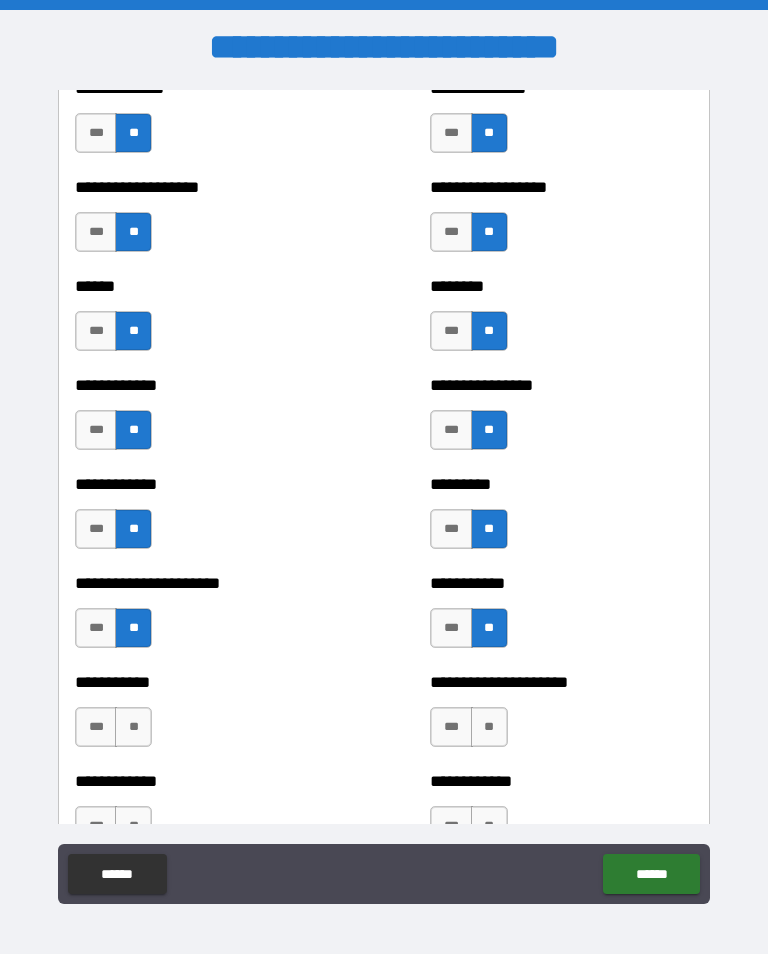 click on "**" at bounding box center [133, 727] 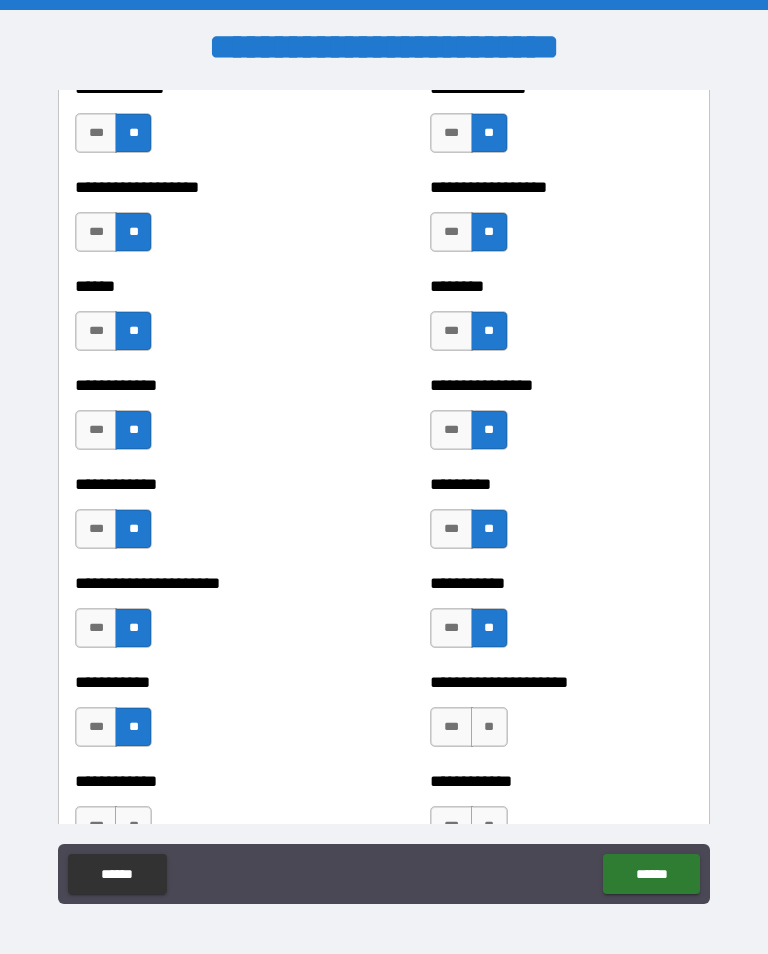 click on "**" at bounding box center (489, 727) 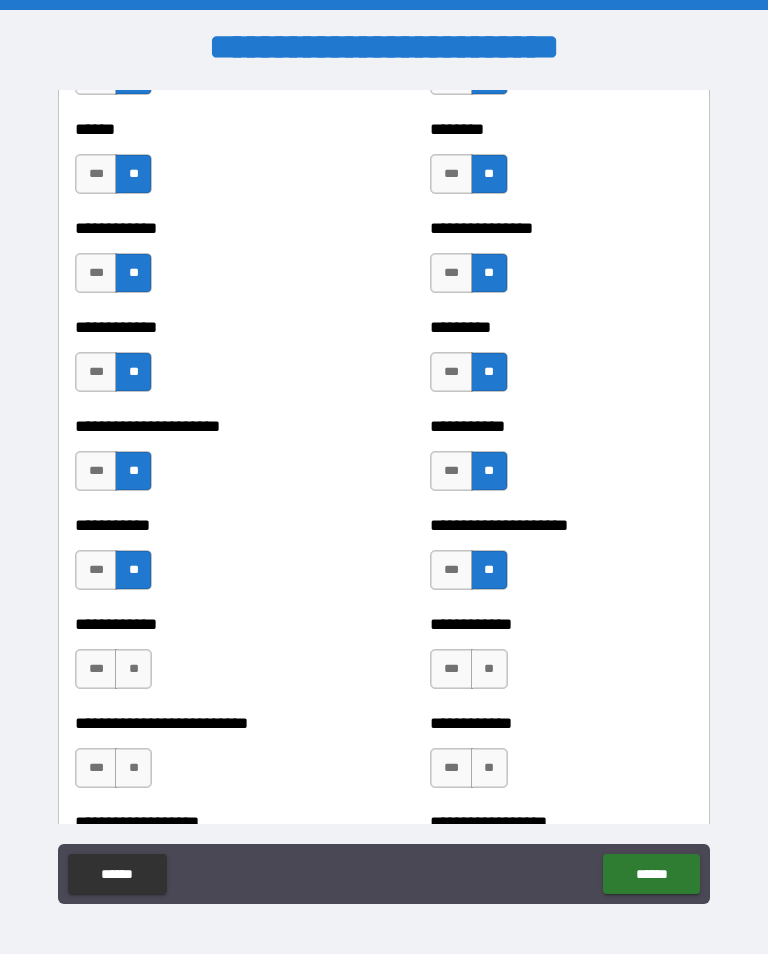 scroll, scrollTop: 5018, scrollLeft: 0, axis: vertical 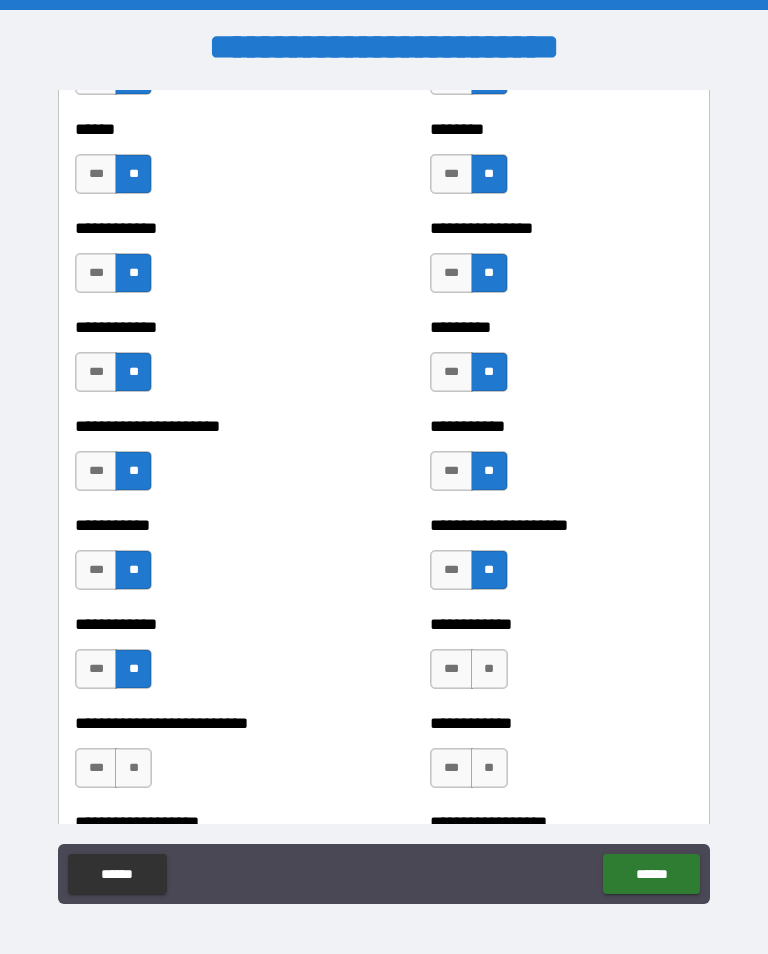 click on "**" at bounding box center [489, 669] 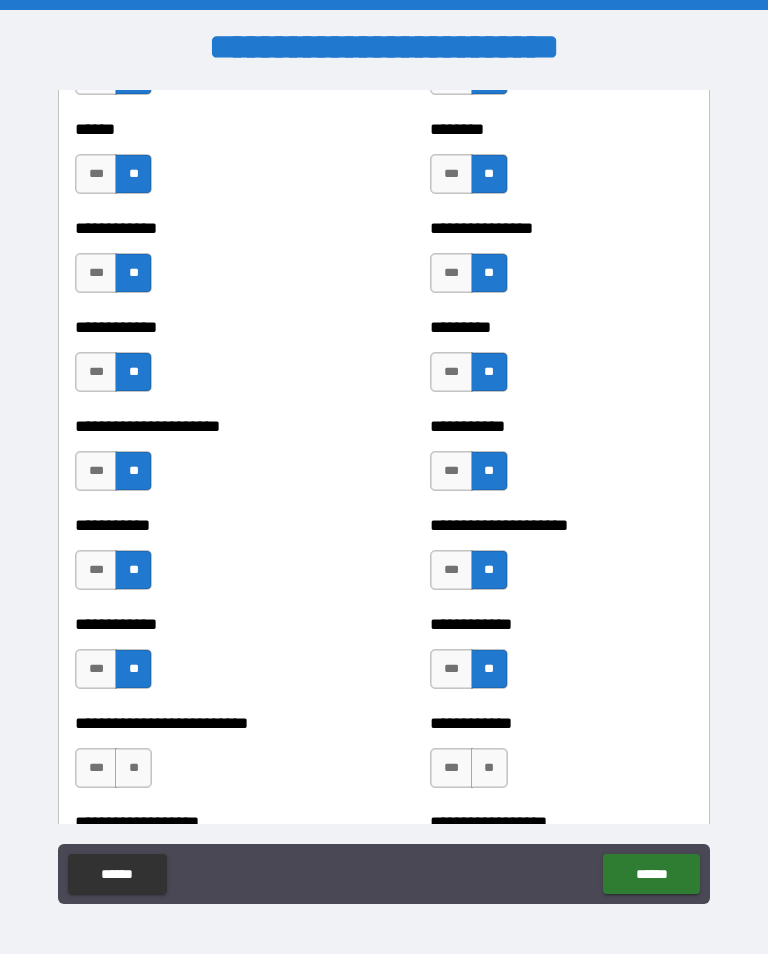 click on "**" at bounding box center (133, 768) 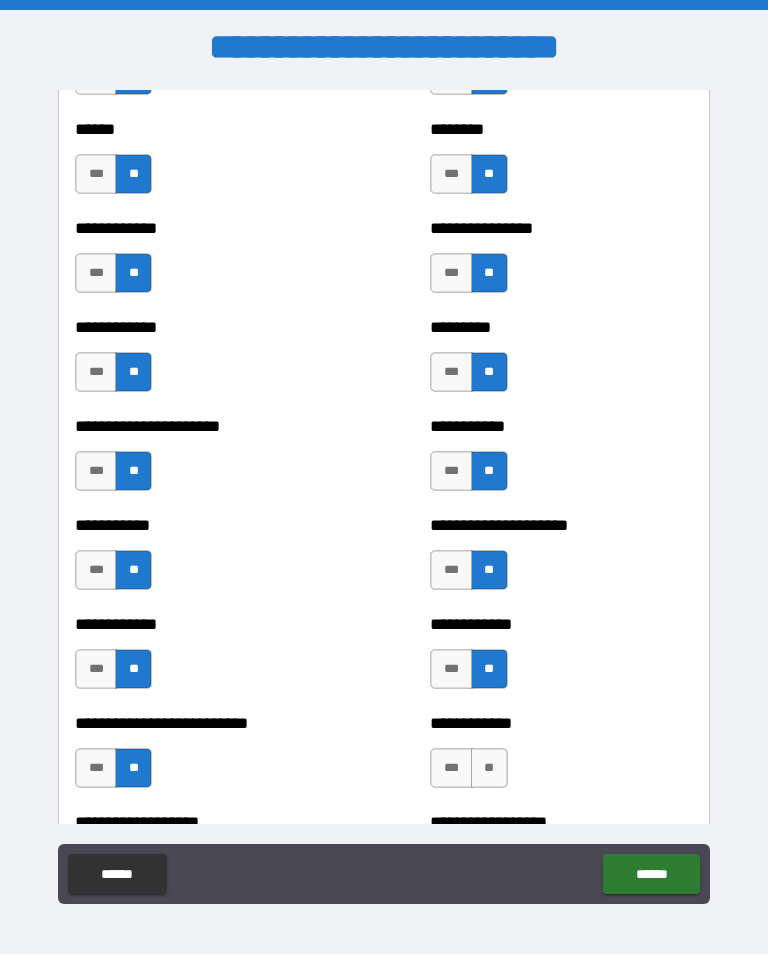 click on "**" at bounding box center [489, 768] 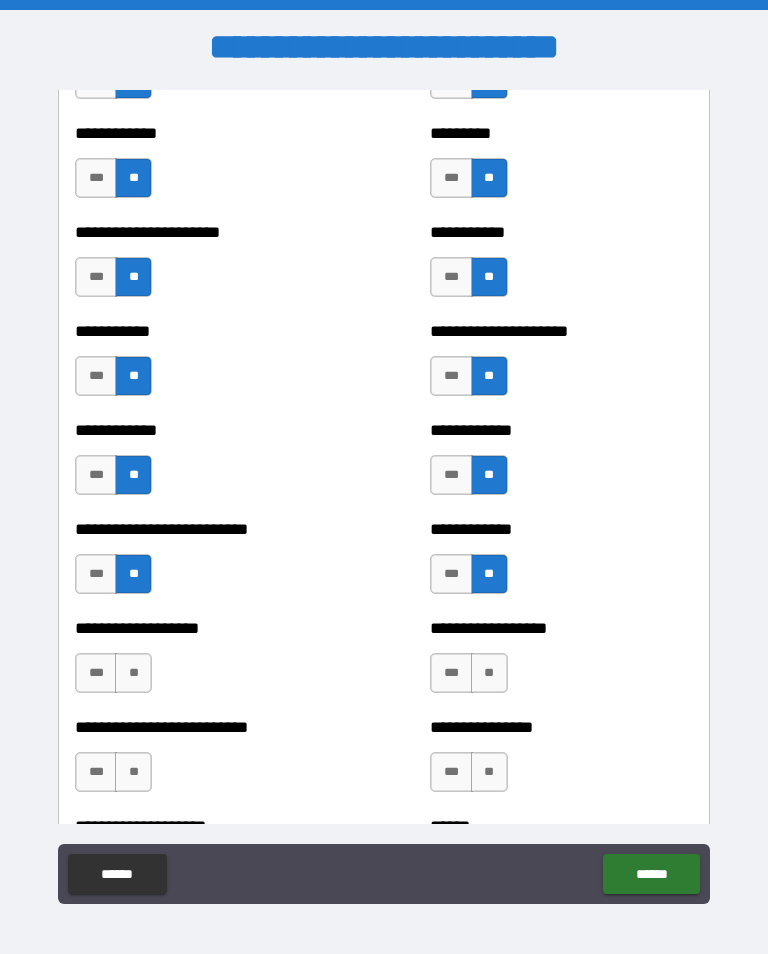 scroll, scrollTop: 5253, scrollLeft: 0, axis: vertical 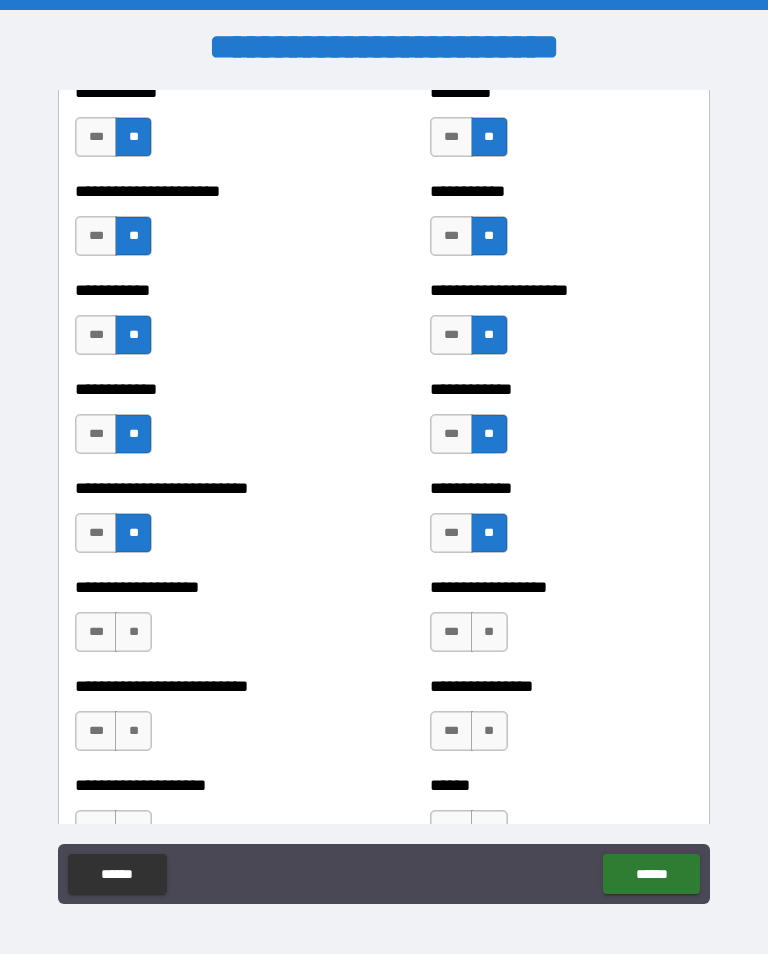 click on "**" at bounding box center [133, 632] 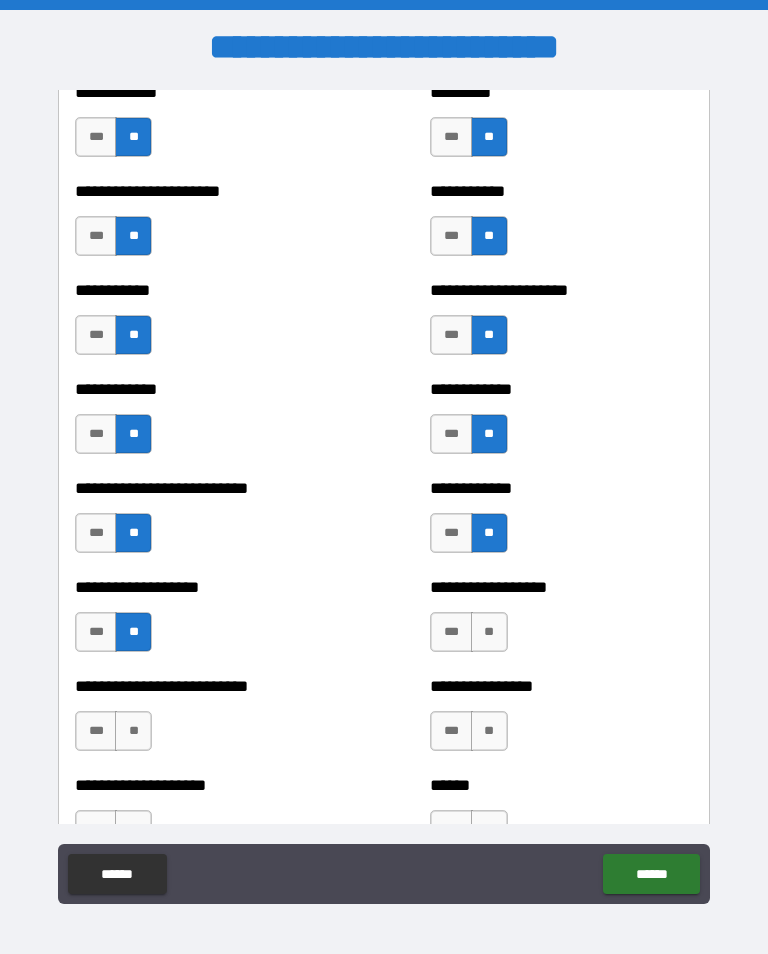 click on "**" at bounding box center [489, 632] 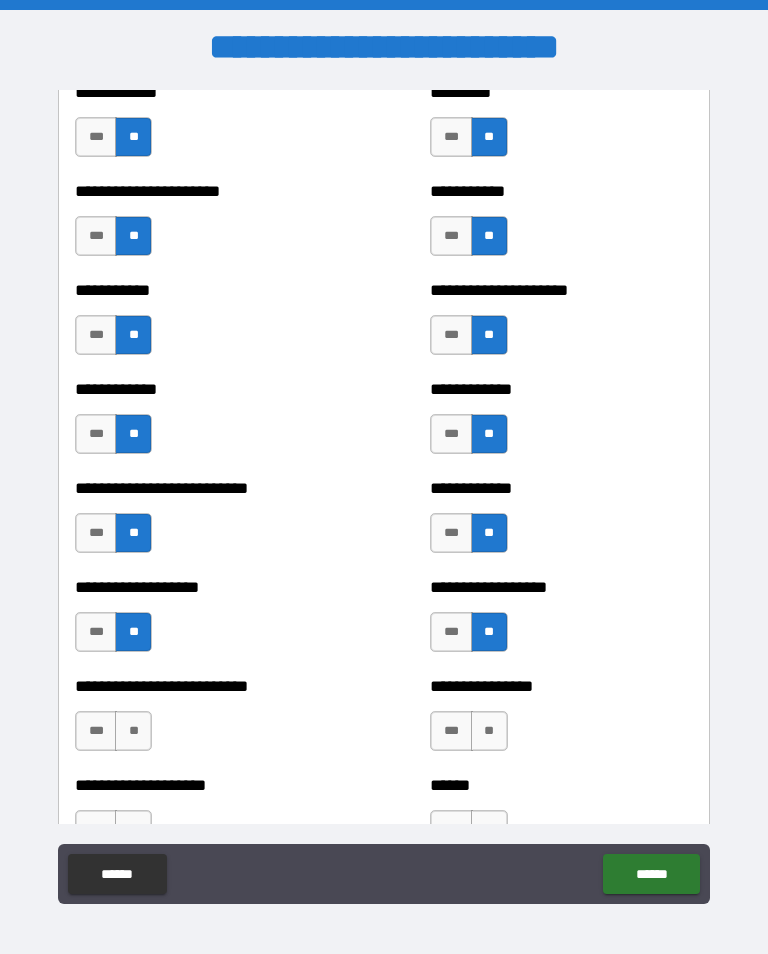 click on "**" at bounding box center (133, 731) 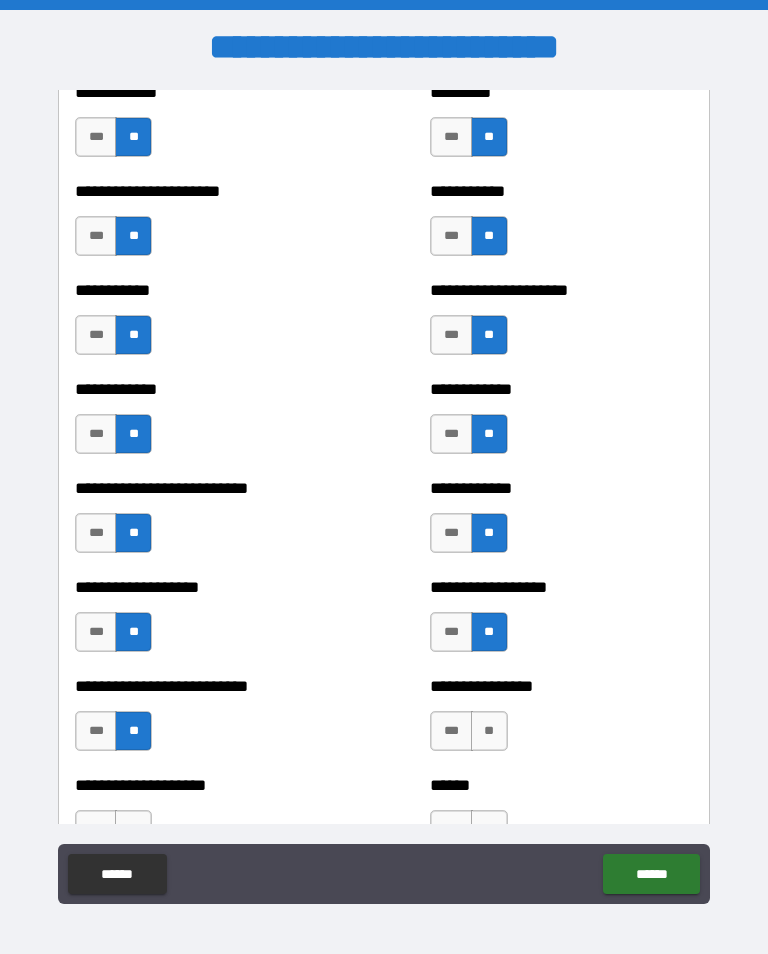 click on "**" at bounding box center [489, 731] 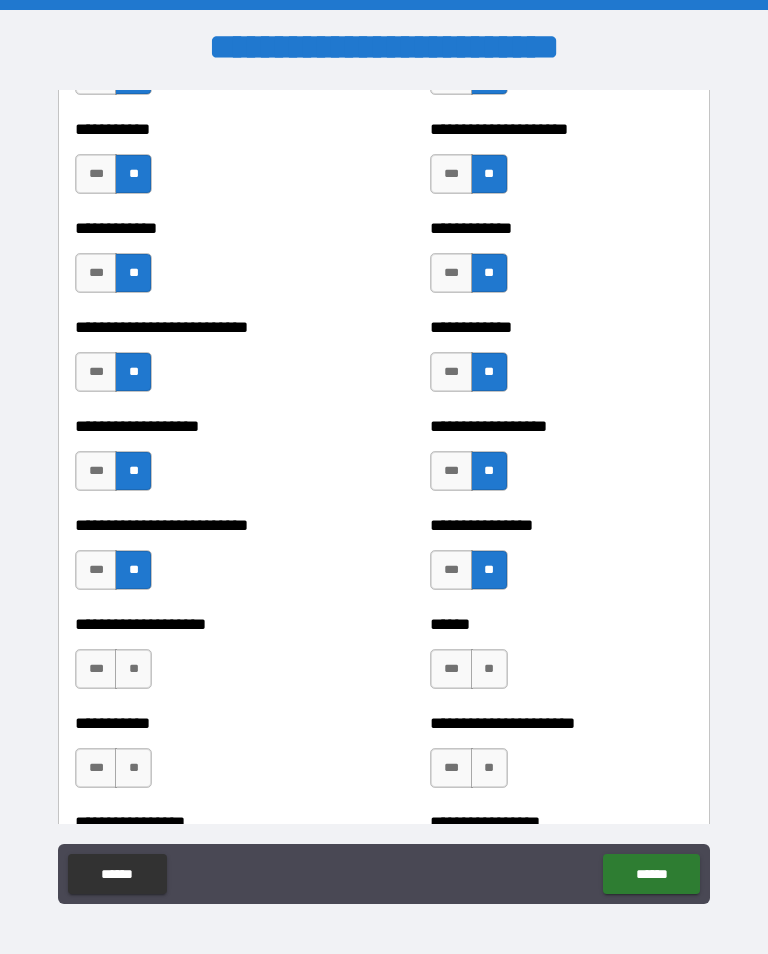 scroll, scrollTop: 5445, scrollLeft: 0, axis: vertical 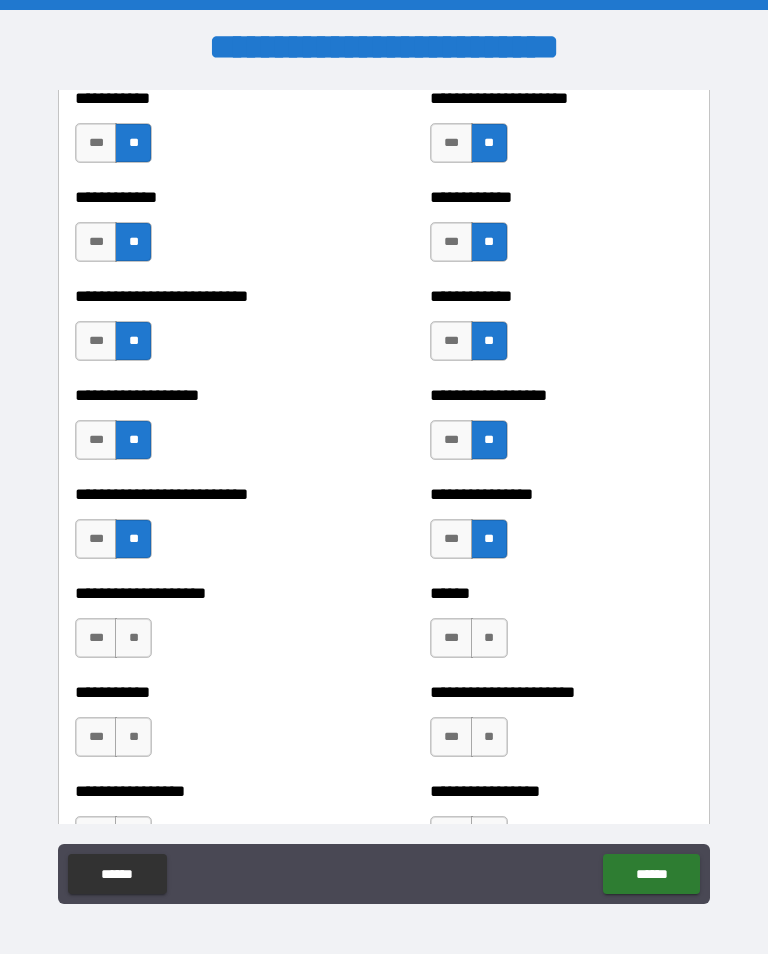 click on "**" at bounding box center (133, 638) 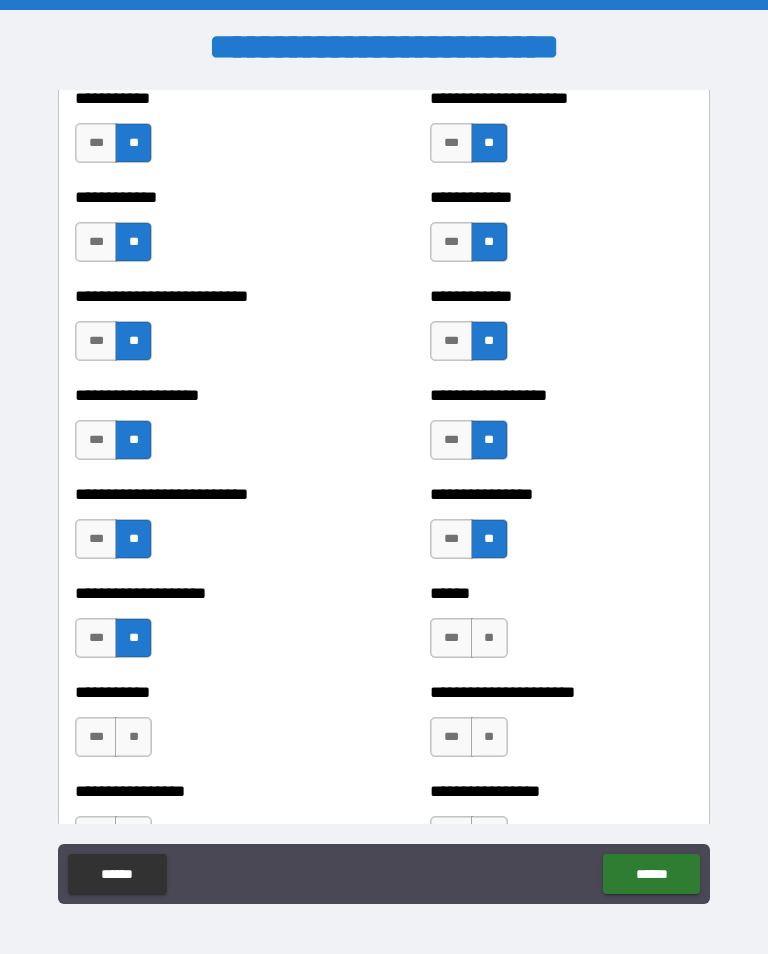 click on "**" at bounding box center [489, 638] 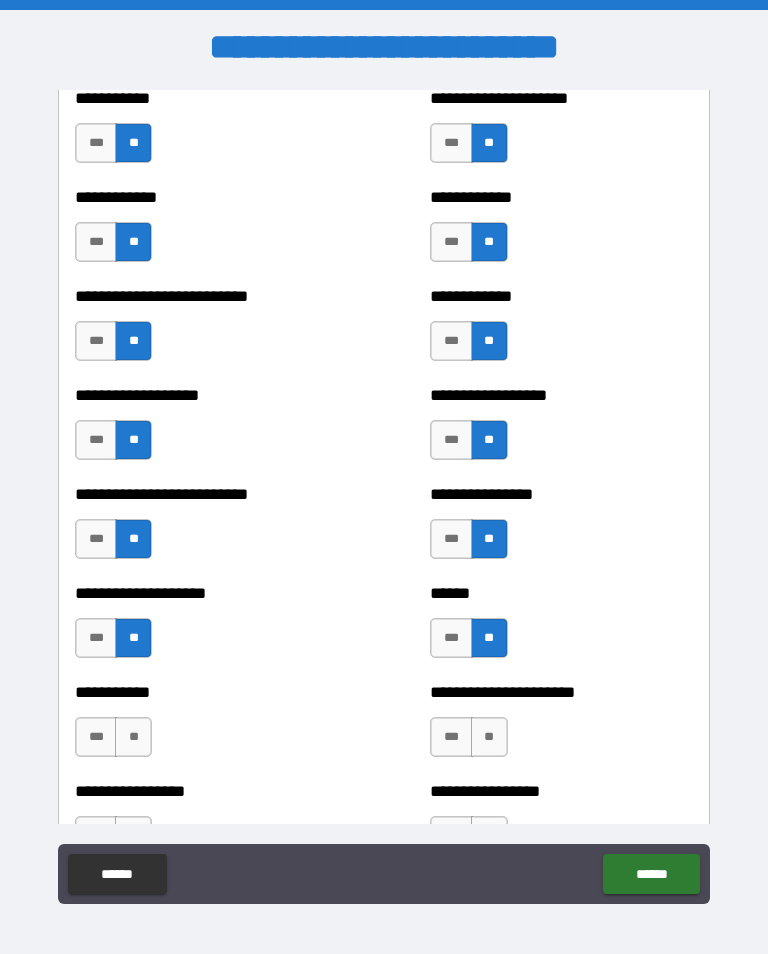 click on "**" at bounding box center [133, 737] 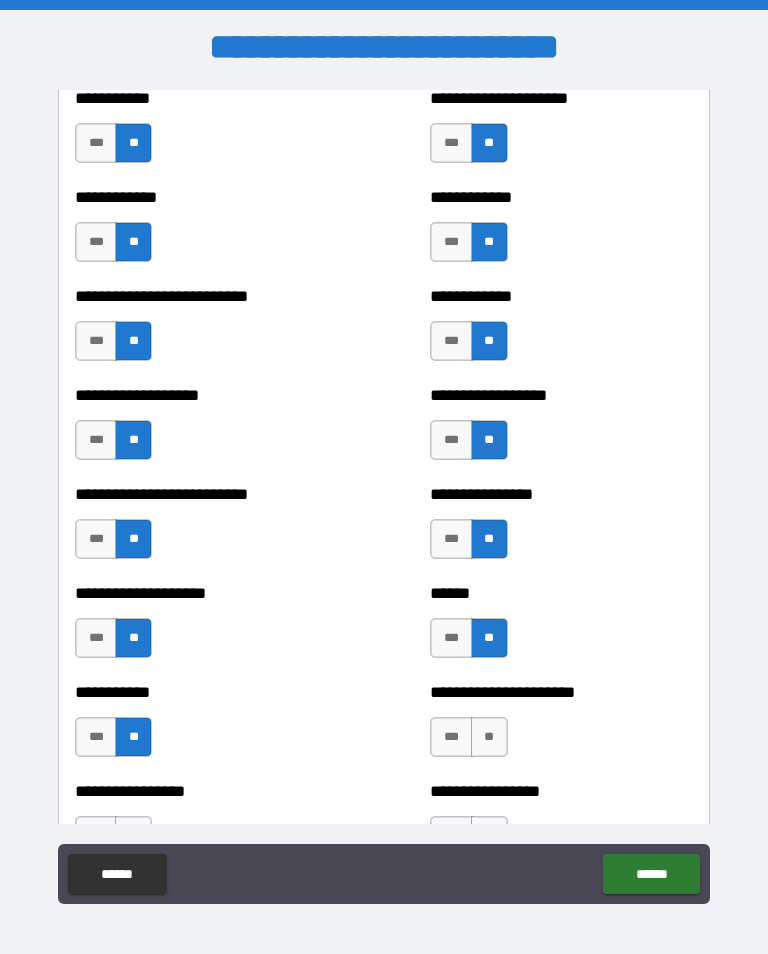 click on "**" at bounding box center [489, 737] 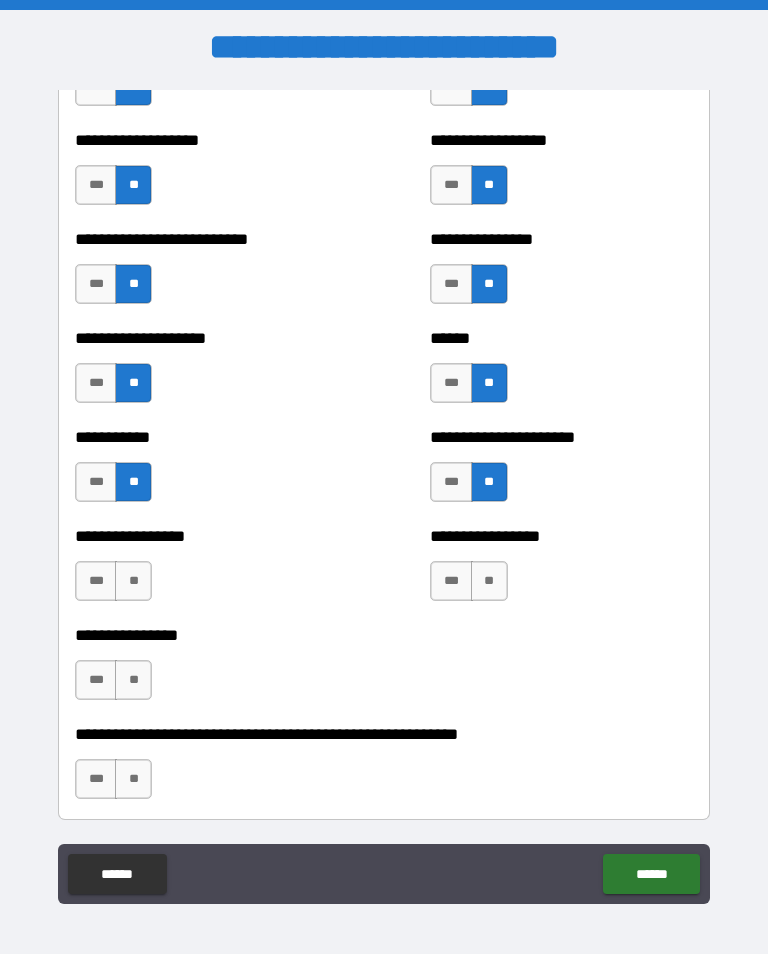 scroll, scrollTop: 5701, scrollLeft: 0, axis: vertical 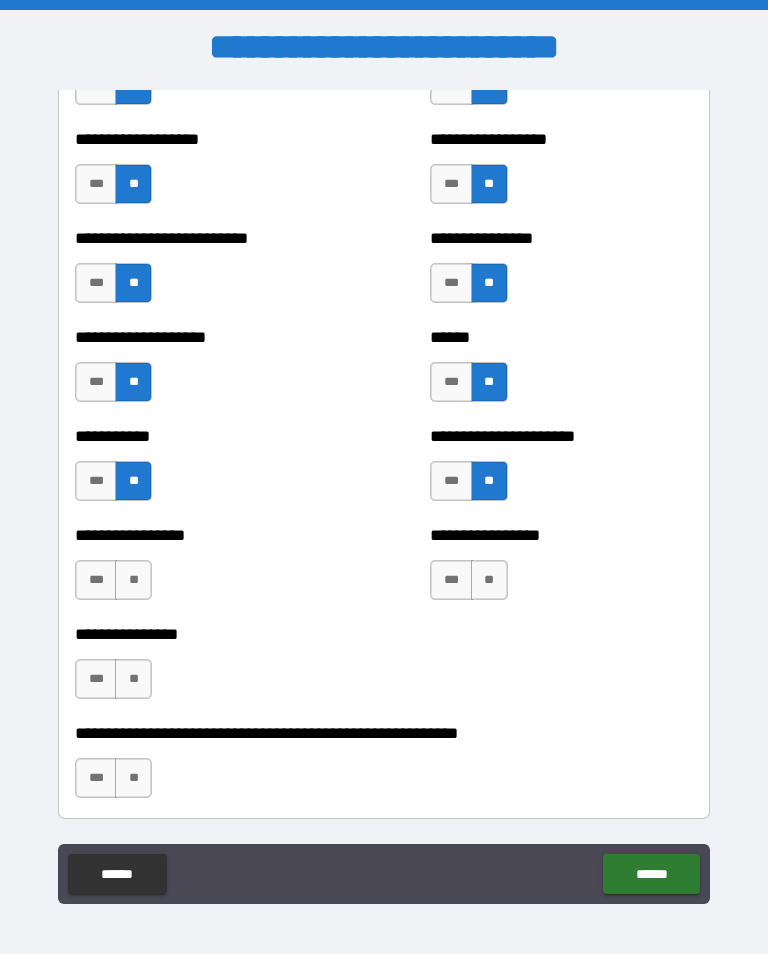 click on "**" at bounding box center [133, 580] 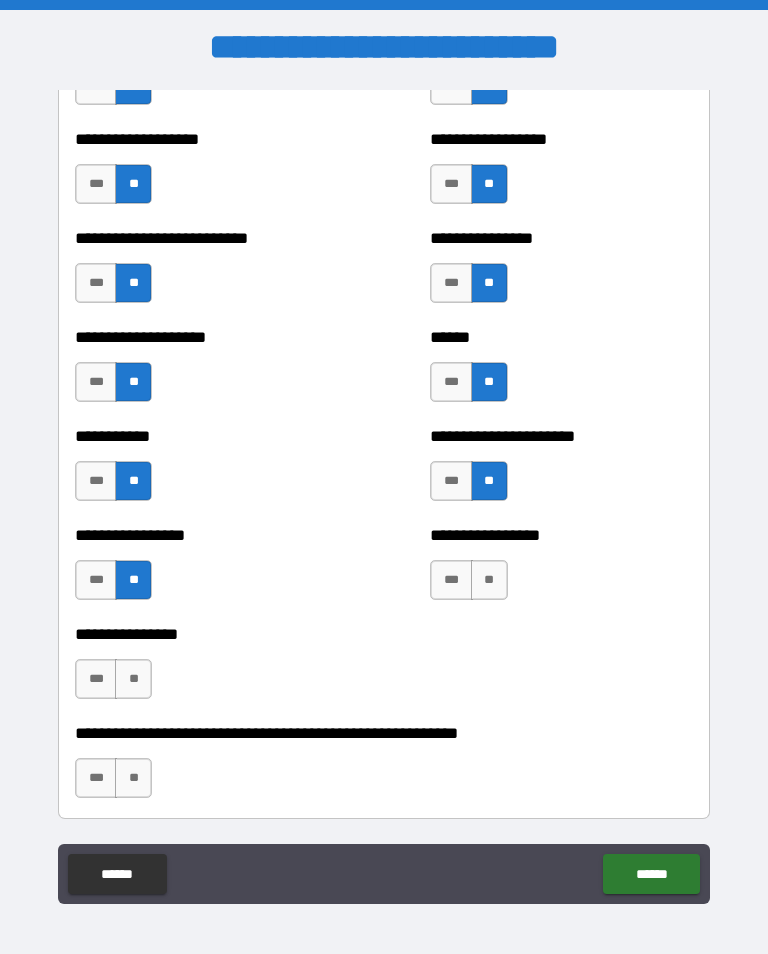 click on "**" at bounding box center [489, 580] 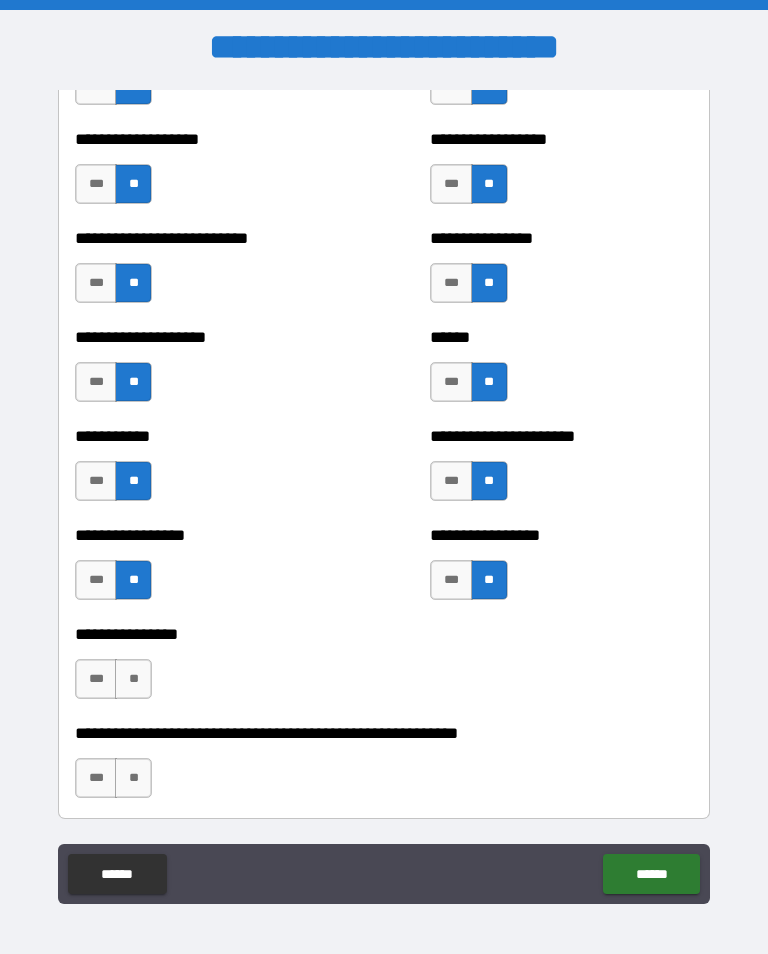 click on "**" at bounding box center (133, 679) 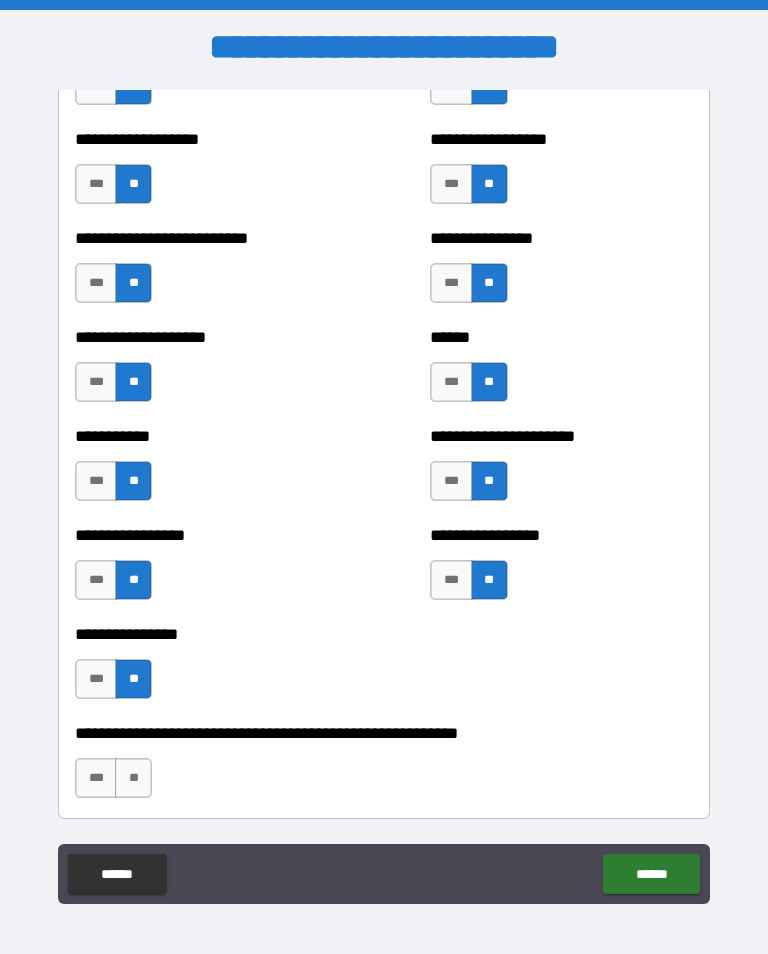 click on "**" at bounding box center (133, 778) 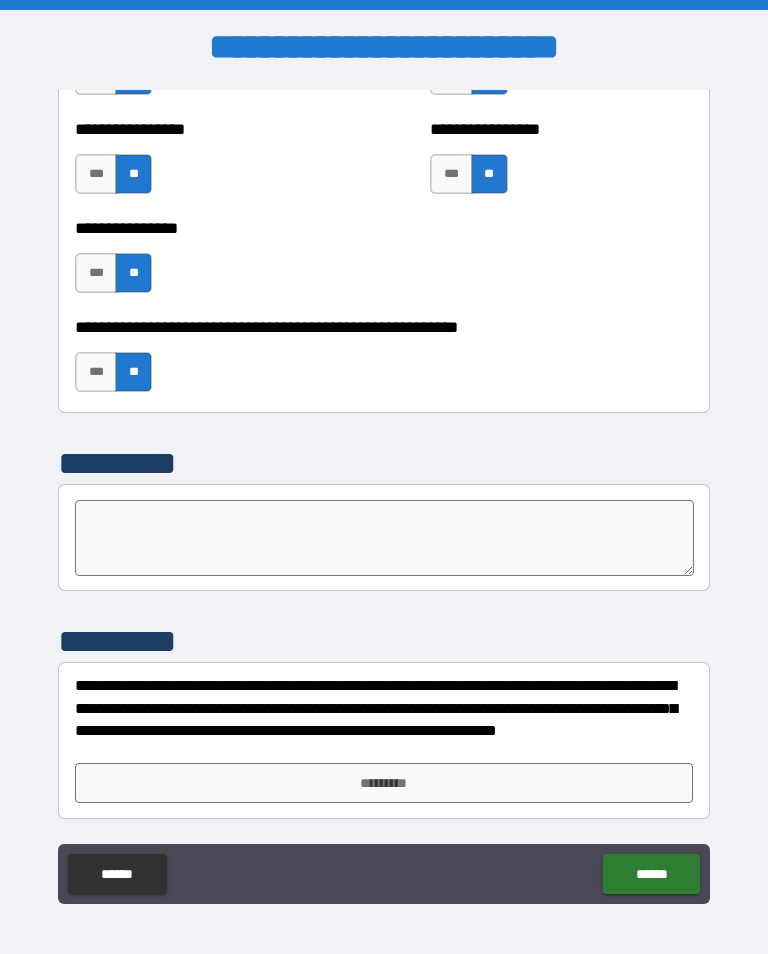 click on "*********" at bounding box center (384, 783) 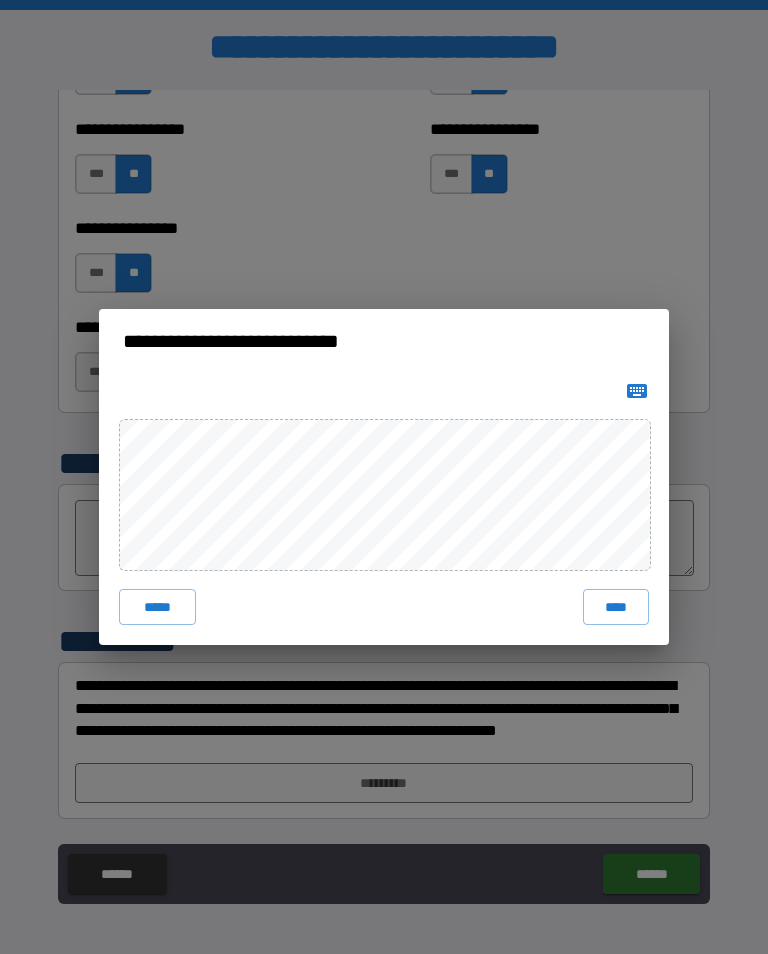click on "****" at bounding box center [616, 607] 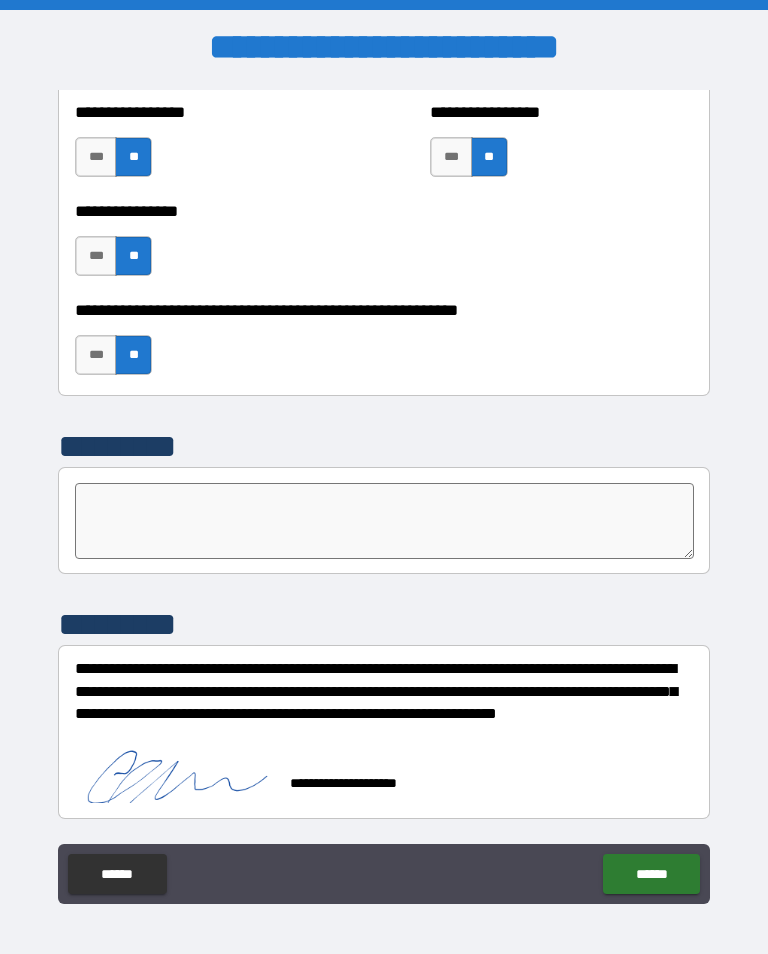 scroll, scrollTop: 6125, scrollLeft: 0, axis: vertical 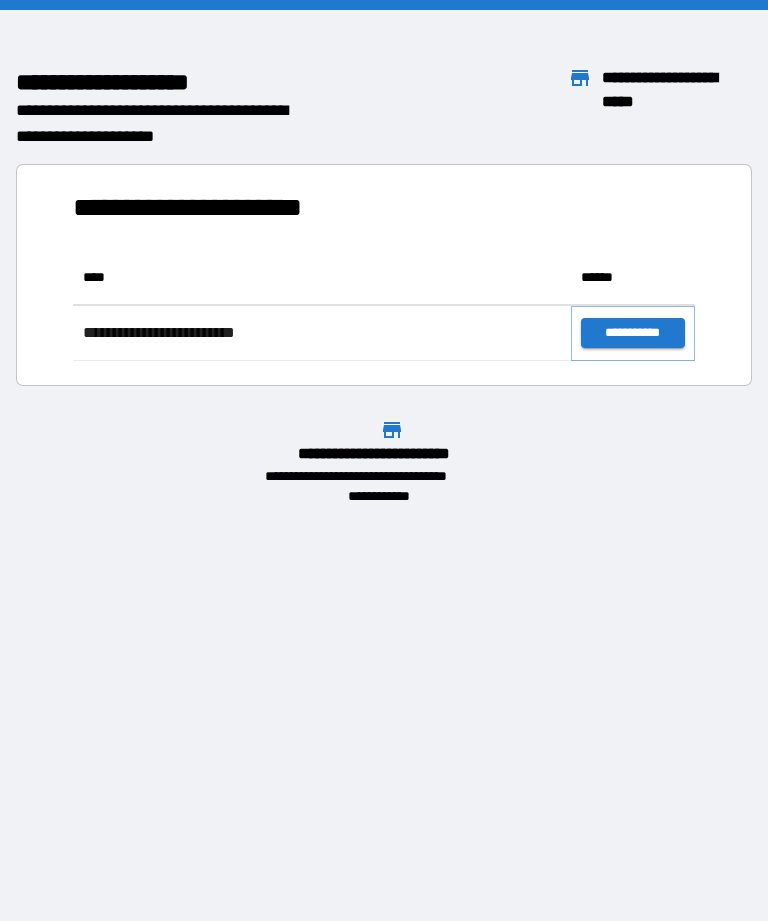 click on "**********" at bounding box center (633, 333) 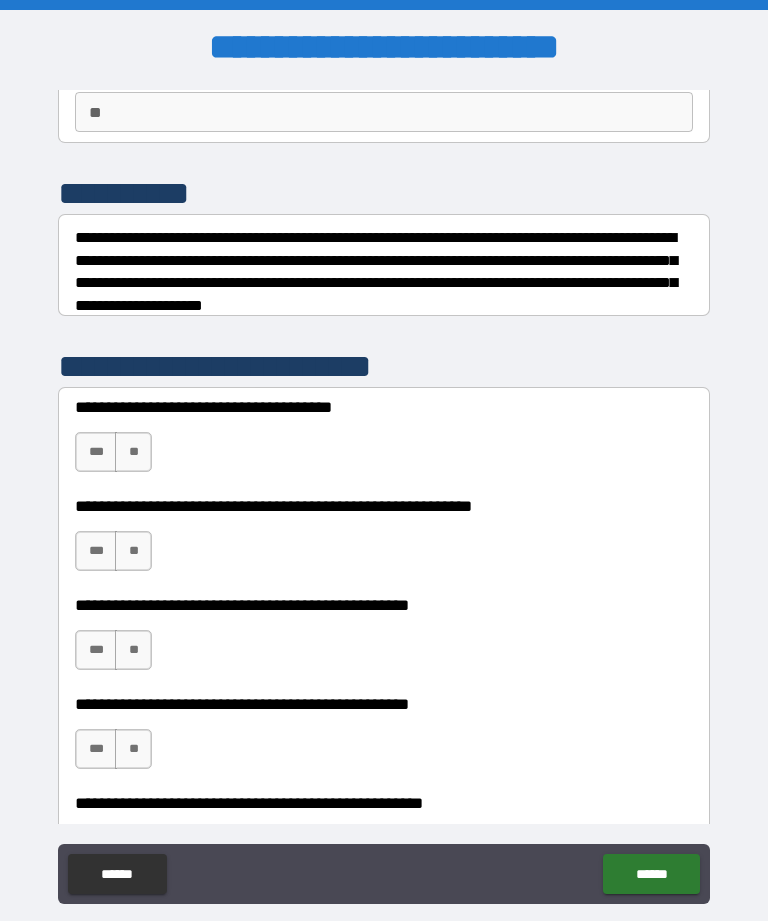 scroll, scrollTop: 222, scrollLeft: 0, axis: vertical 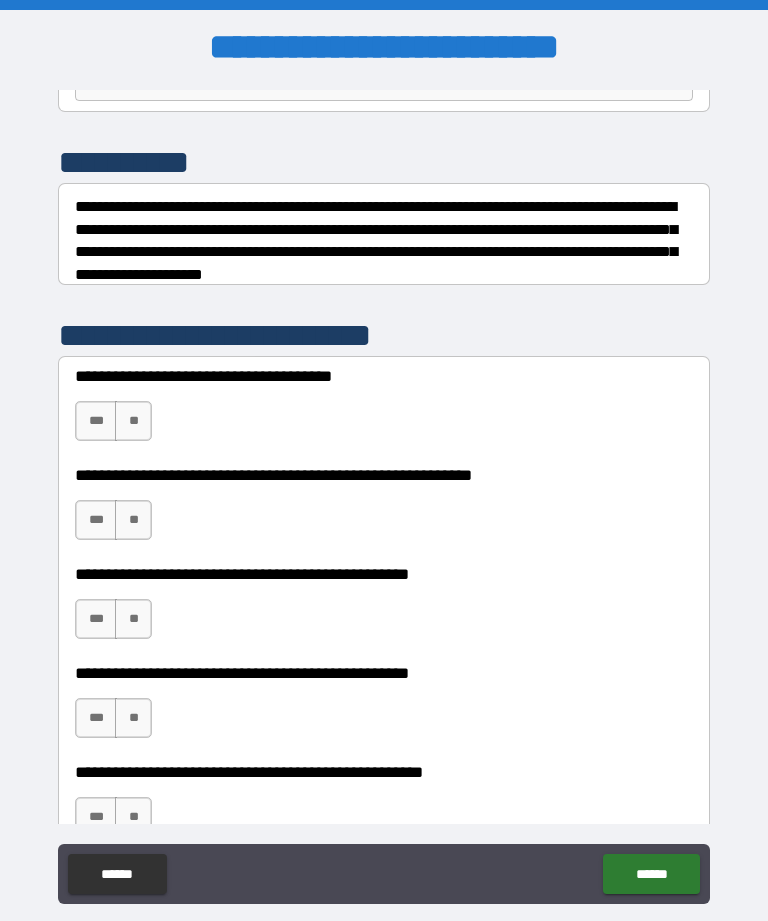 click on "**" at bounding box center (133, 421) 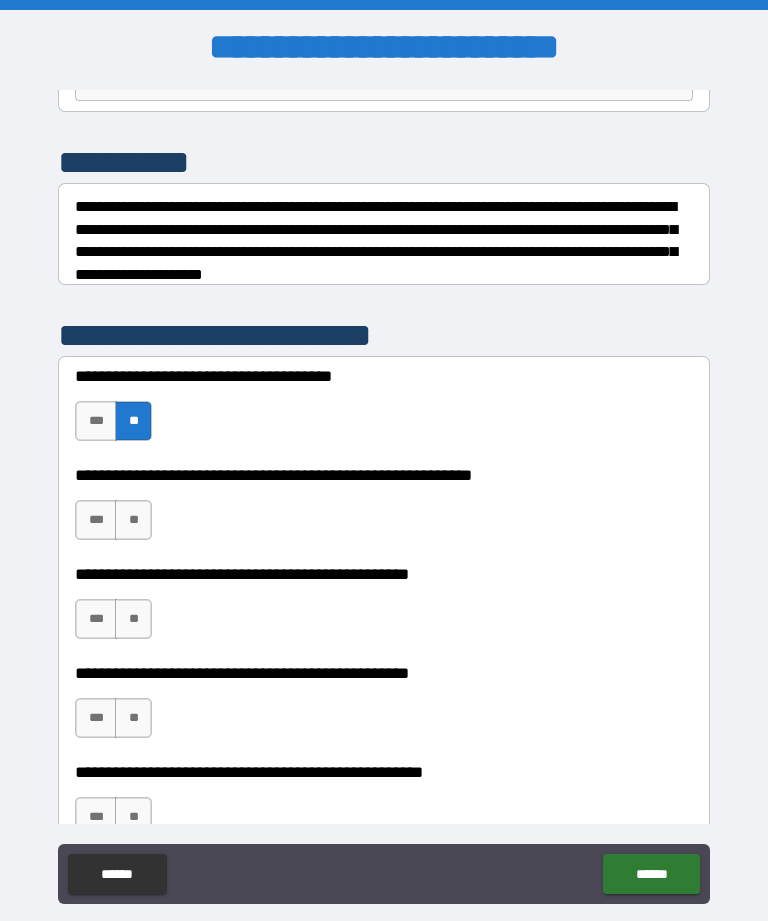 click on "**" at bounding box center (133, 520) 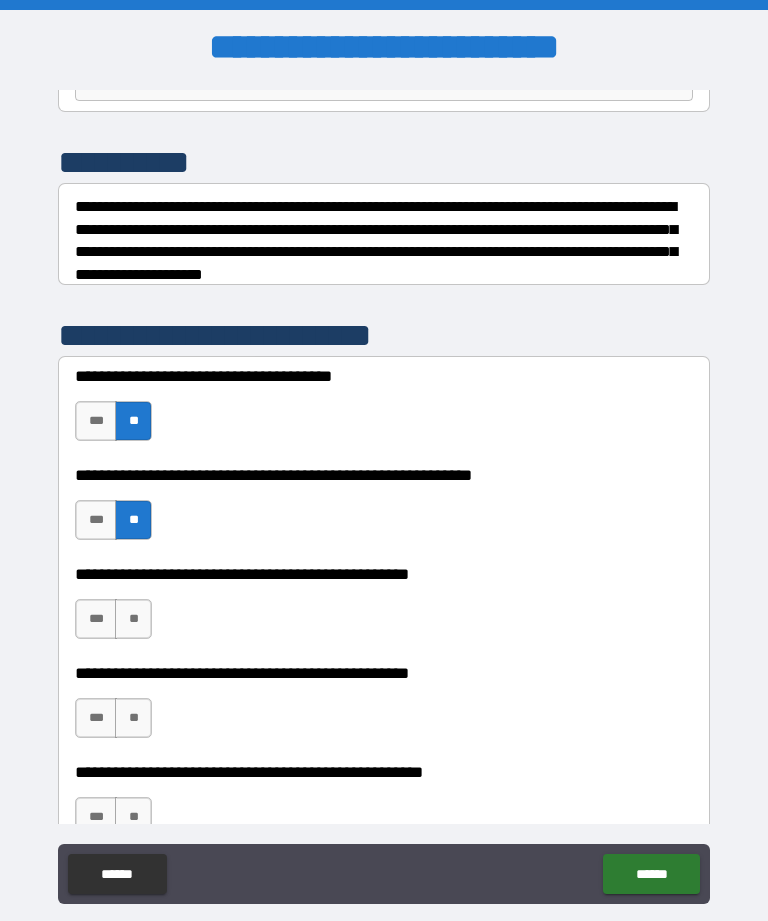 click on "**" at bounding box center [133, 619] 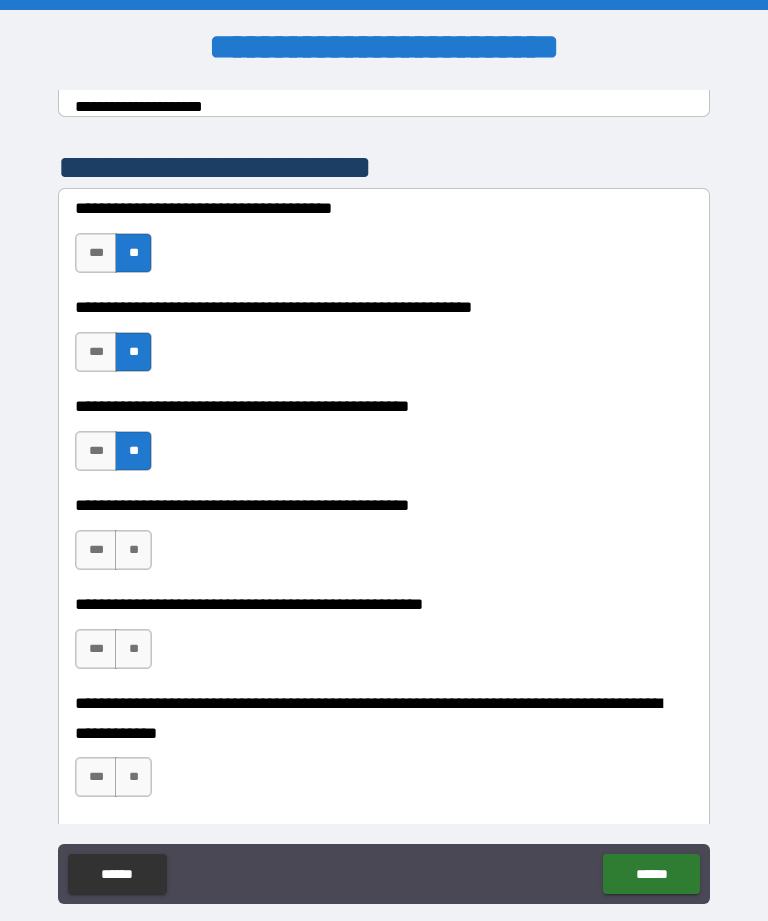 scroll, scrollTop: 399, scrollLeft: 0, axis: vertical 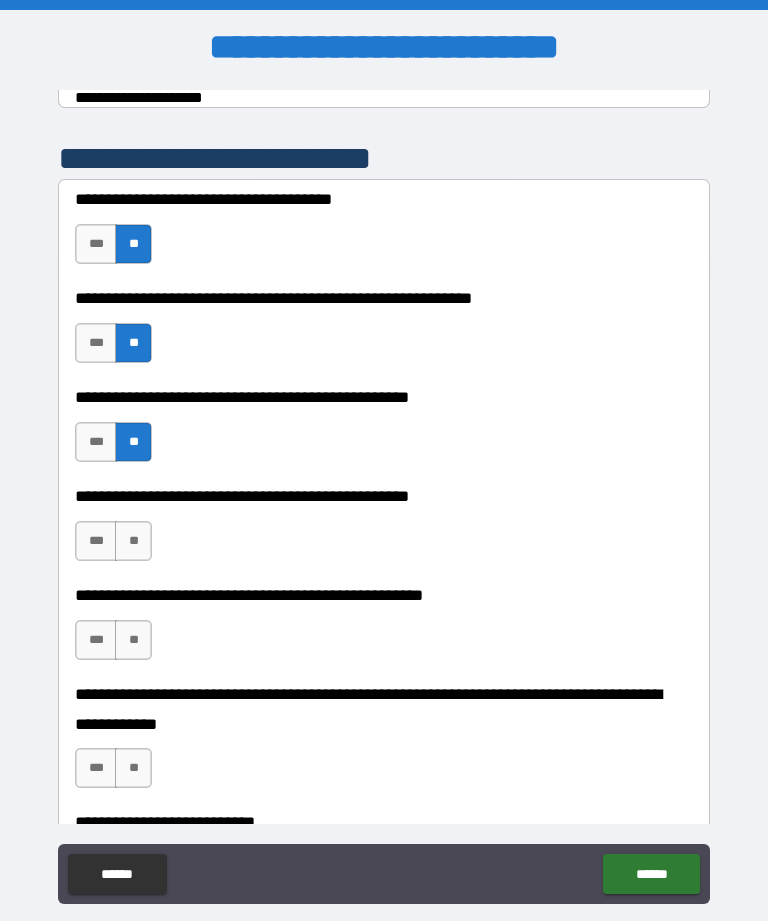 click on "**" at bounding box center (133, 541) 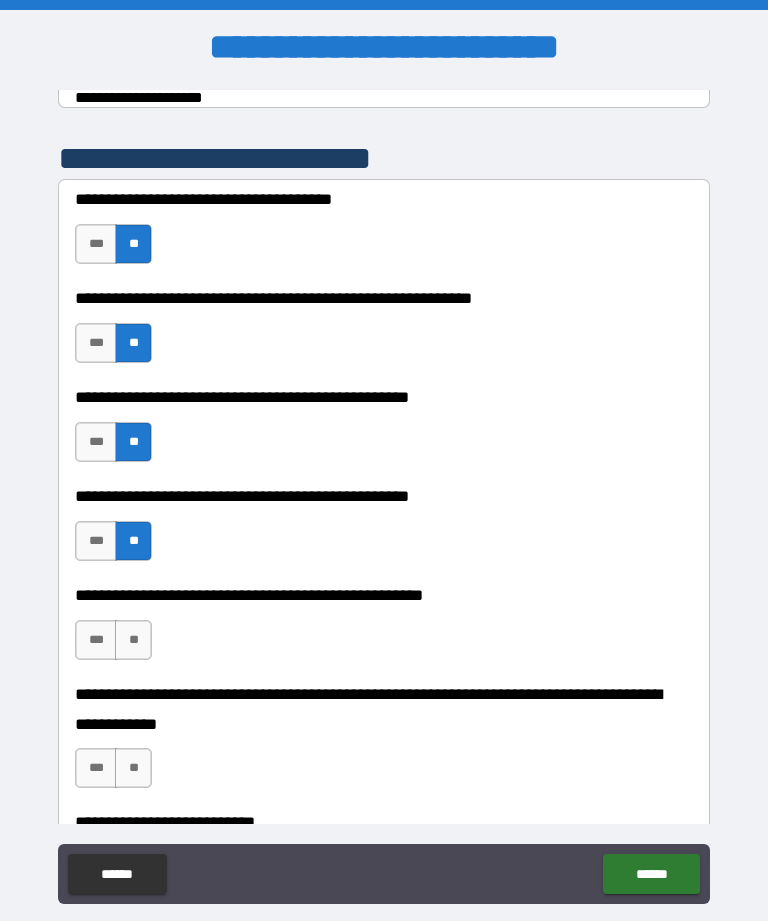 click on "**" at bounding box center (133, 640) 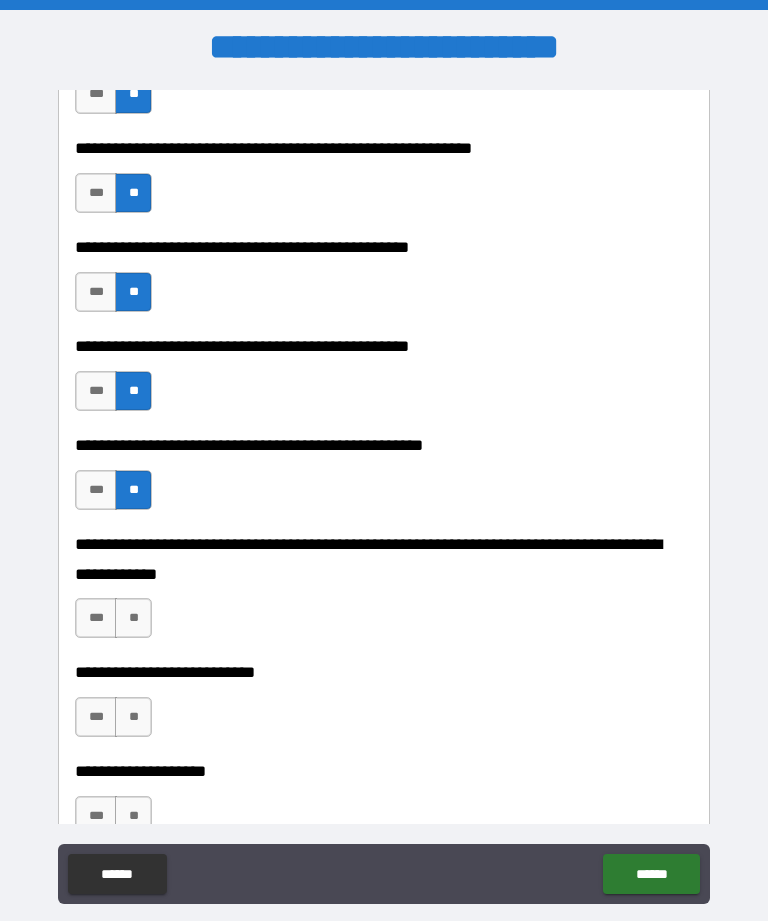 scroll, scrollTop: 555, scrollLeft: 0, axis: vertical 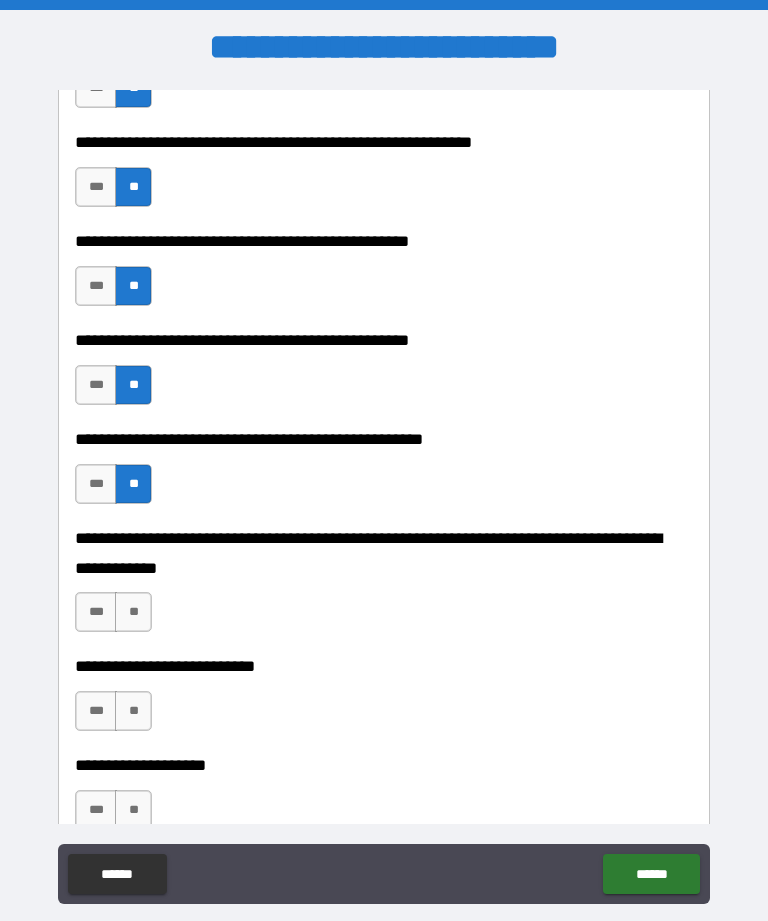 click on "**" at bounding box center (133, 612) 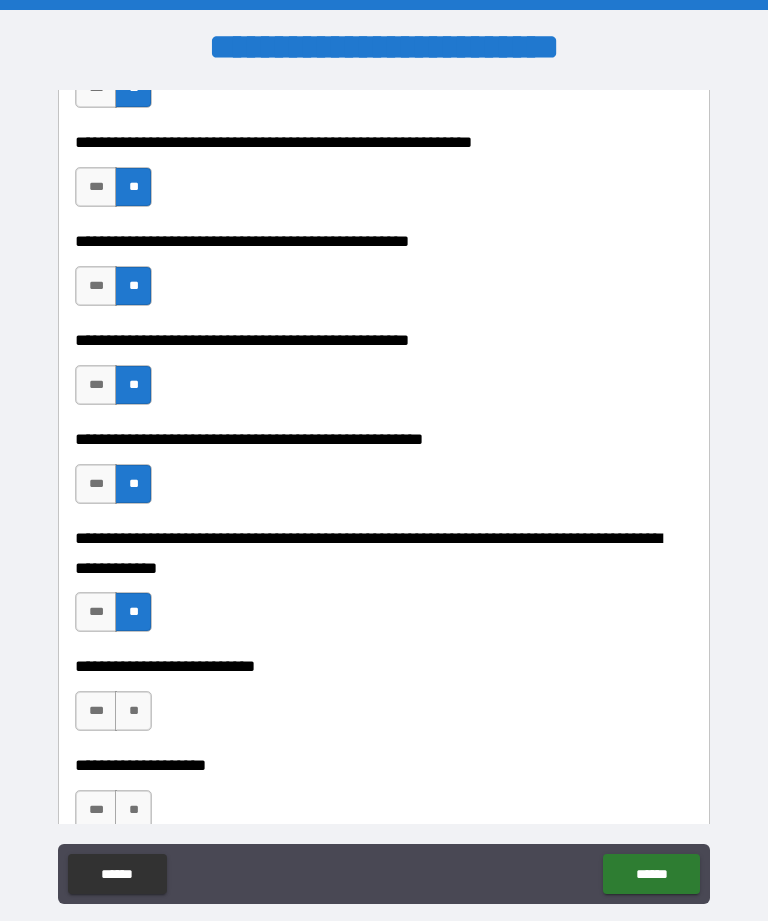 click on "**" at bounding box center [133, 711] 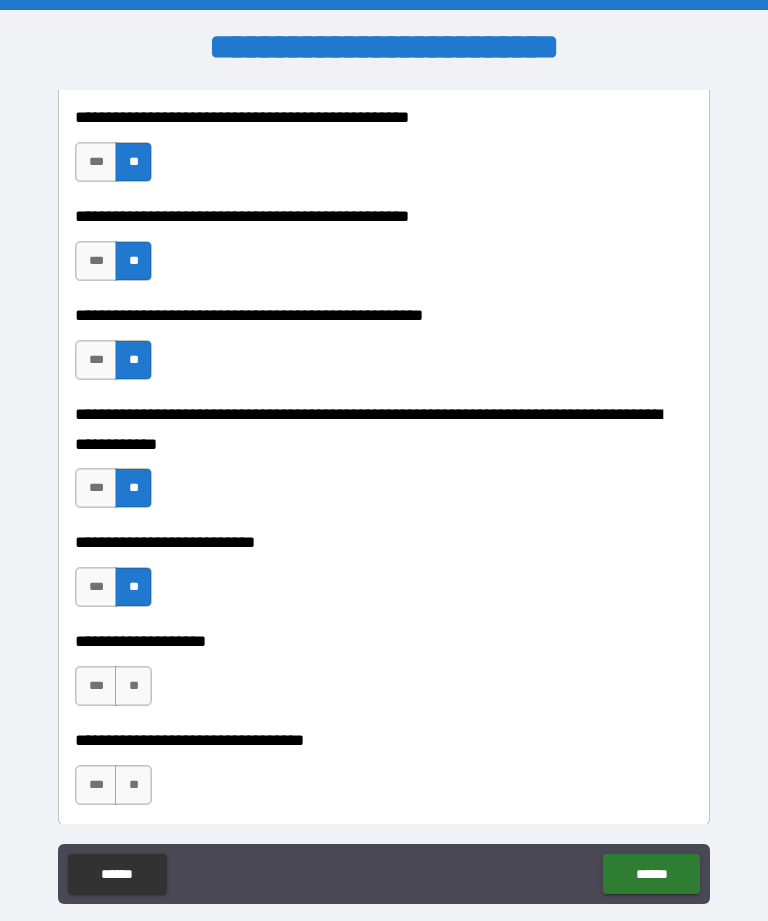 scroll, scrollTop: 723, scrollLeft: 0, axis: vertical 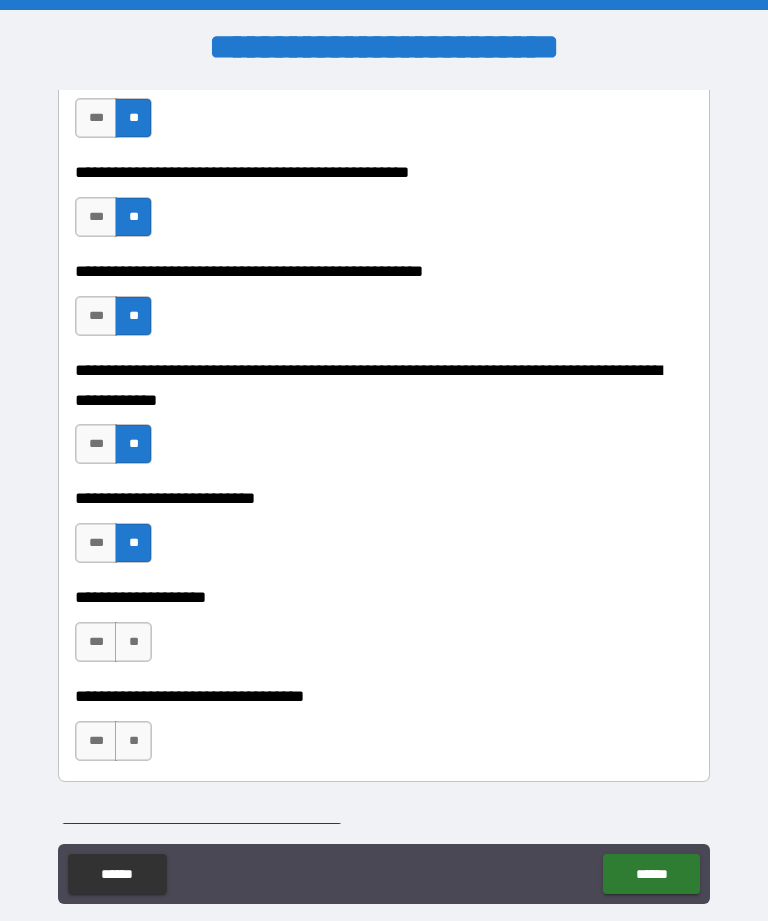 click on "**" at bounding box center (133, 642) 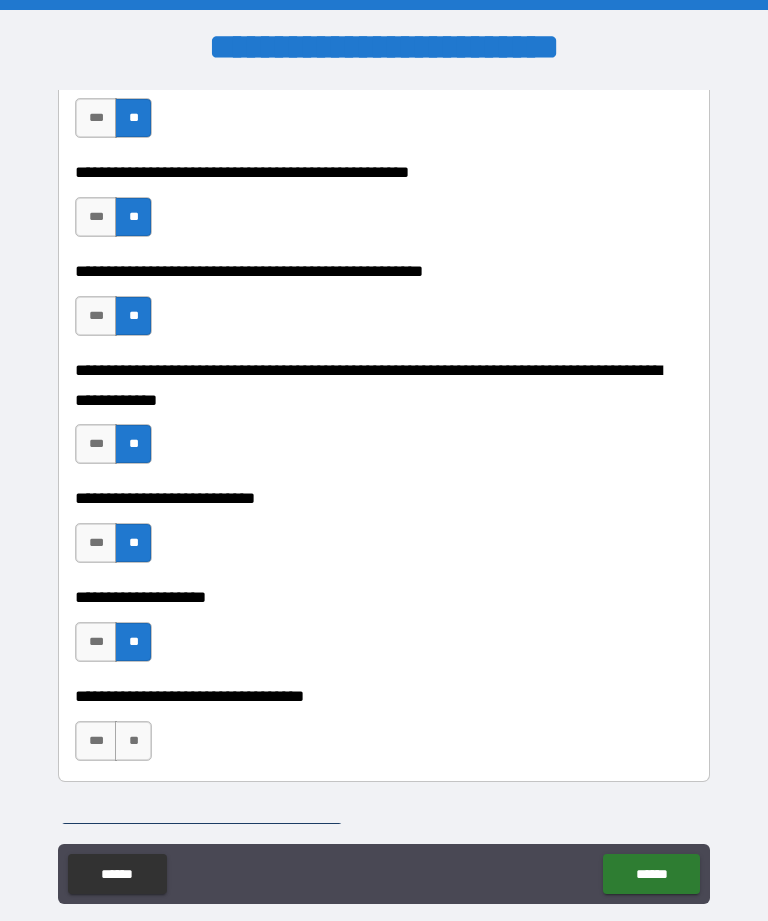 click on "**" at bounding box center (133, 741) 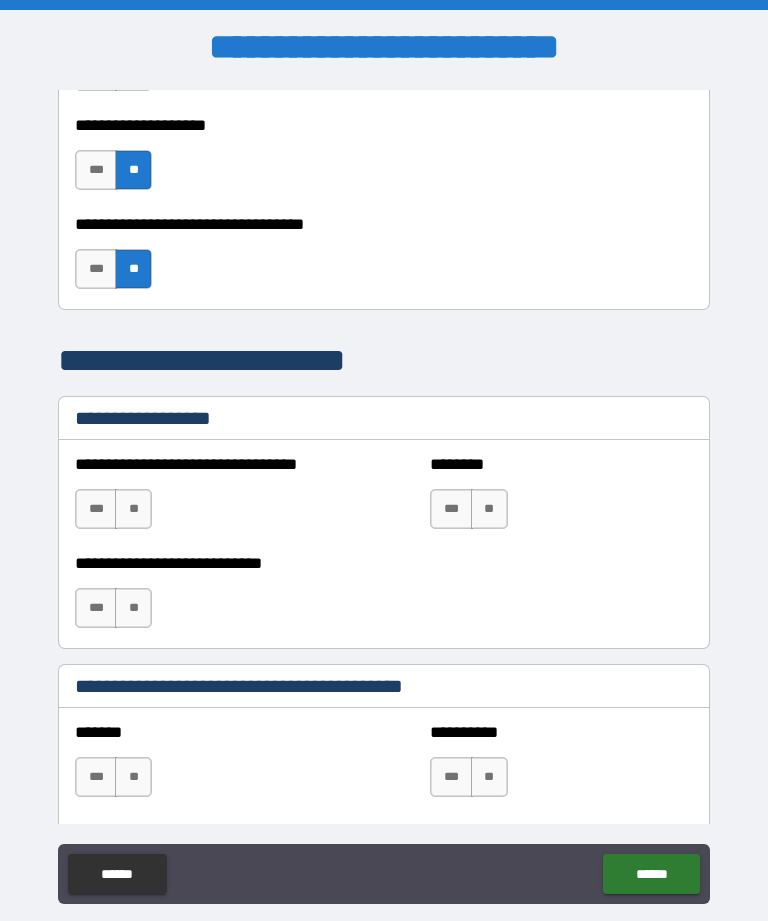 scroll, scrollTop: 1237, scrollLeft: 0, axis: vertical 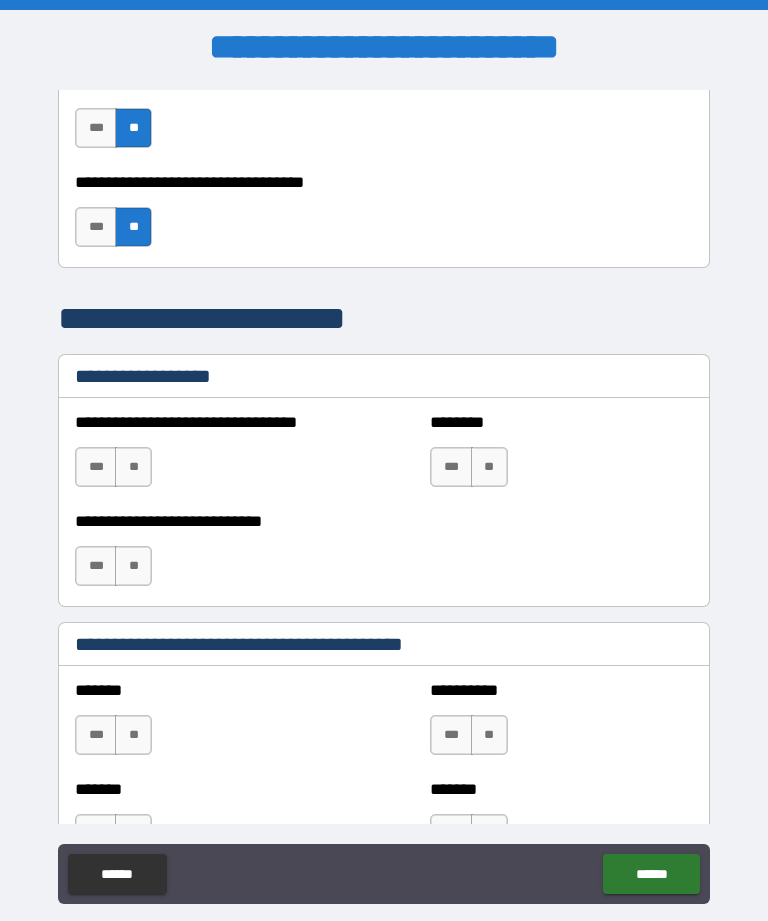 click on "**" at bounding box center (133, 467) 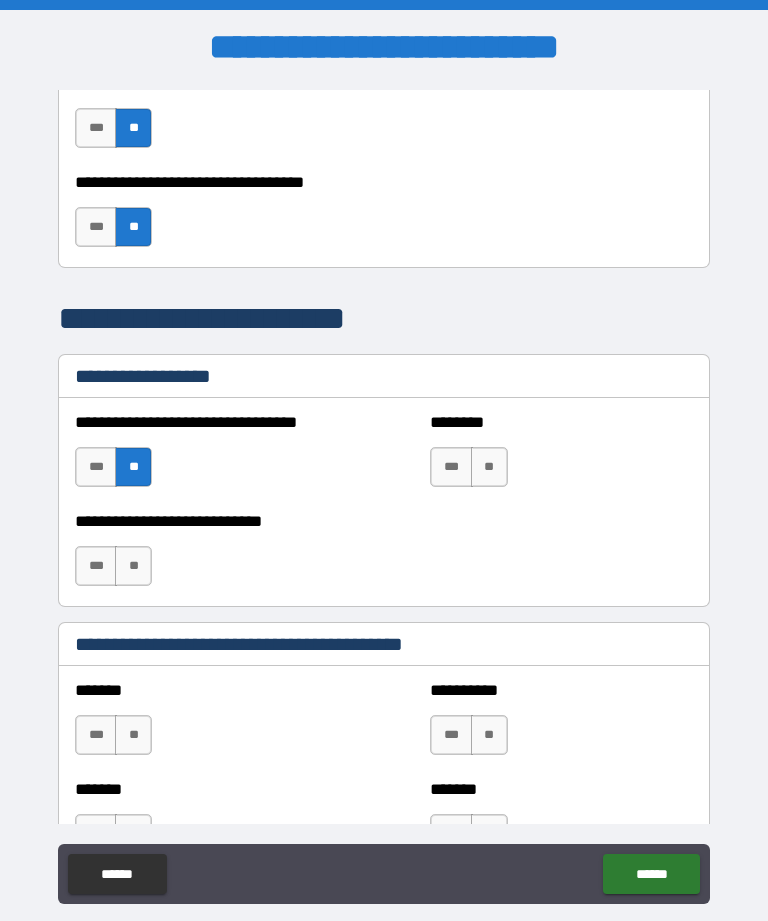 click on "**" at bounding box center [133, 566] 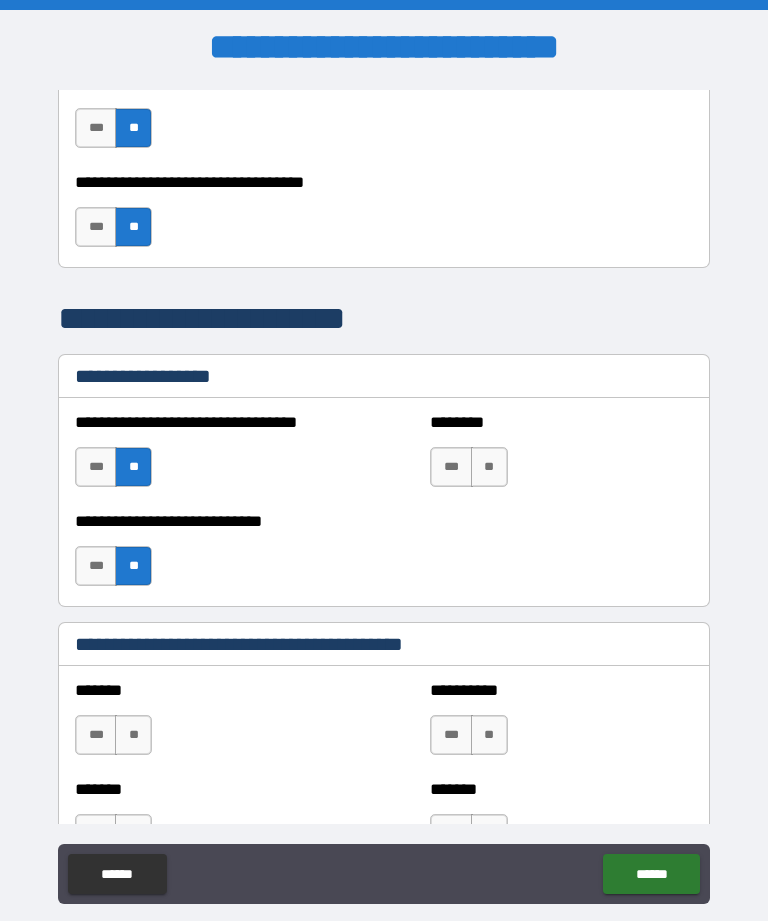 click on "***" at bounding box center [451, 467] 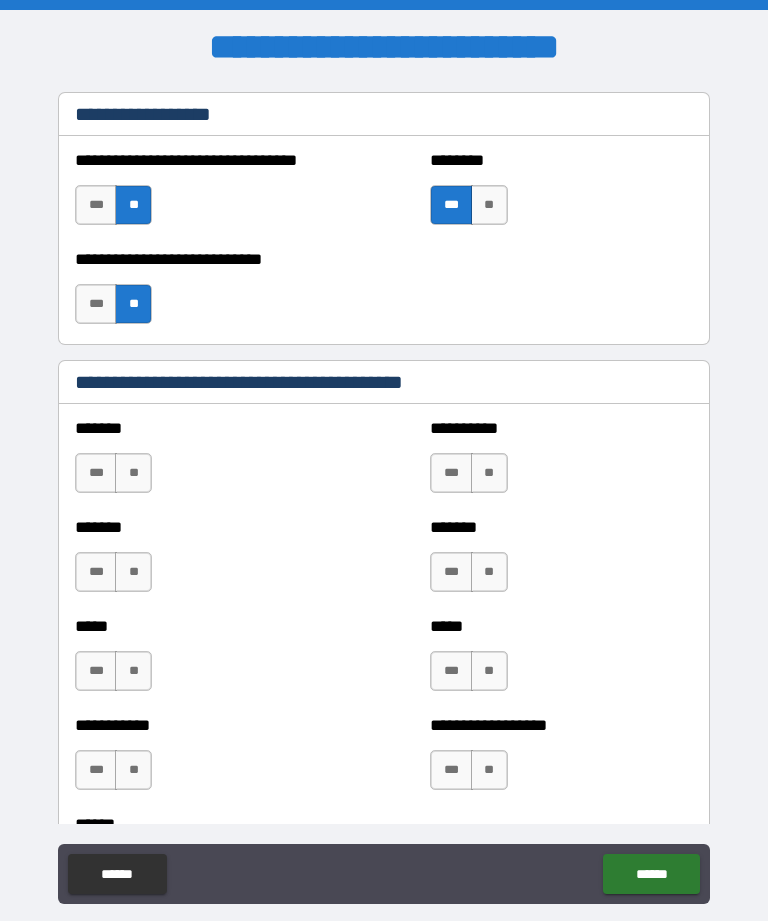 scroll, scrollTop: 1497, scrollLeft: 0, axis: vertical 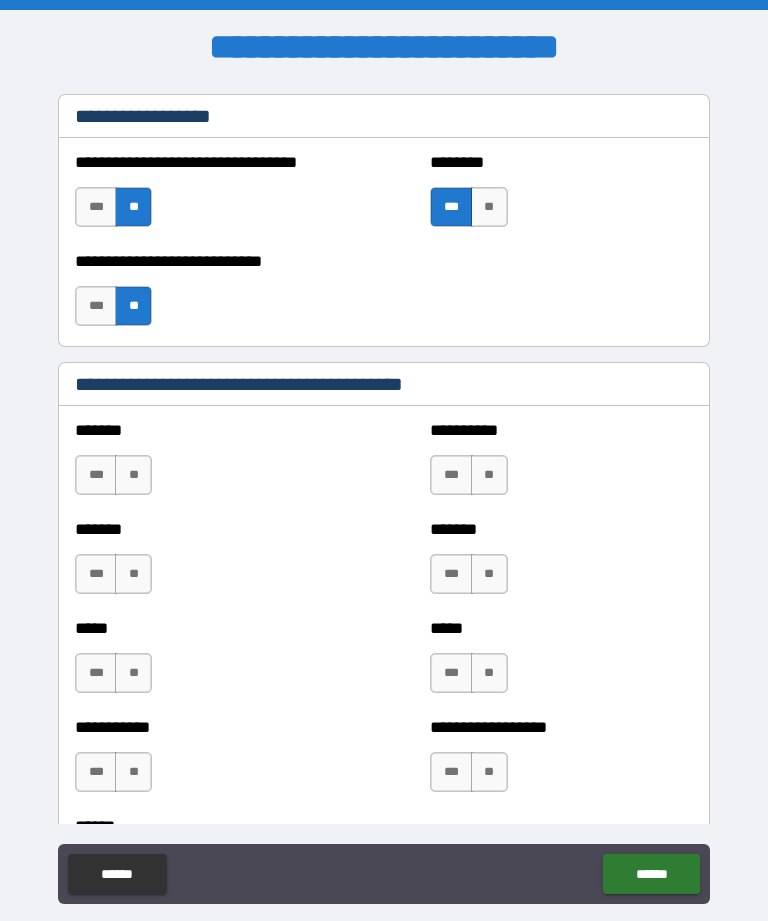 click on "**" at bounding box center (133, 475) 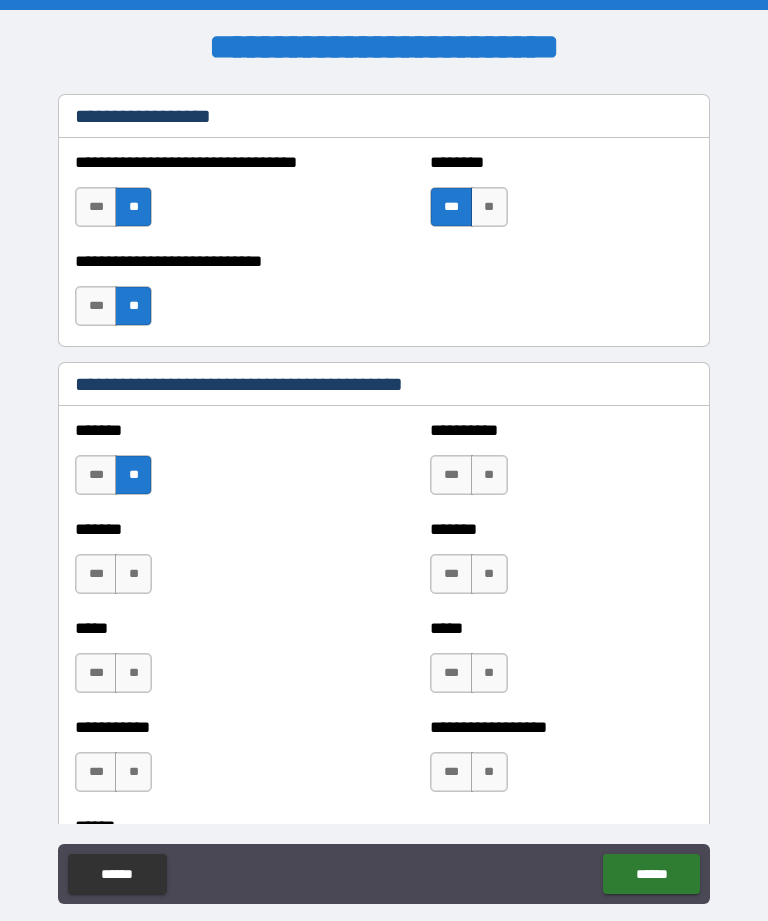 click on "**" at bounding box center (489, 475) 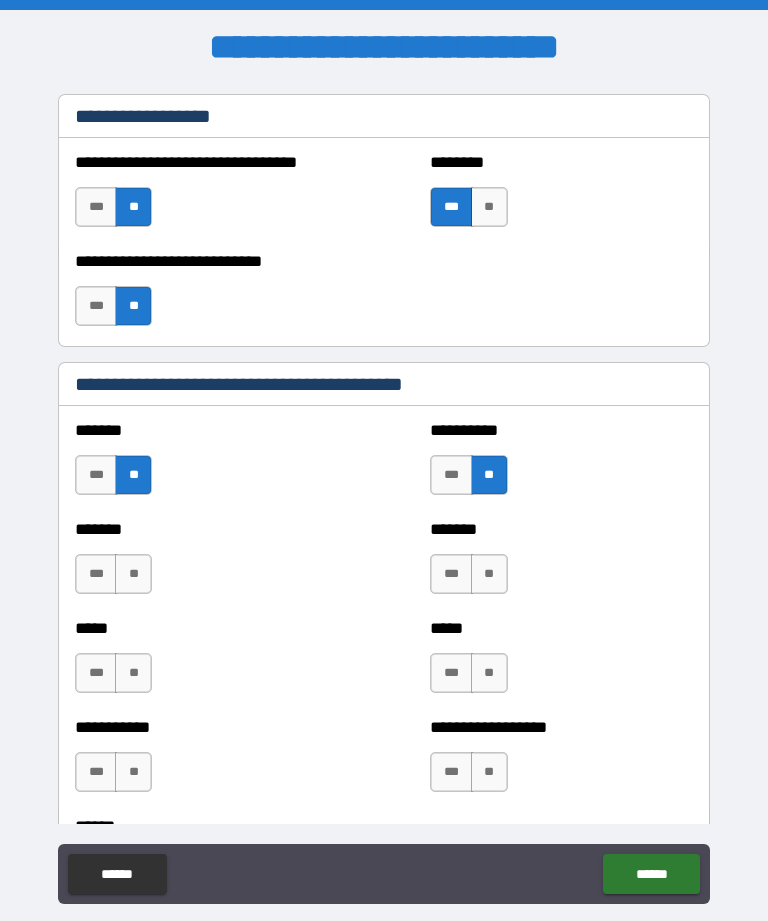 click on "**" at bounding box center [133, 574] 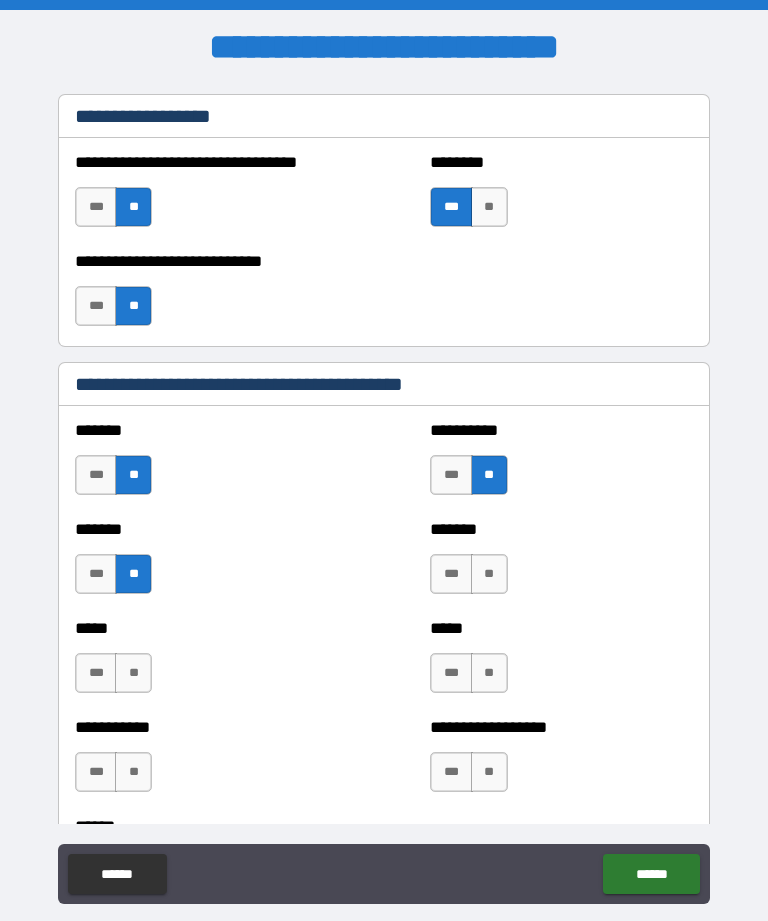 click on "**" at bounding box center (489, 574) 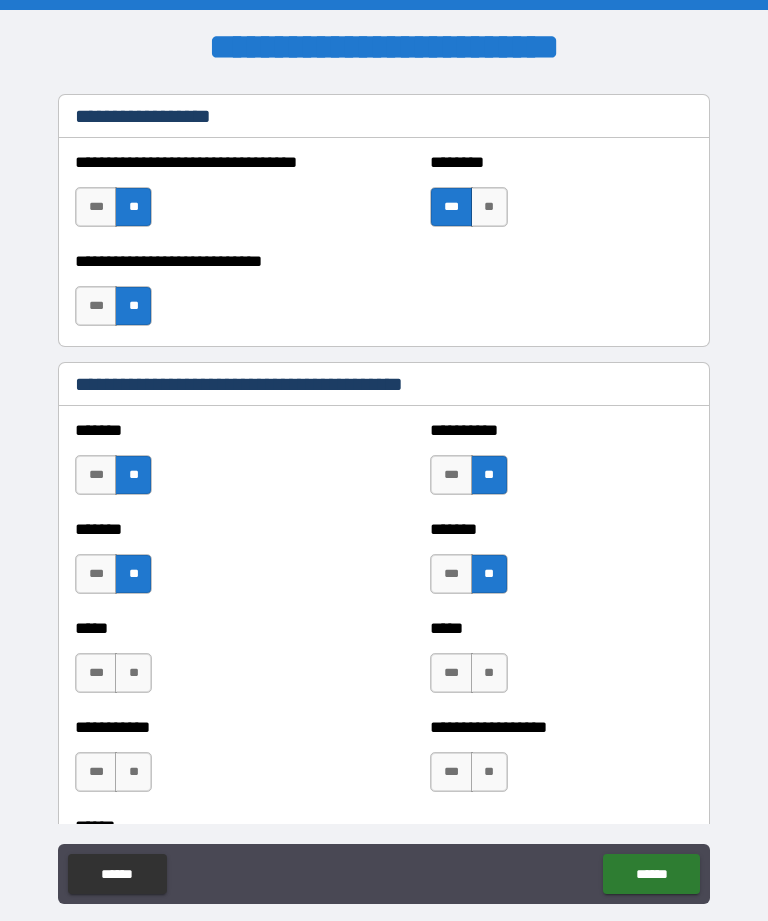 click on "**" at bounding box center [133, 673] 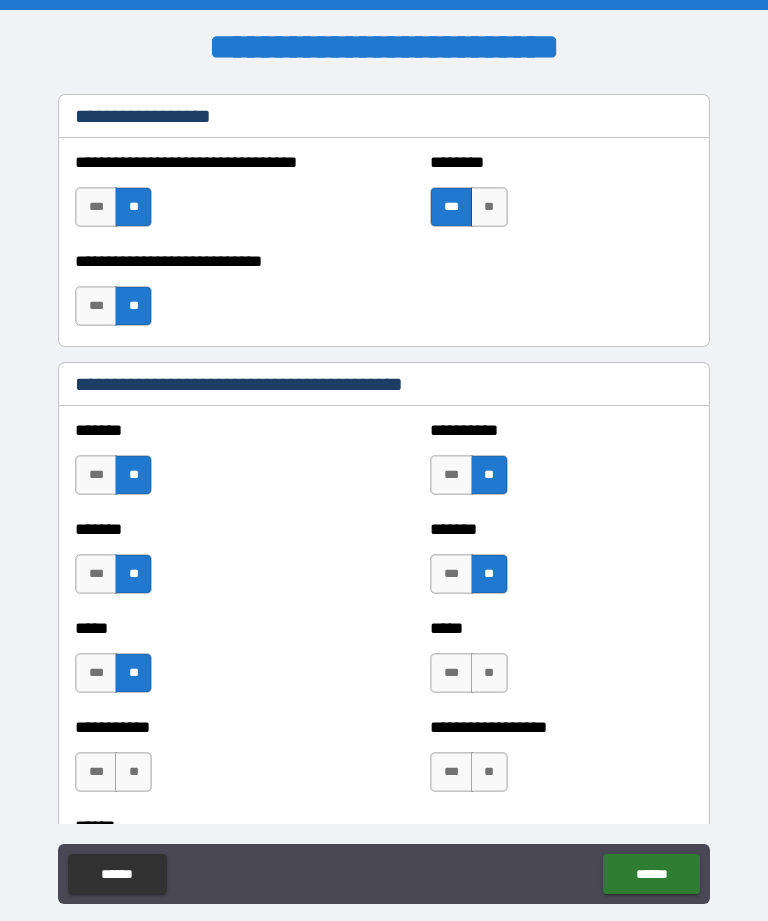 click on "**" at bounding box center (489, 673) 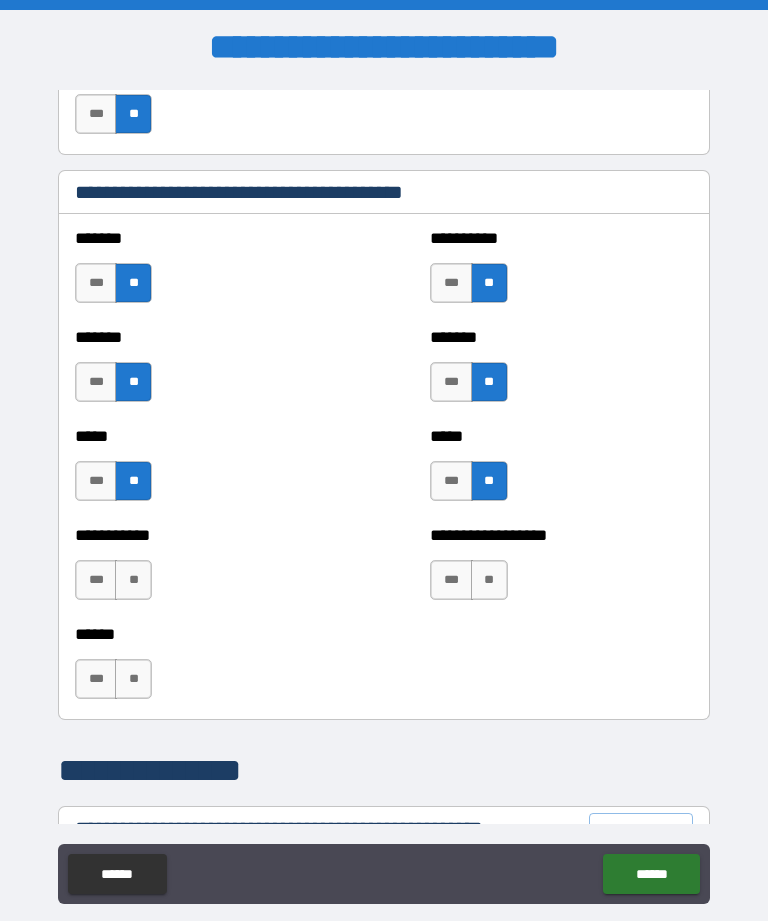 scroll, scrollTop: 1697, scrollLeft: 0, axis: vertical 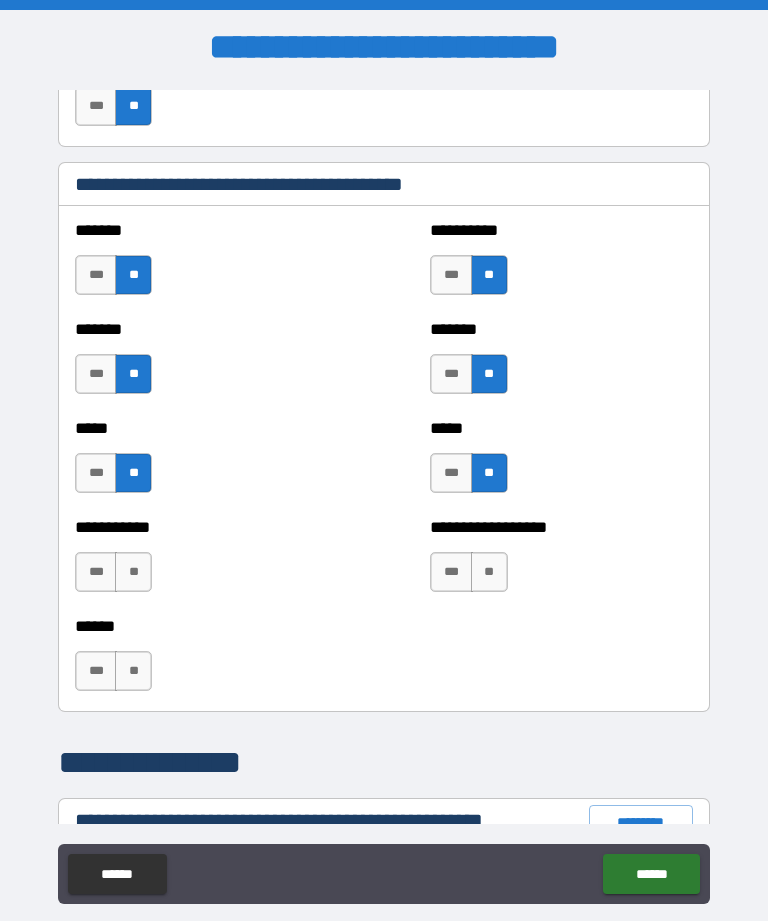 click on "**" at bounding box center (133, 572) 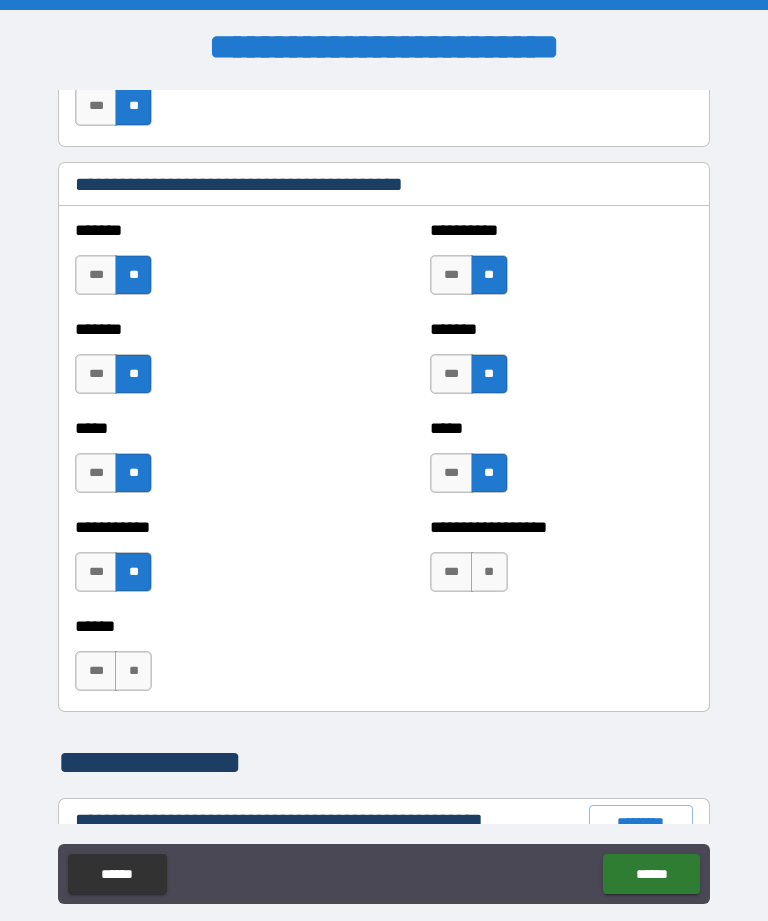 click on "**" at bounding box center (489, 572) 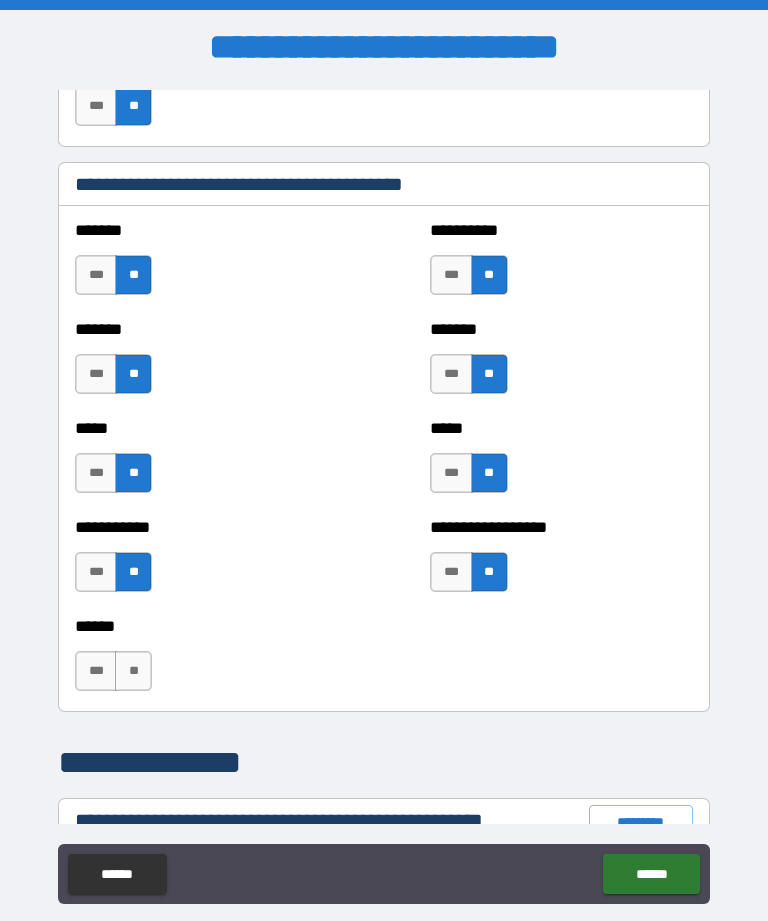 click on "**" at bounding box center (133, 671) 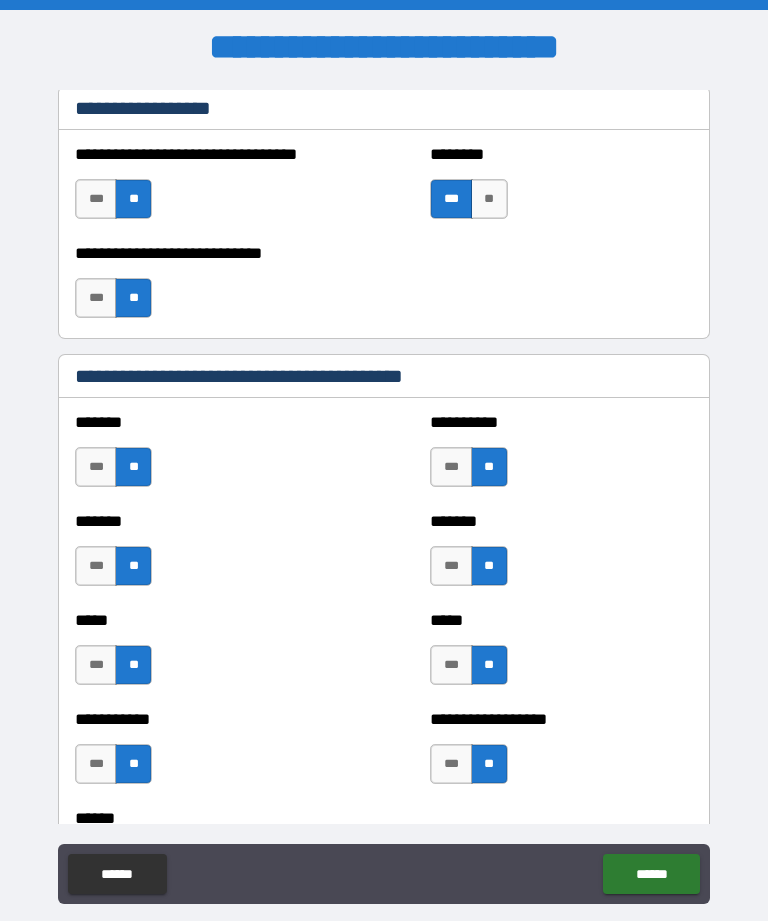scroll, scrollTop: 1510, scrollLeft: 0, axis: vertical 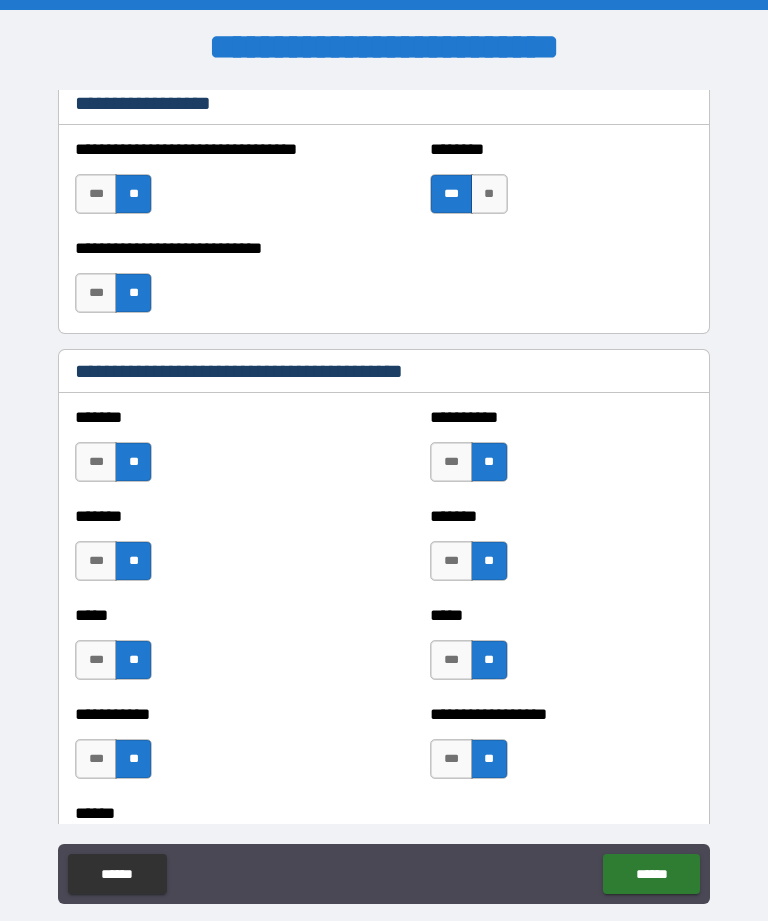 click on "***" at bounding box center [96, 194] 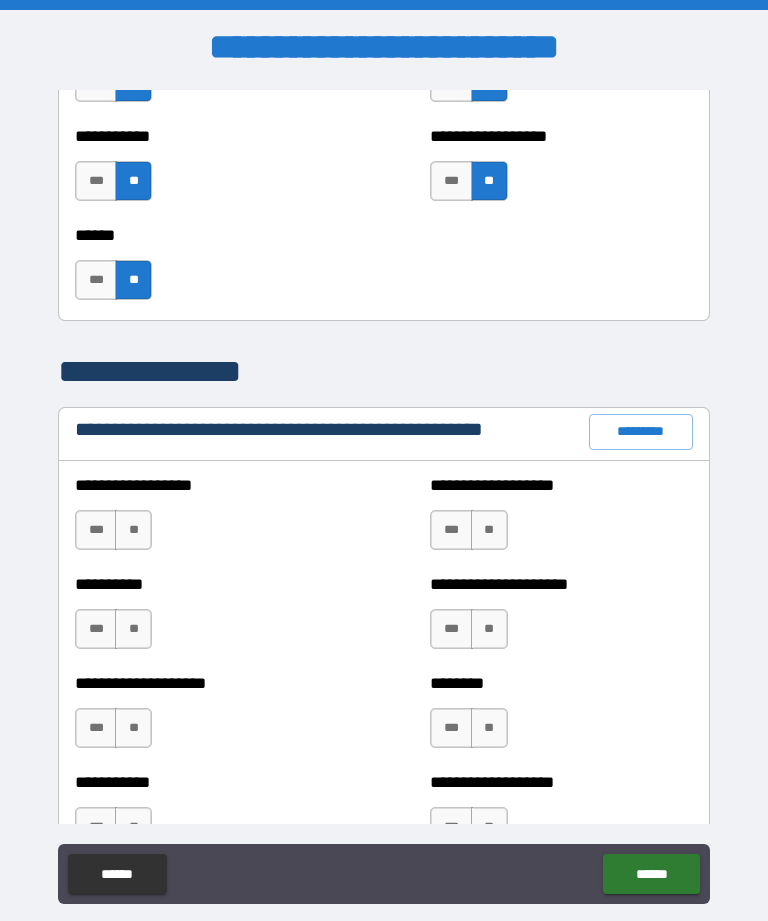 scroll, scrollTop: 2090, scrollLeft: 0, axis: vertical 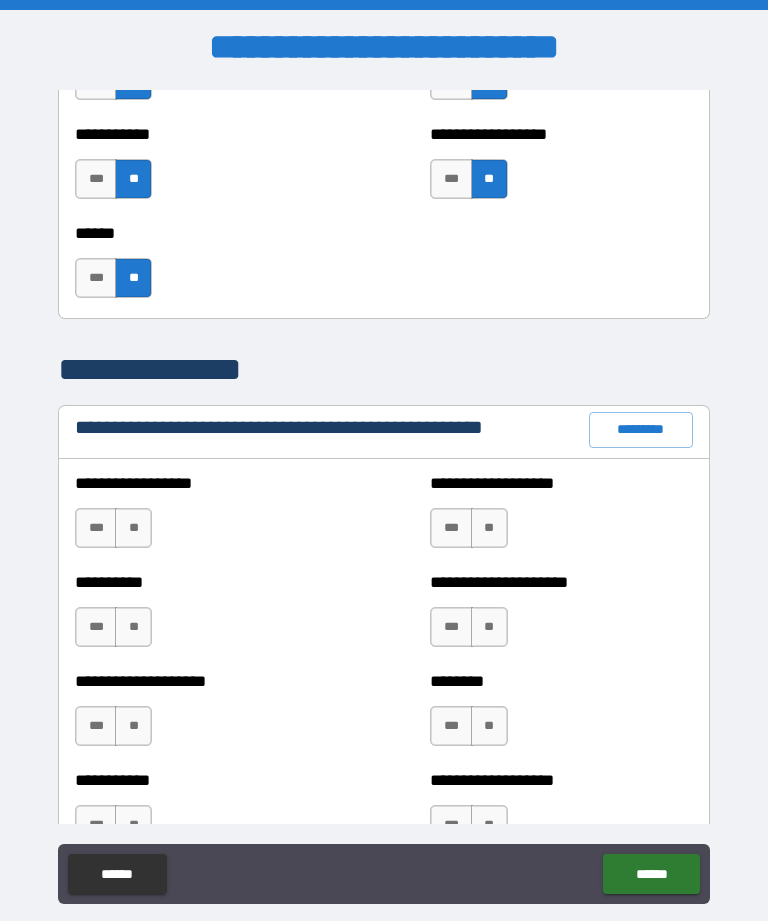 click on "**" at bounding box center (133, 528) 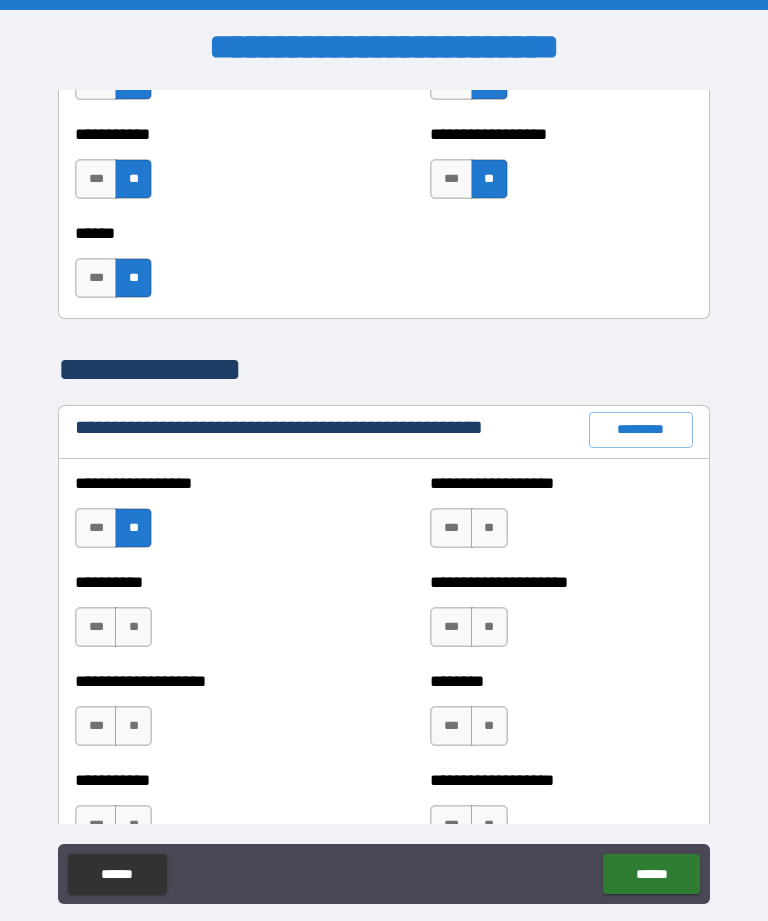 click on "**" at bounding box center [489, 528] 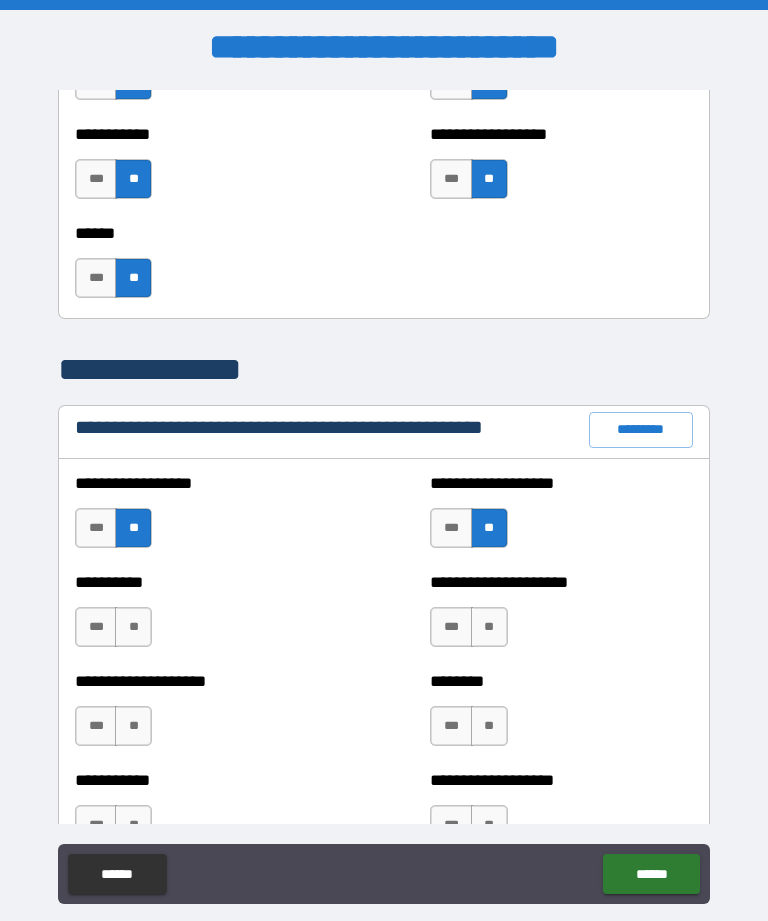click on "**" at bounding box center [133, 627] 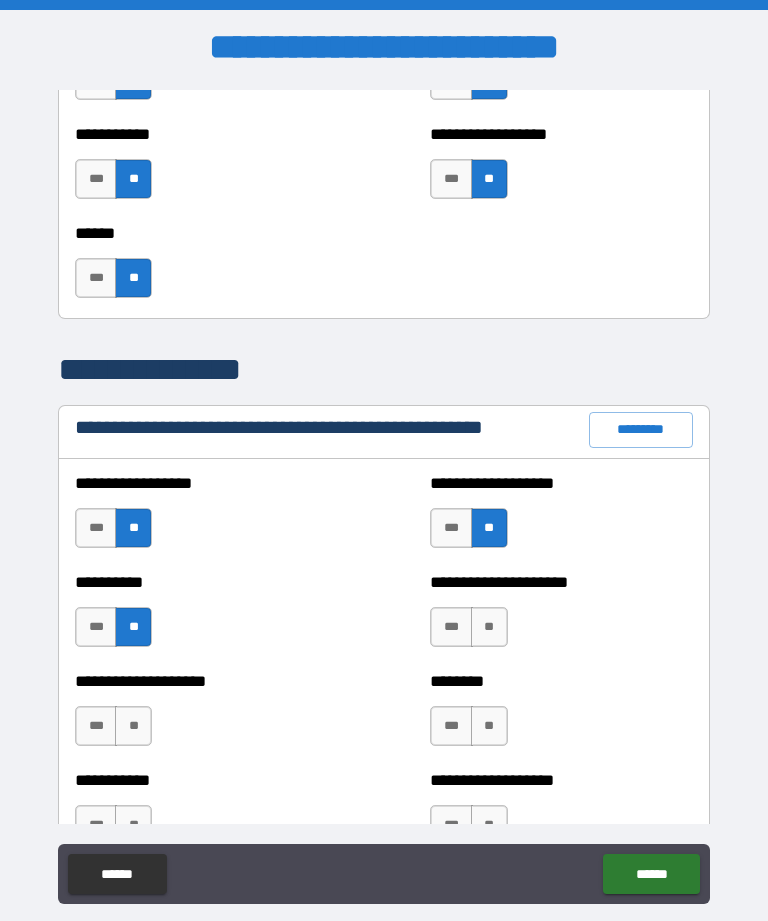 click on "**" at bounding box center (489, 627) 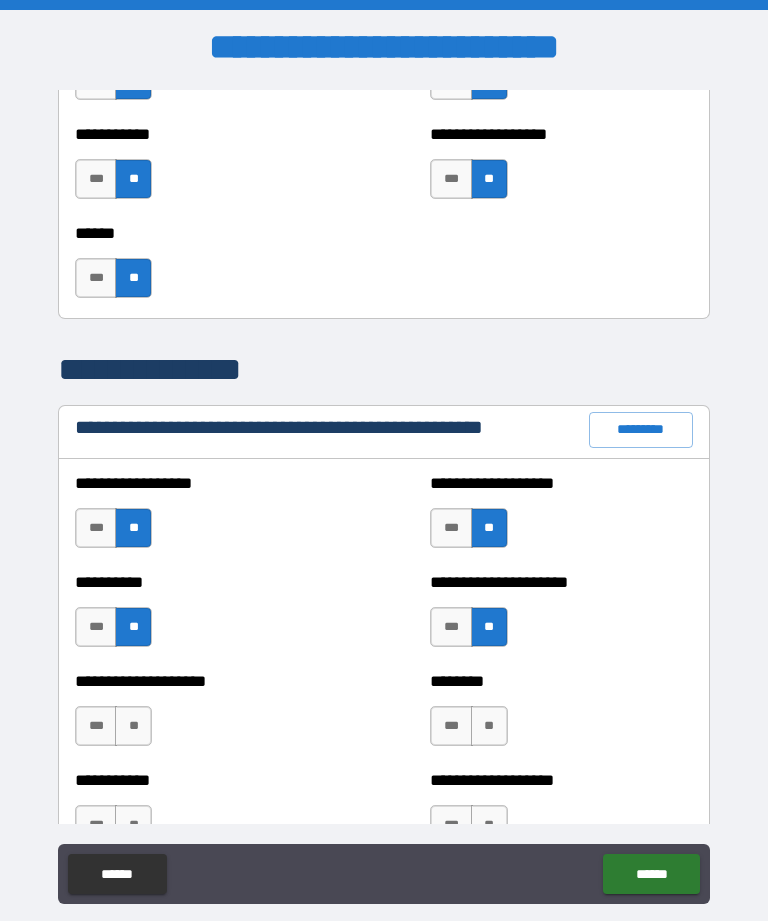 click on "**" at bounding box center (133, 726) 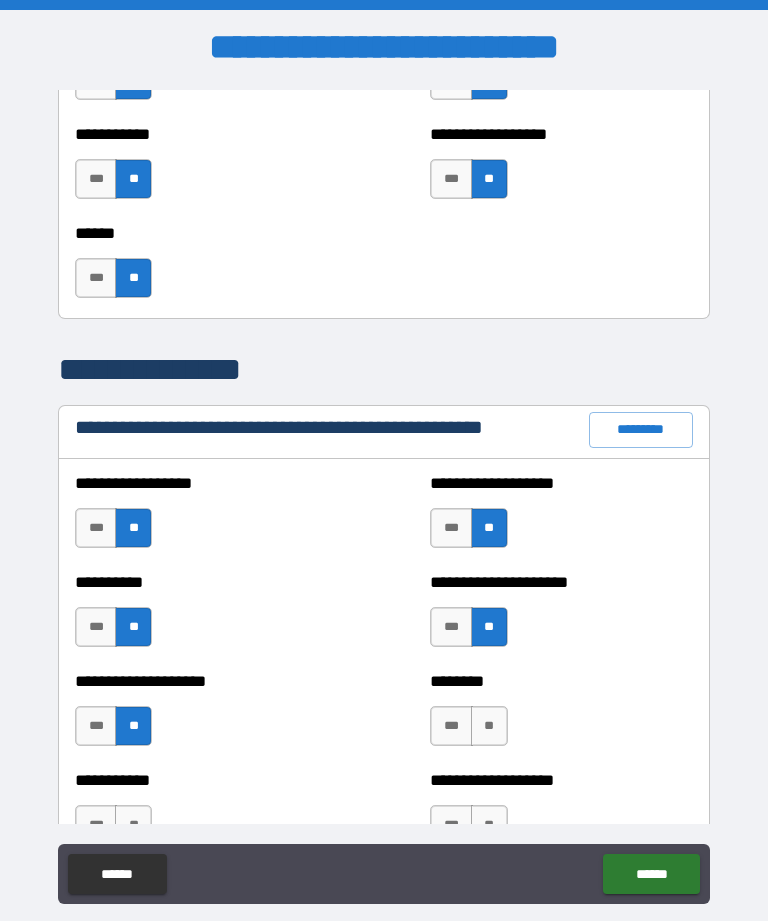 click on "**" at bounding box center [489, 726] 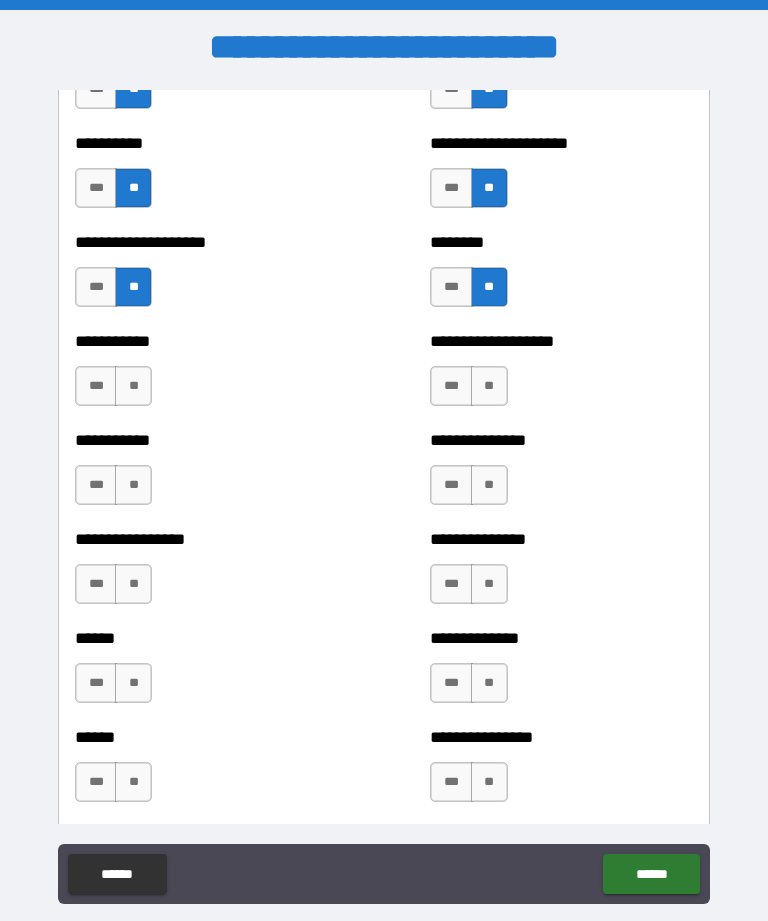 scroll, scrollTop: 2547, scrollLeft: 0, axis: vertical 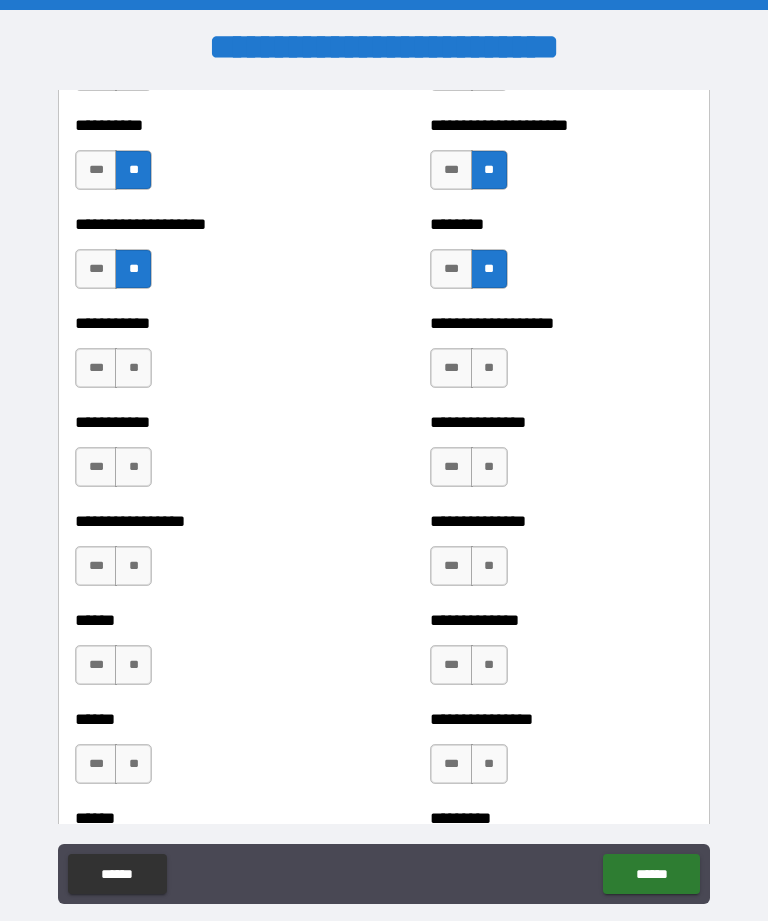 click on "**" at bounding box center [133, 368] 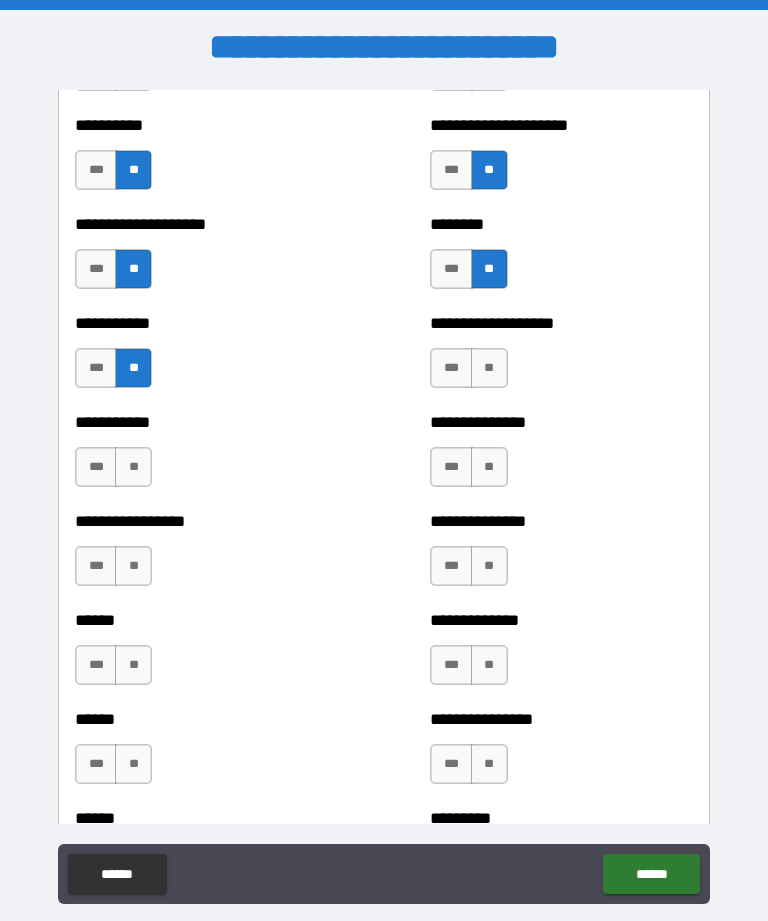click on "**" at bounding box center [489, 368] 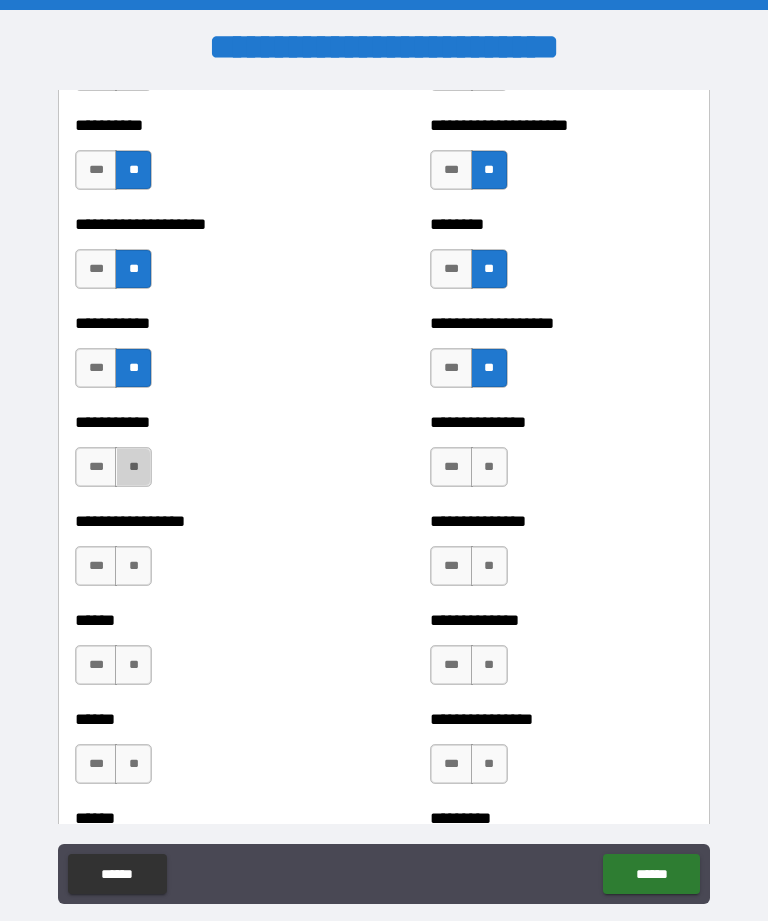 click on "**" at bounding box center (133, 467) 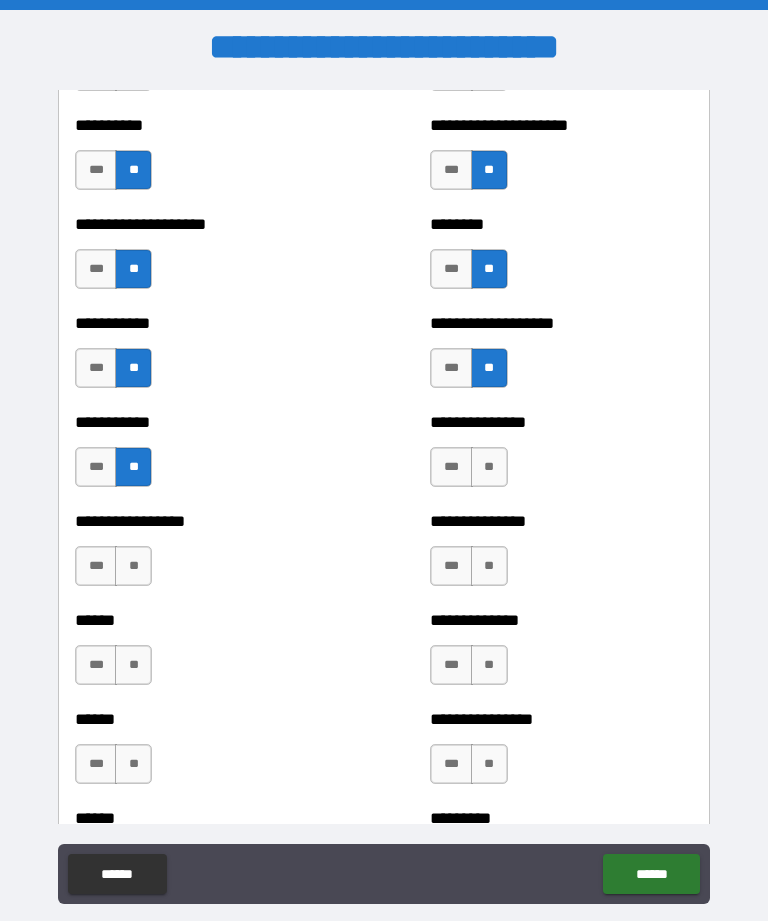 click on "**" at bounding box center (489, 467) 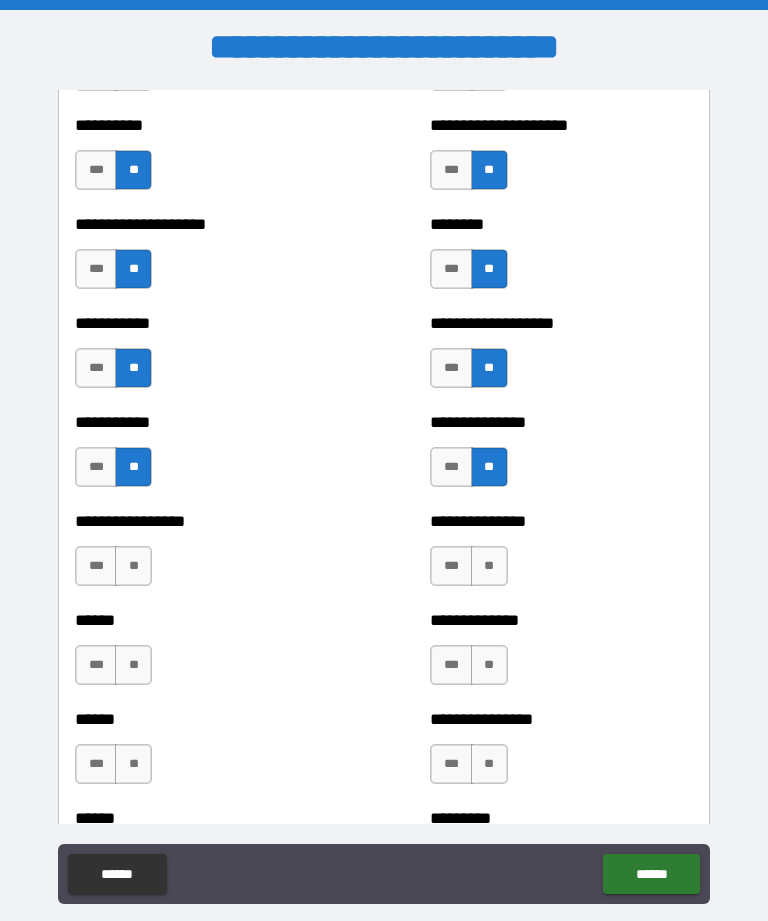 click on "**" at bounding box center [133, 566] 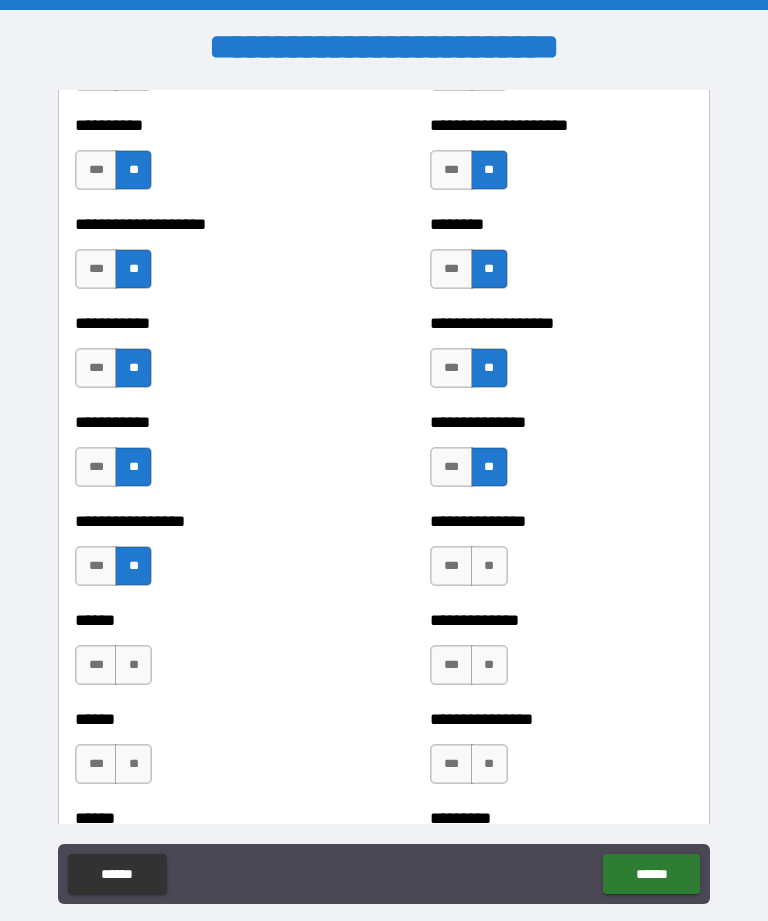 click on "**" at bounding box center [489, 566] 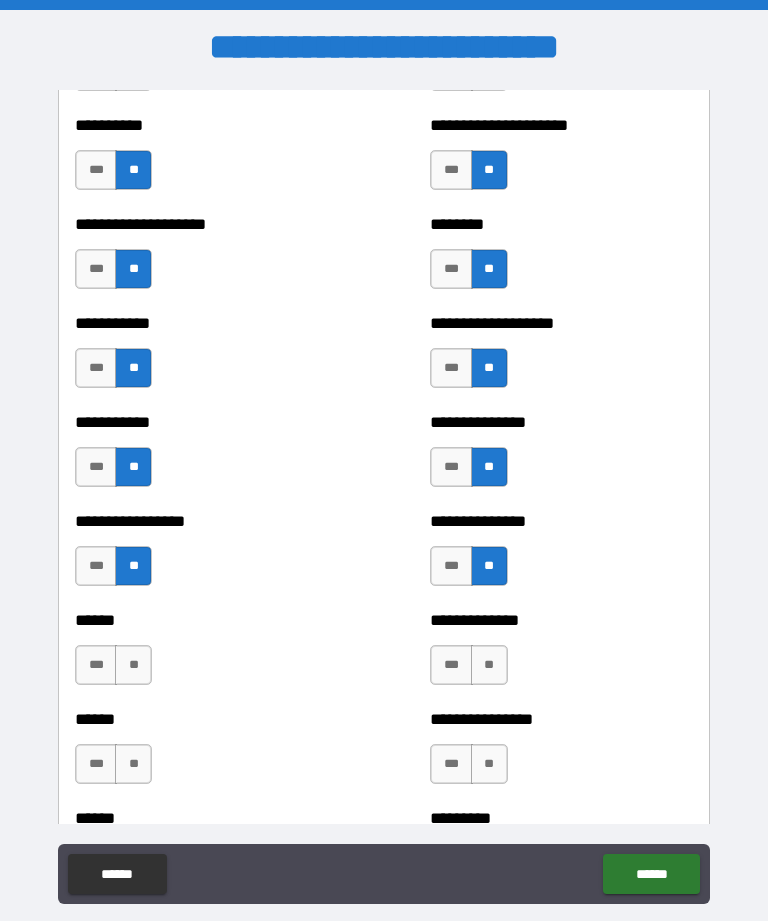 click on "**" at bounding box center [489, 665] 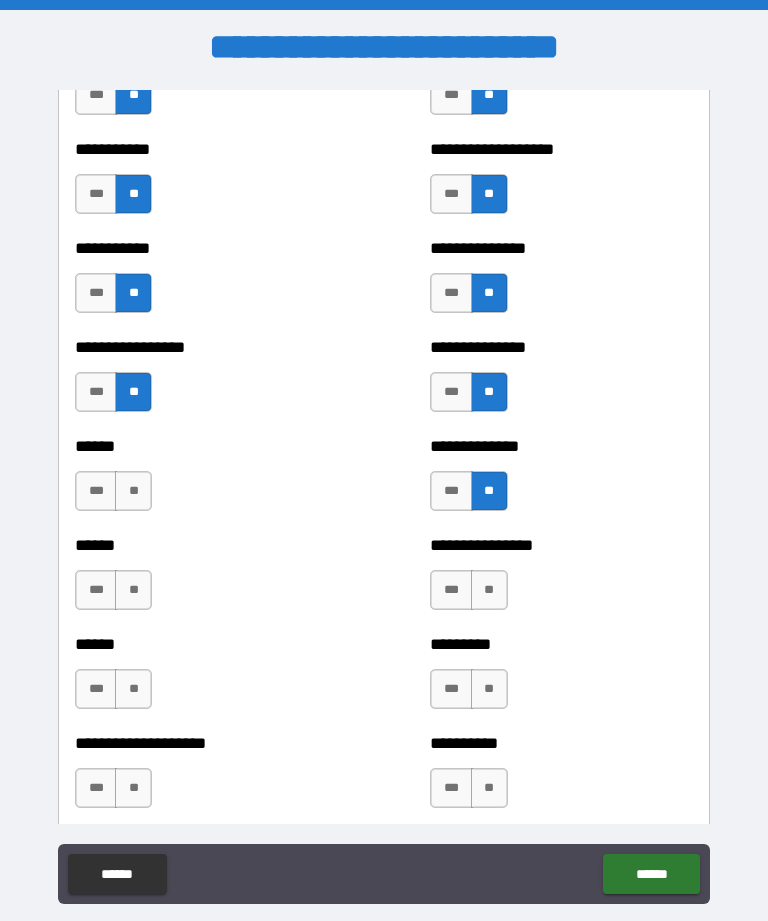 scroll, scrollTop: 2723, scrollLeft: 0, axis: vertical 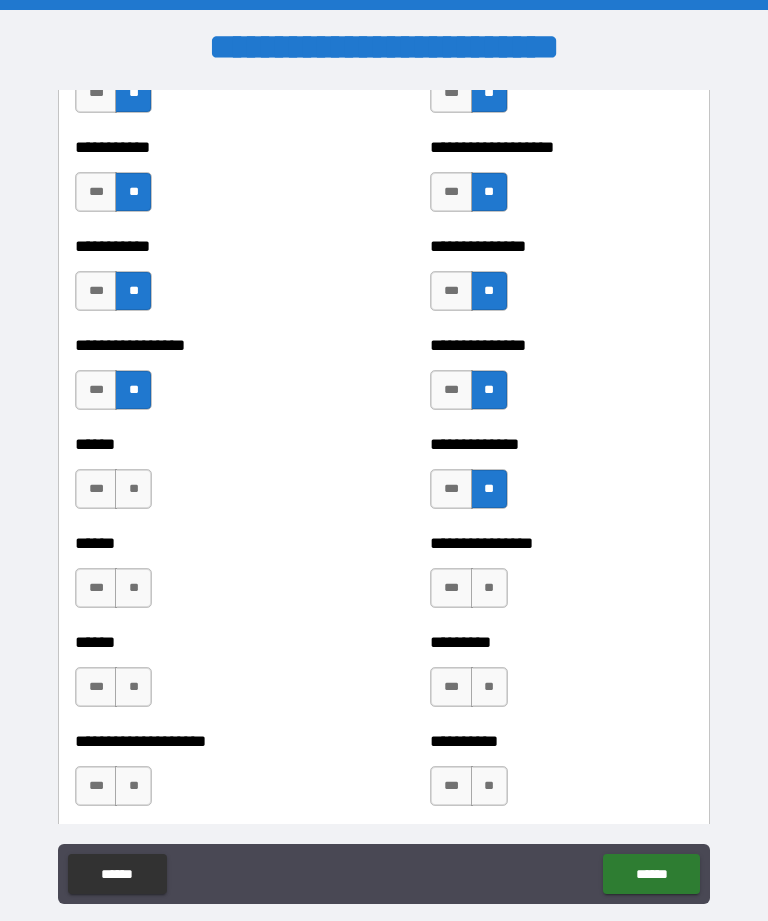 click on "**" at bounding box center (133, 489) 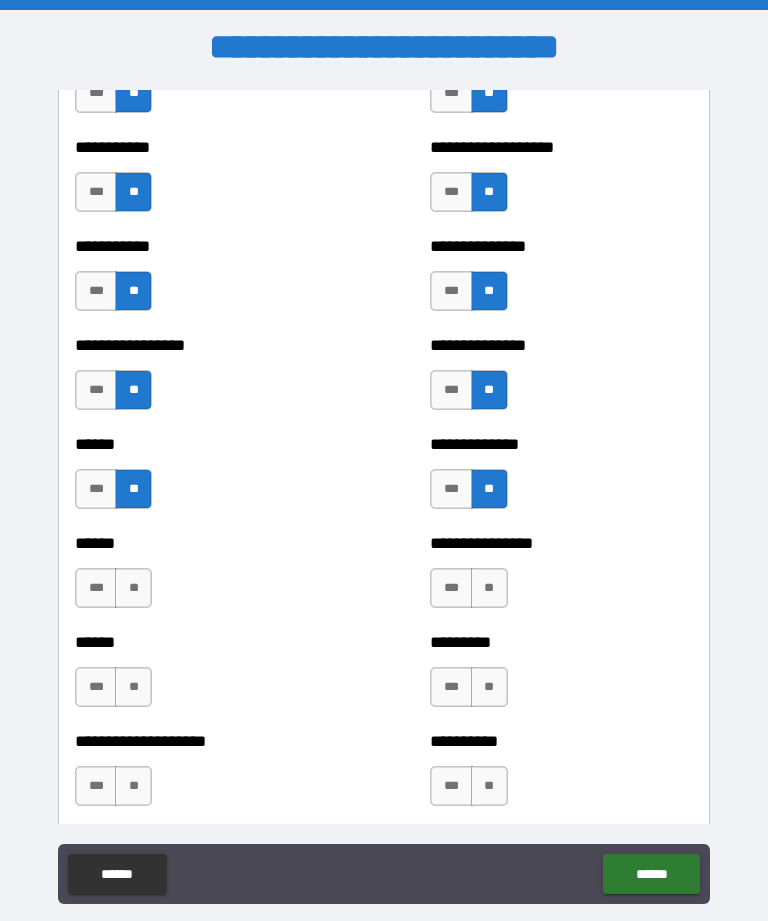 click on "**" at bounding box center (133, 588) 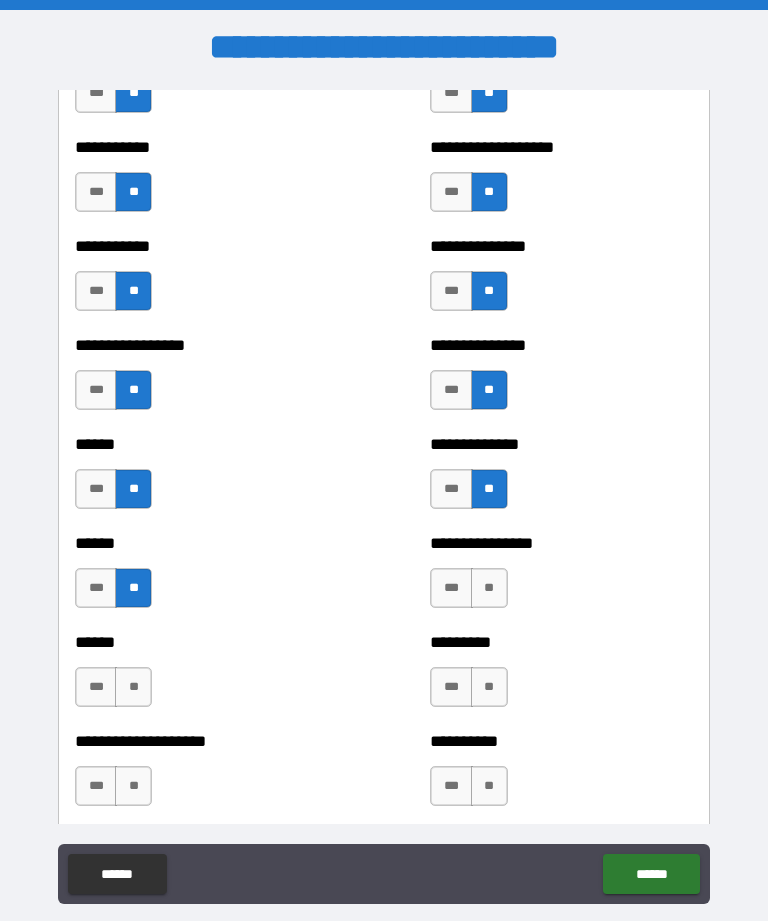 click on "**" at bounding box center [489, 588] 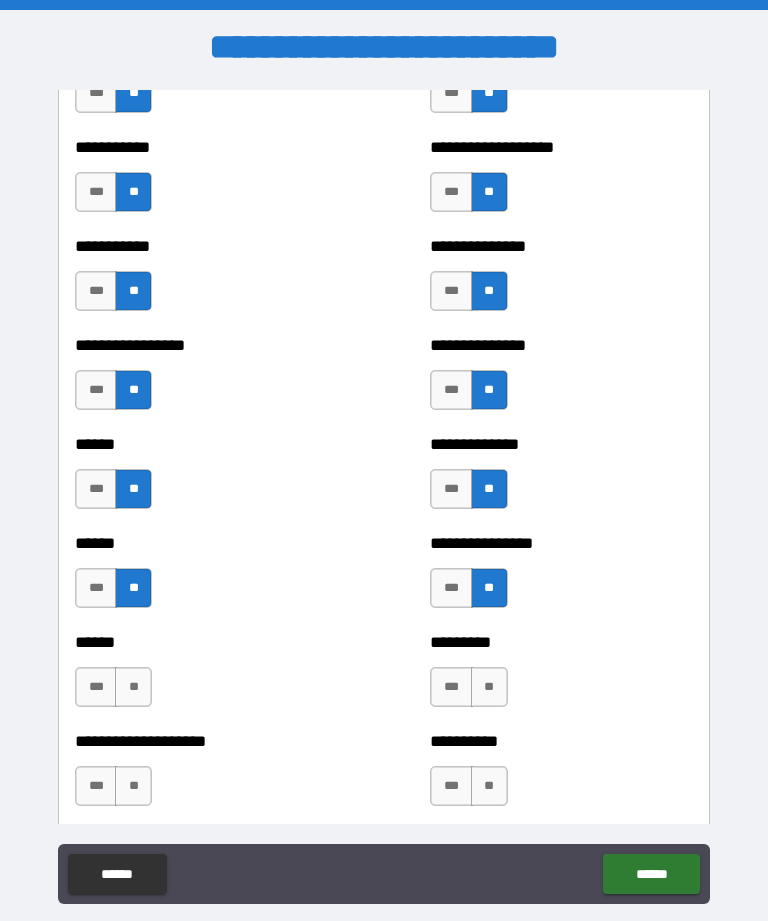 click on "**" at bounding box center (133, 687) 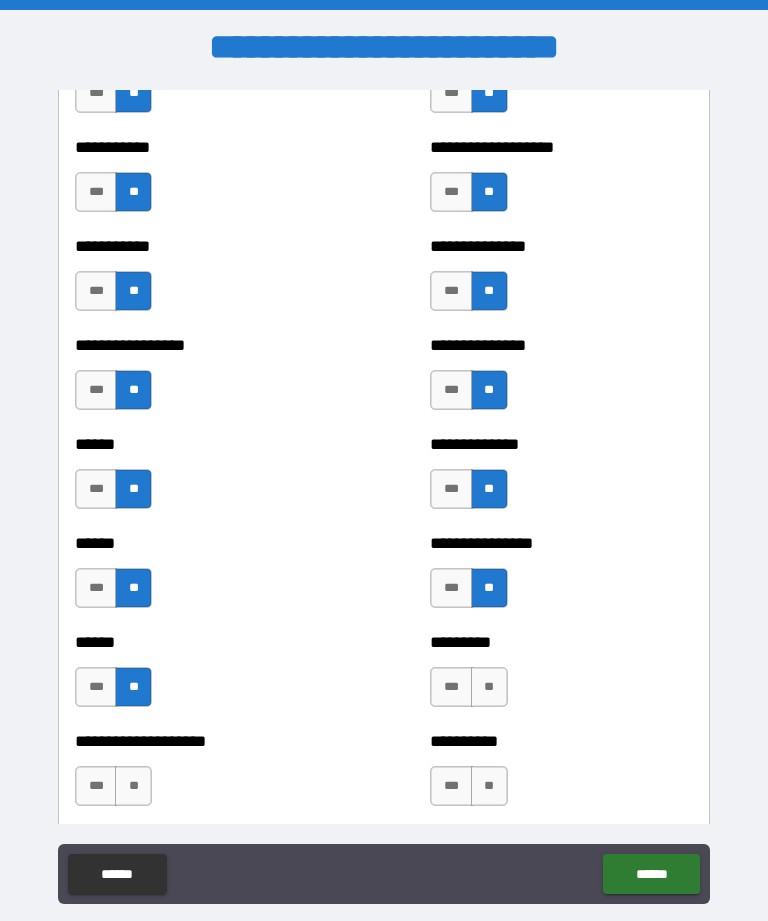 click on "**" at bounding box center [489, 687] 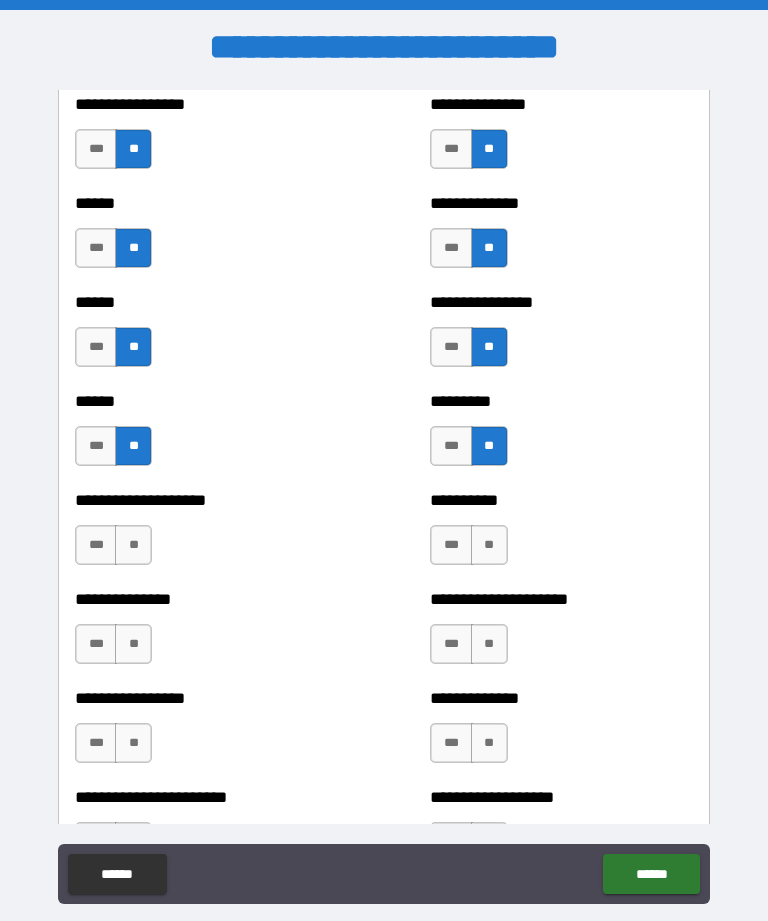 scroll, scrollTop: 2967, scrollLeft: 0, axis: vertical 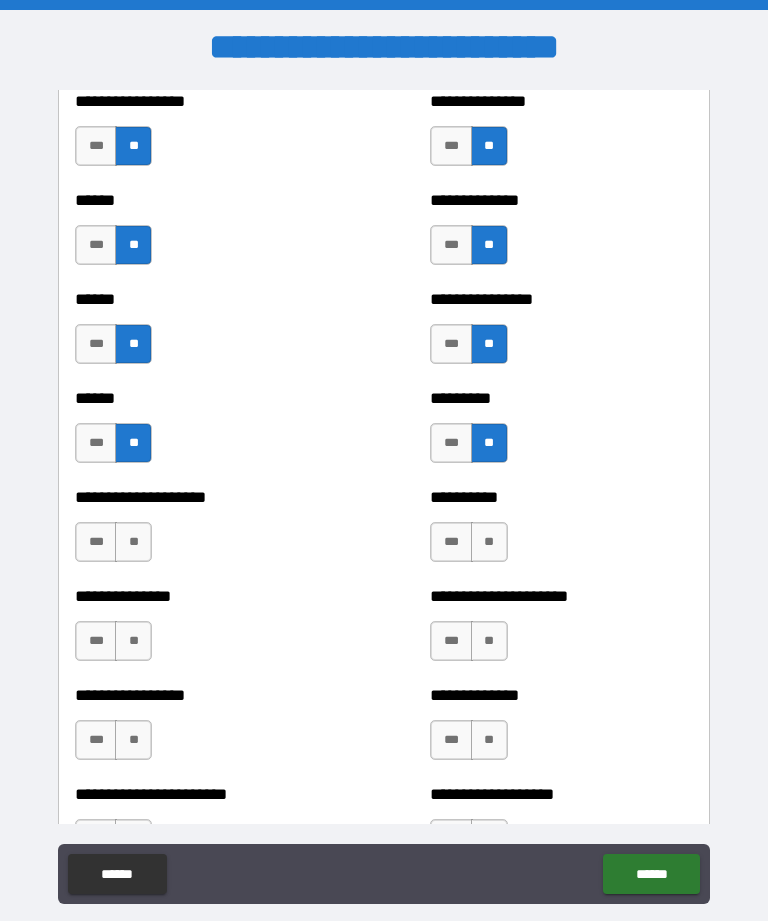 click on "**" at bounding box center (489, 542) 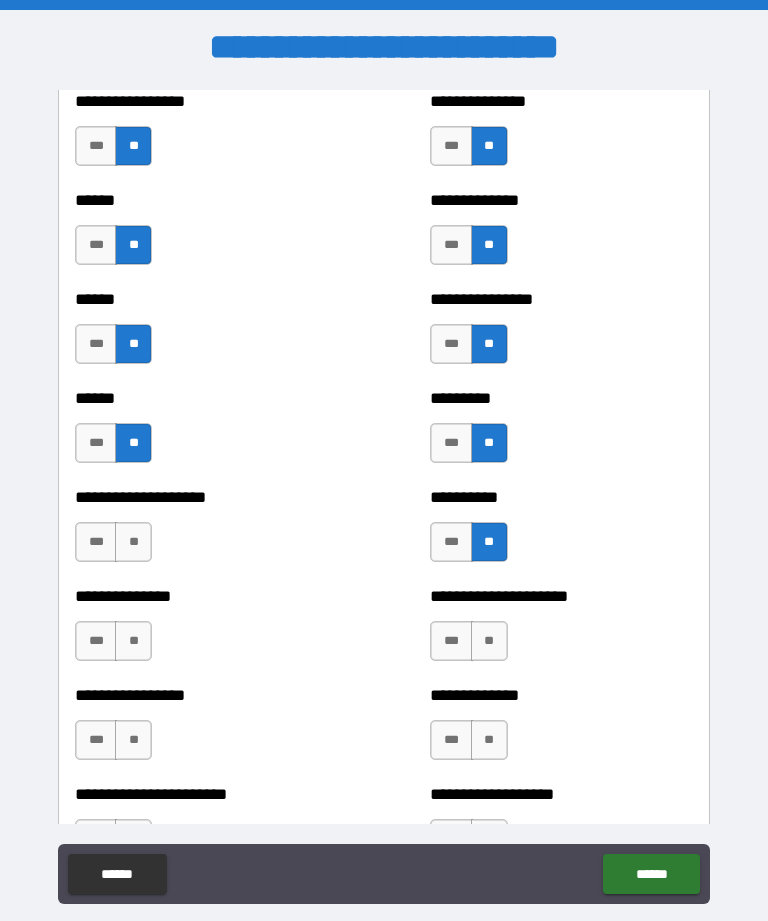 click on "**" at bounding box center [133, 542] 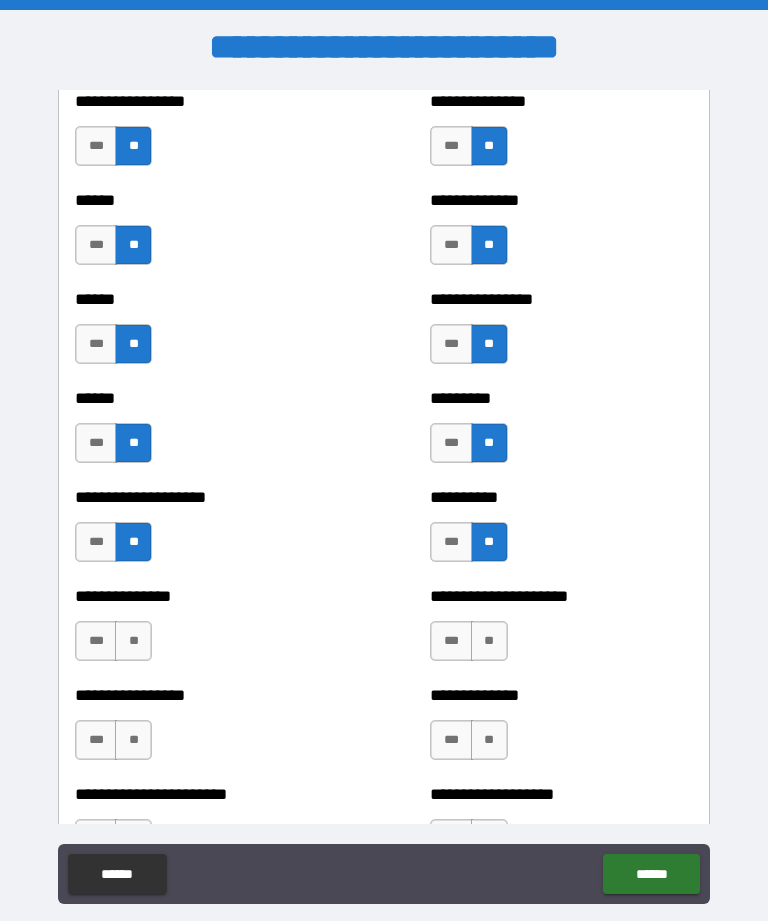 click on "**" at bounding box center (133, 641) 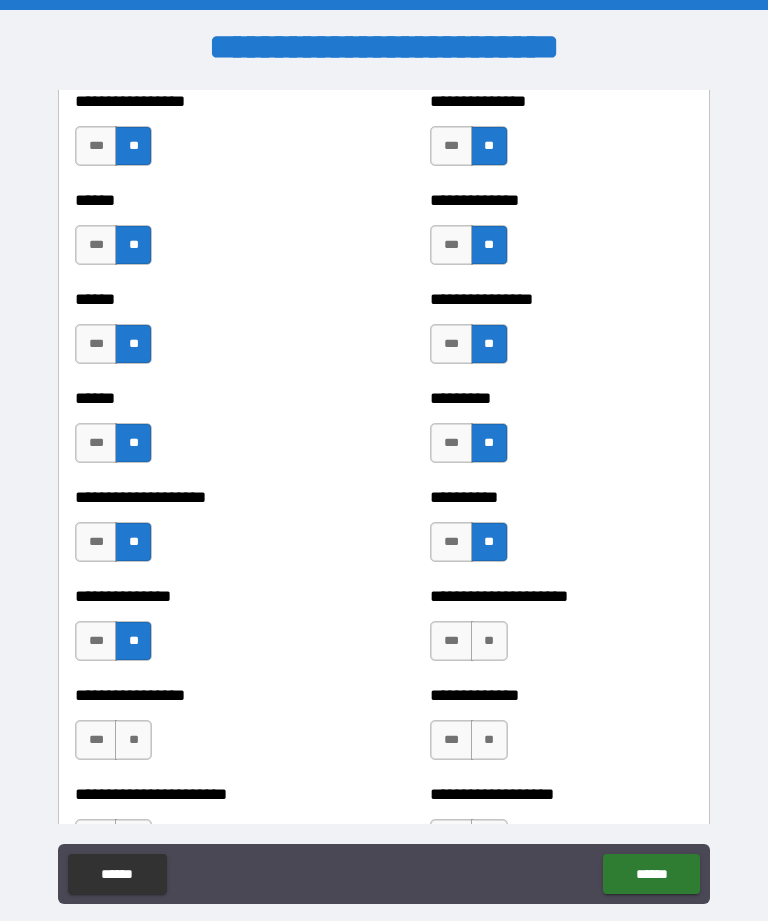 click on "**" at bounding box center [489, 641] 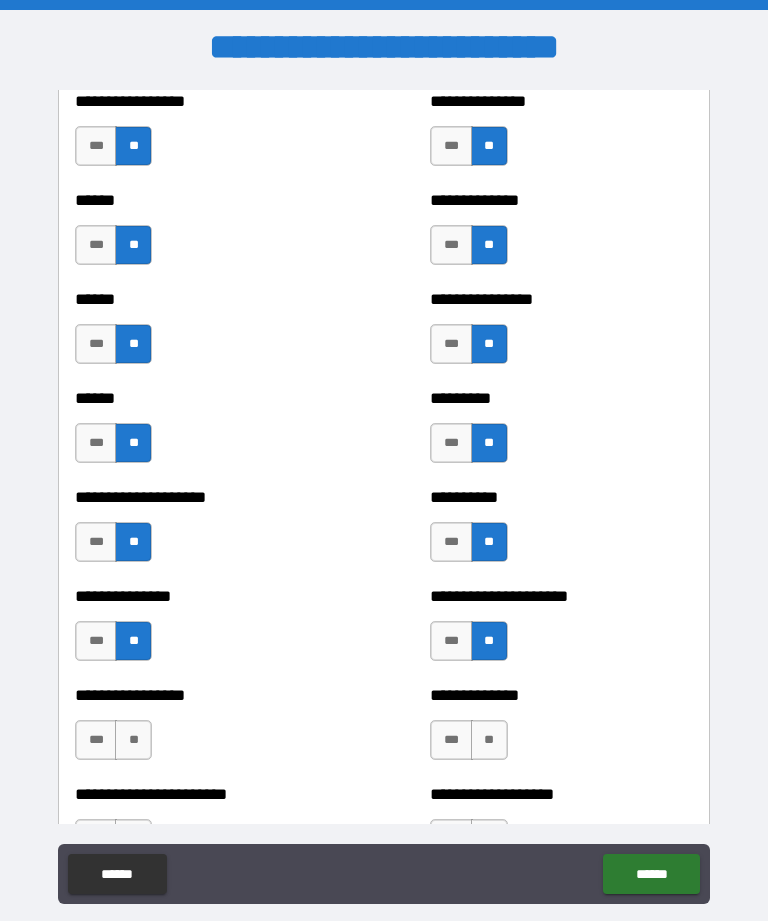 click on "**" at bounding box center [133, 740] 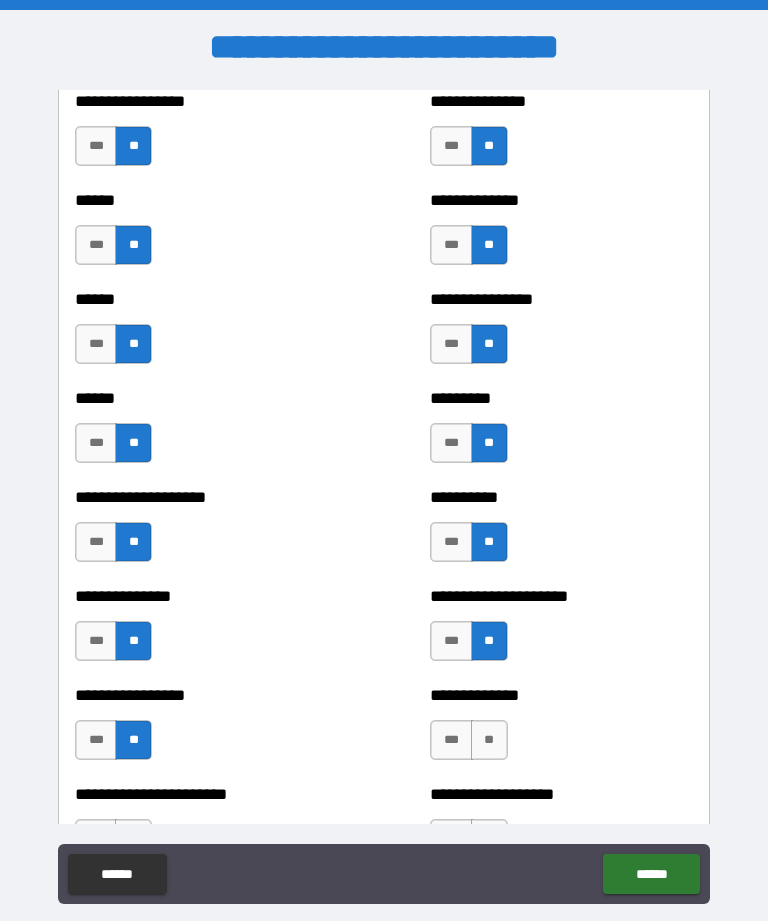 click on "**" at bounding box center (489, 740) 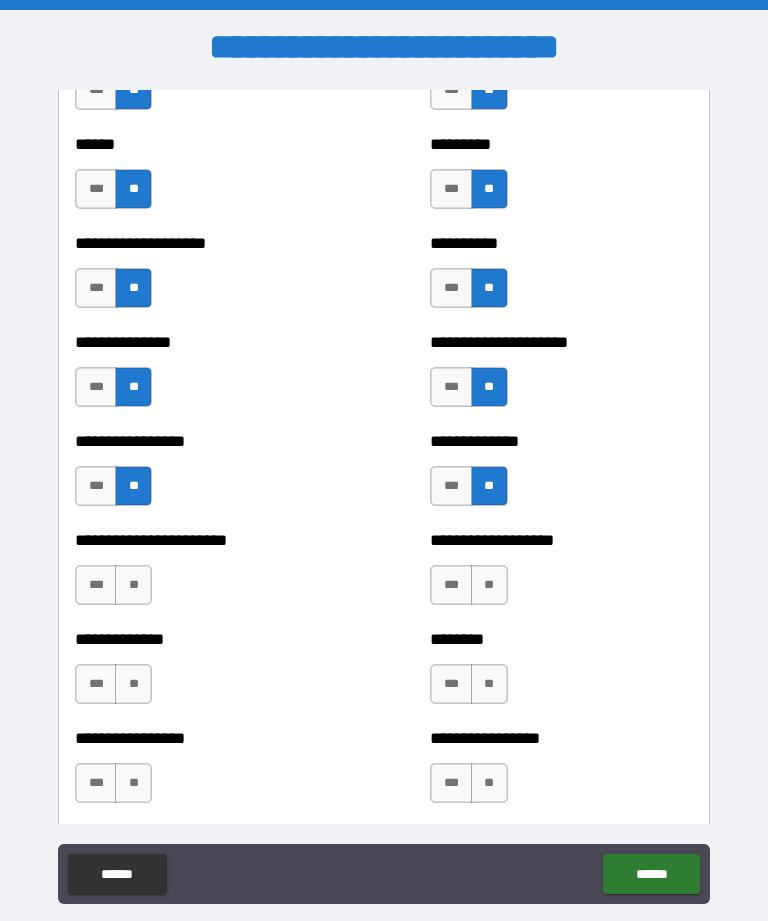 scroll, scrollTop: 3243, scrollLeft: 0, axis: vertical 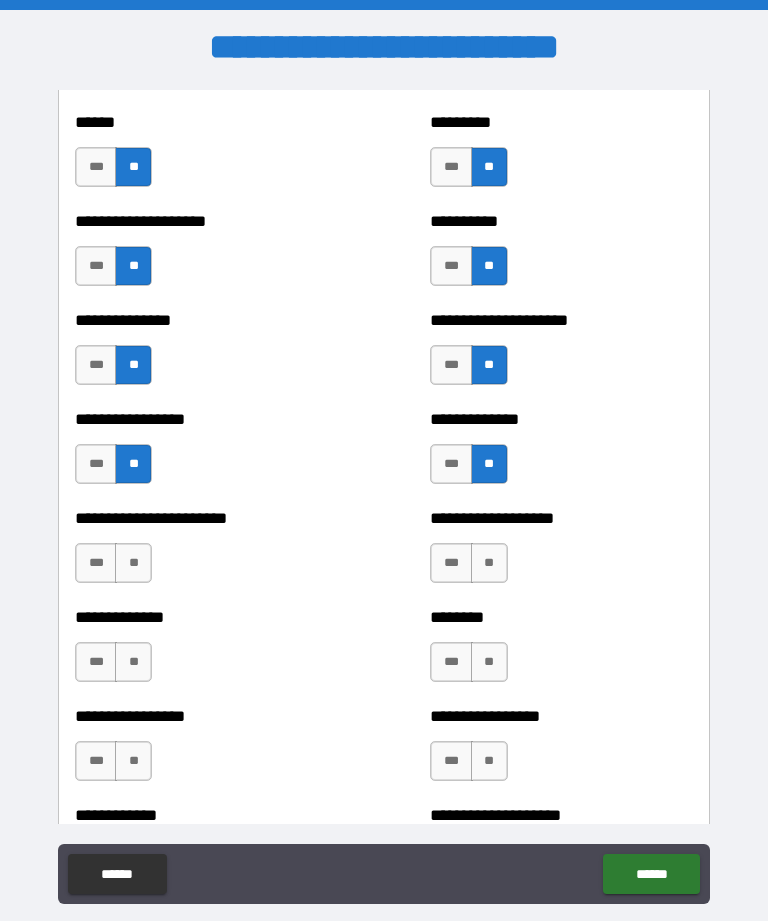 click on "**" at bounding box center [133, 563] 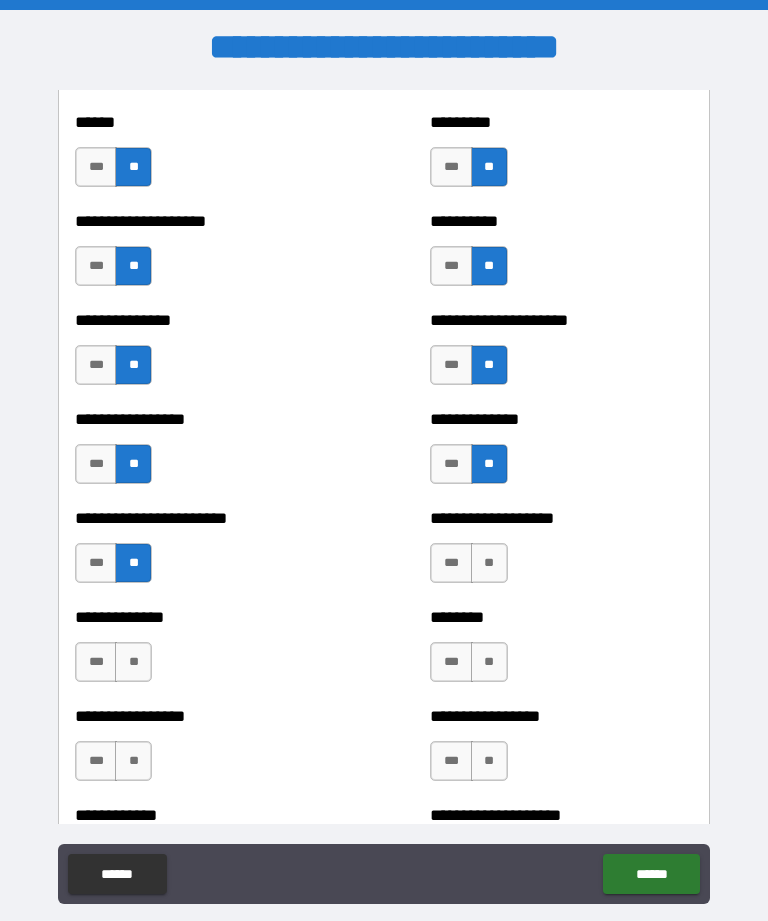click on "**" at bounding box center (489, 563) 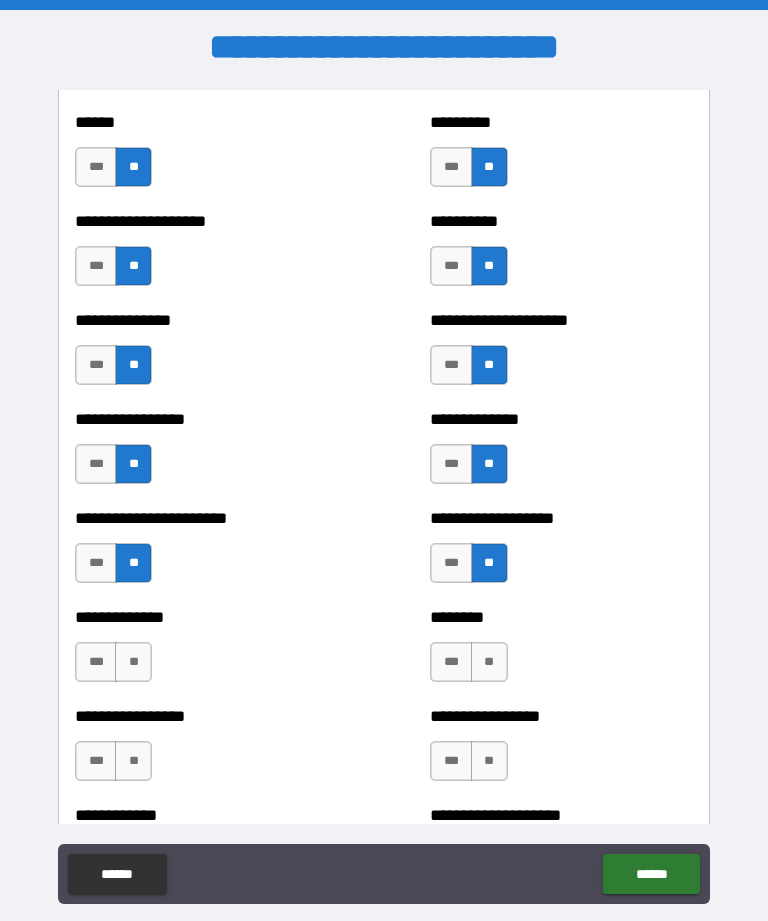 click on "**" at bounding box center [133, 662] 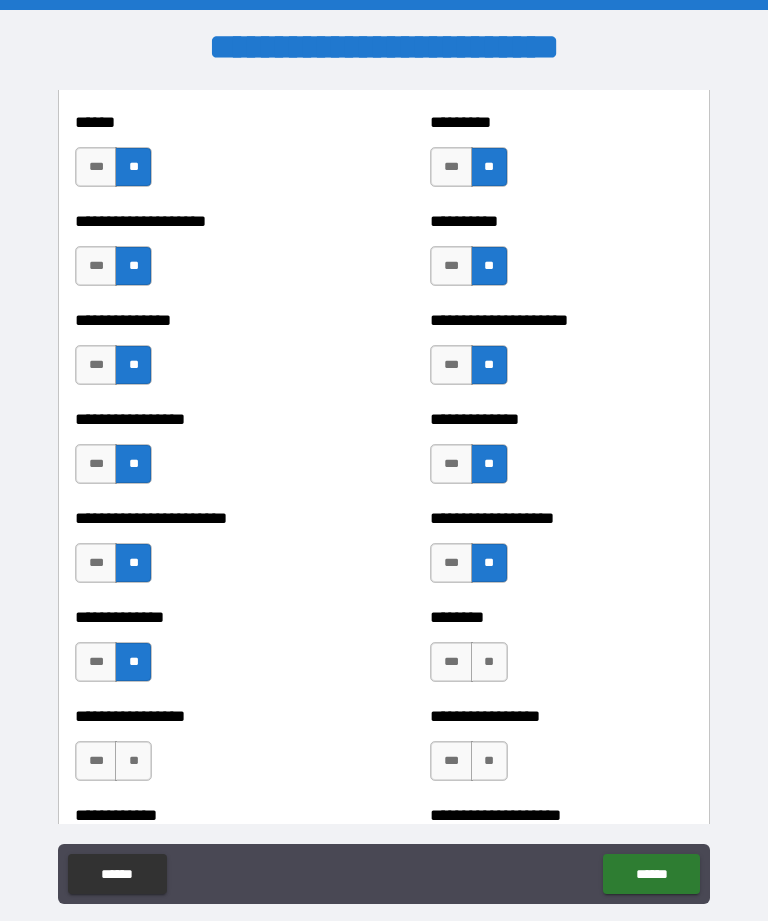 click on "**" at bounding box center (489, 662) 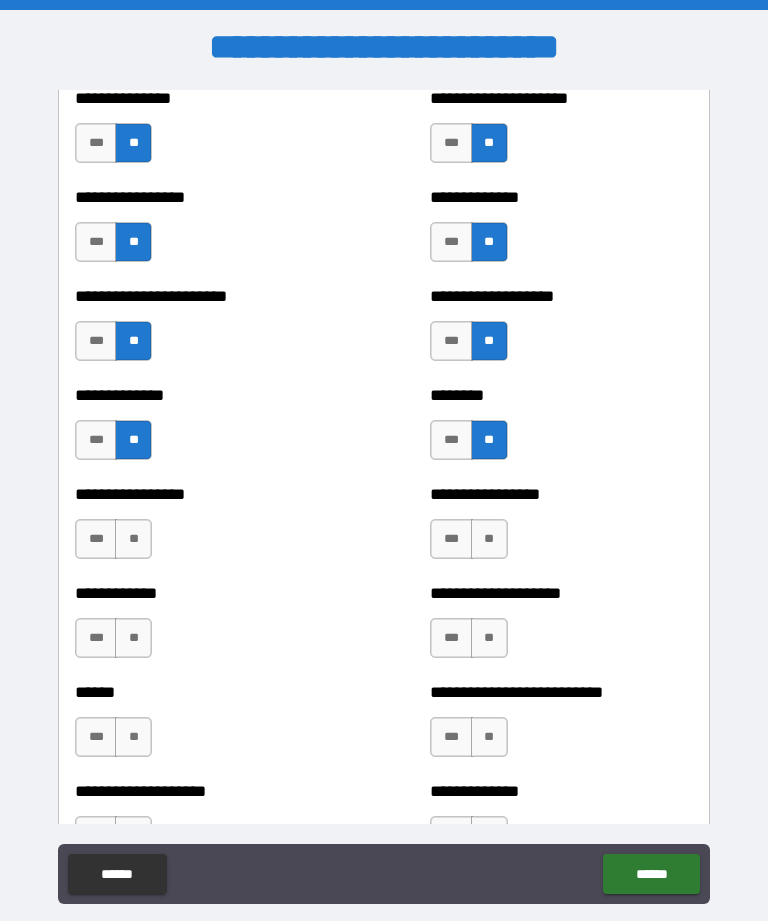 scroll, scrollTop: 3466, scrollLeft: 0, axis: vertical 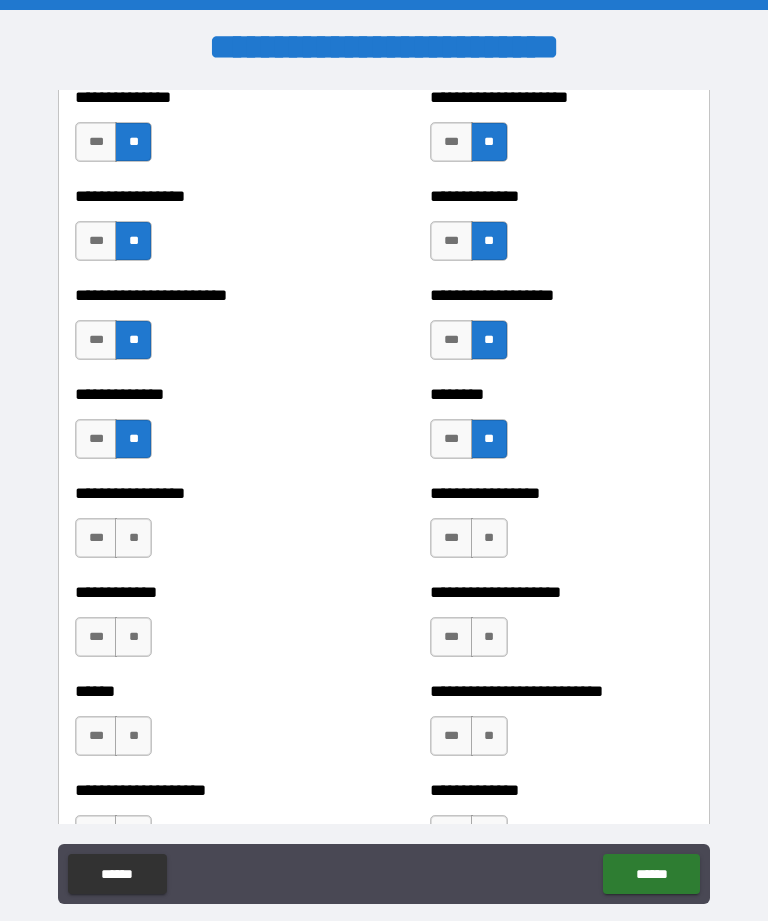 click on "**" at bounding box center (133, 538) 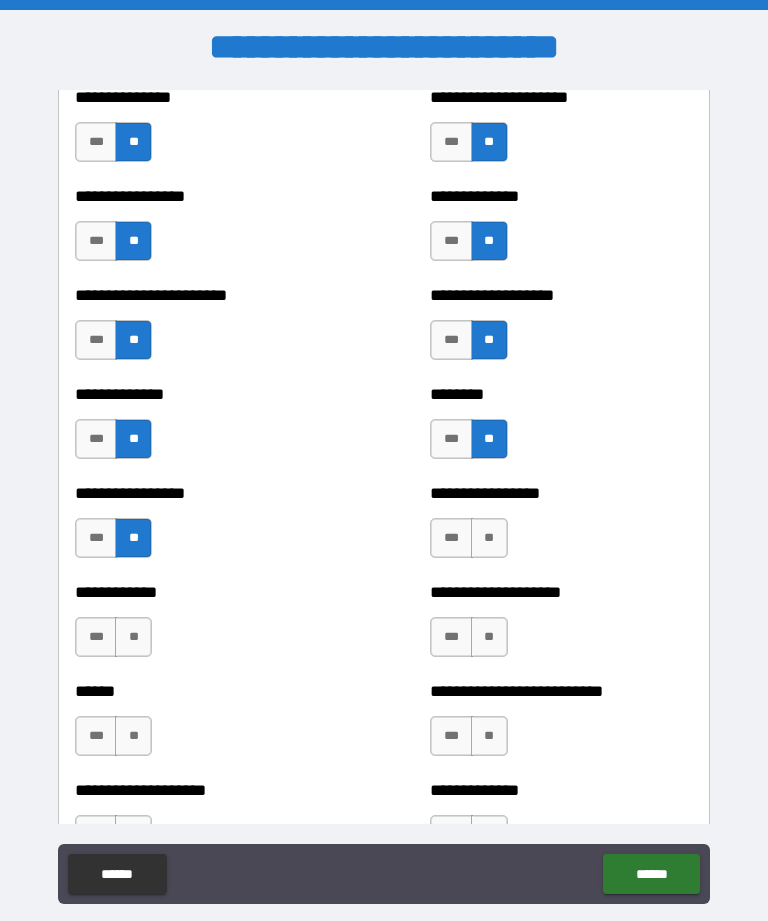 click on "**" at bounding box center [489, 538] 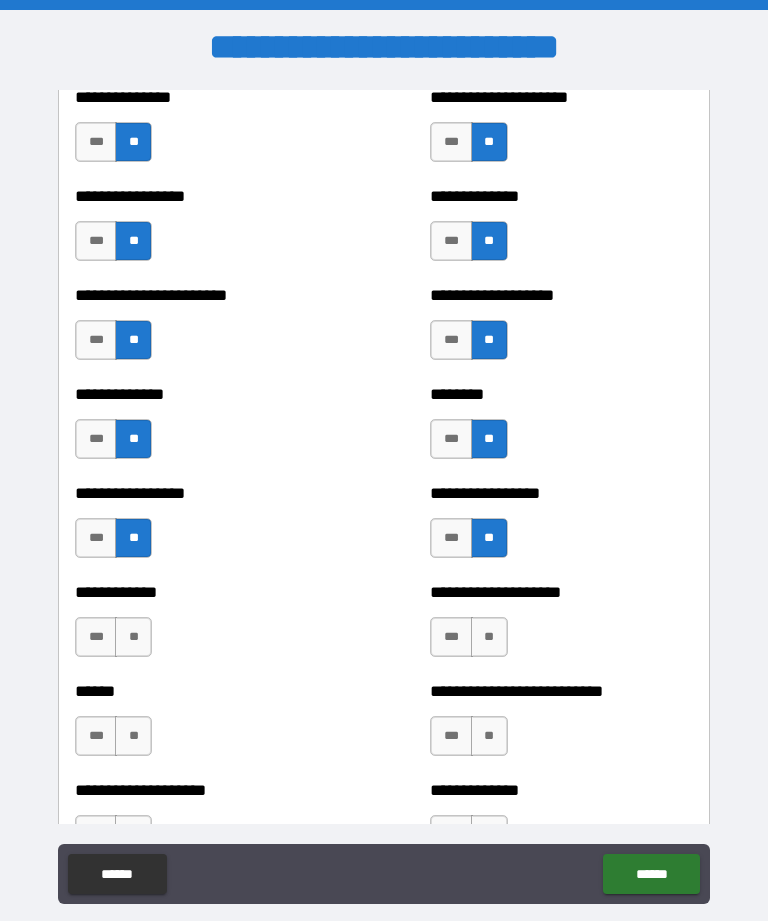 click on "**" at bounding box center [133, 637] 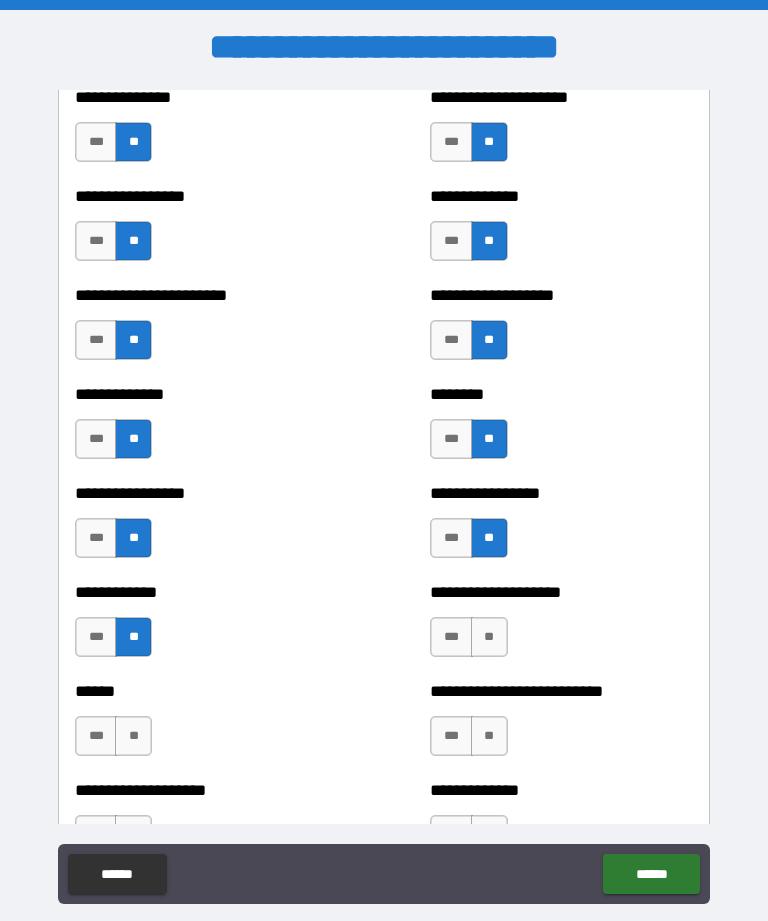 click on "**" at bounding box center [489, 637] 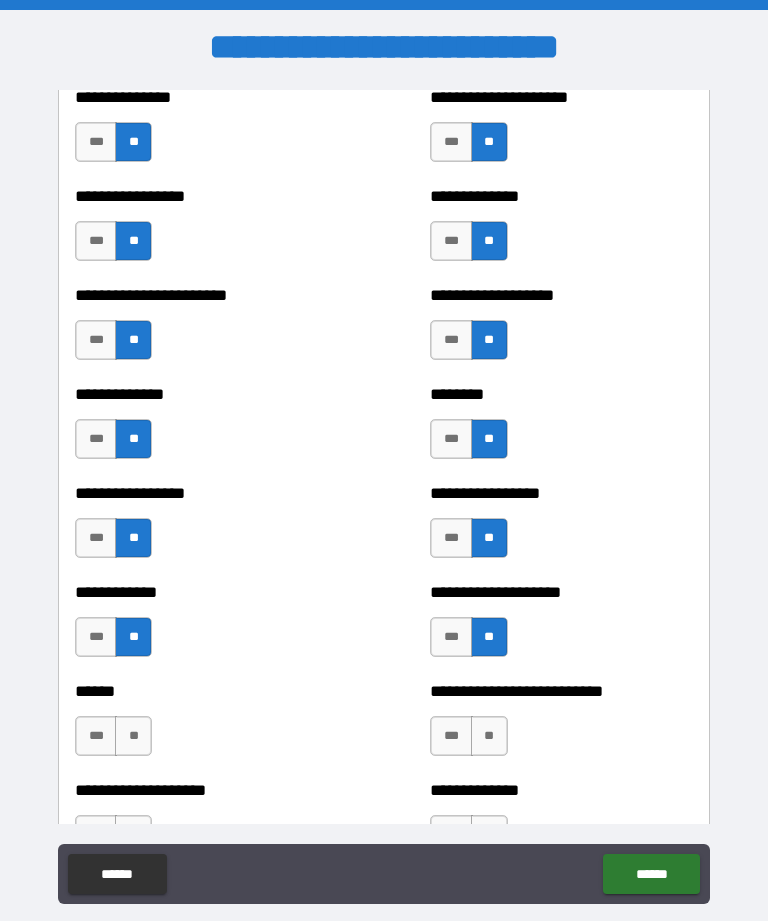 click on "**" at bounding box center (133, 736) 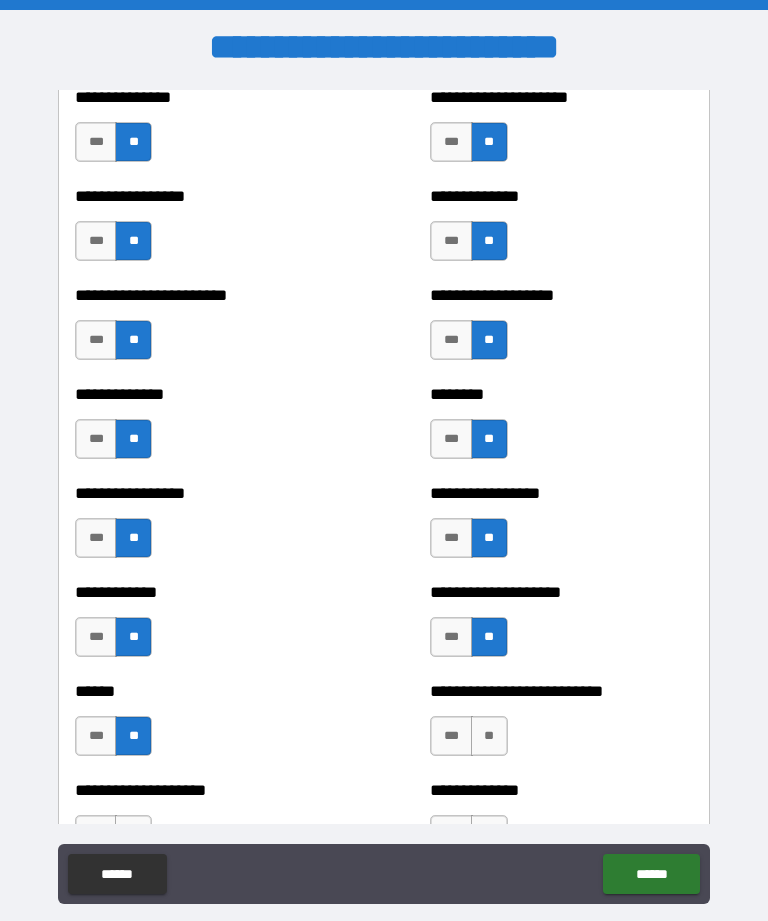 click on "**" at bounding box center [489, 736] 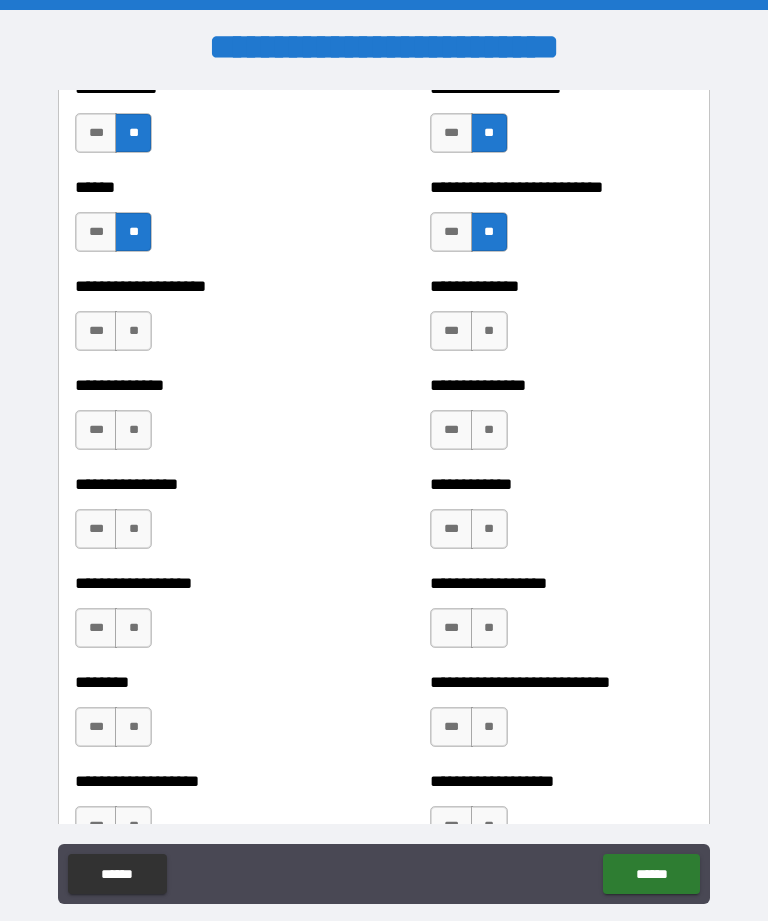 scroll, scrollTop: 3980, scrollLeft: 0, axis: vertical 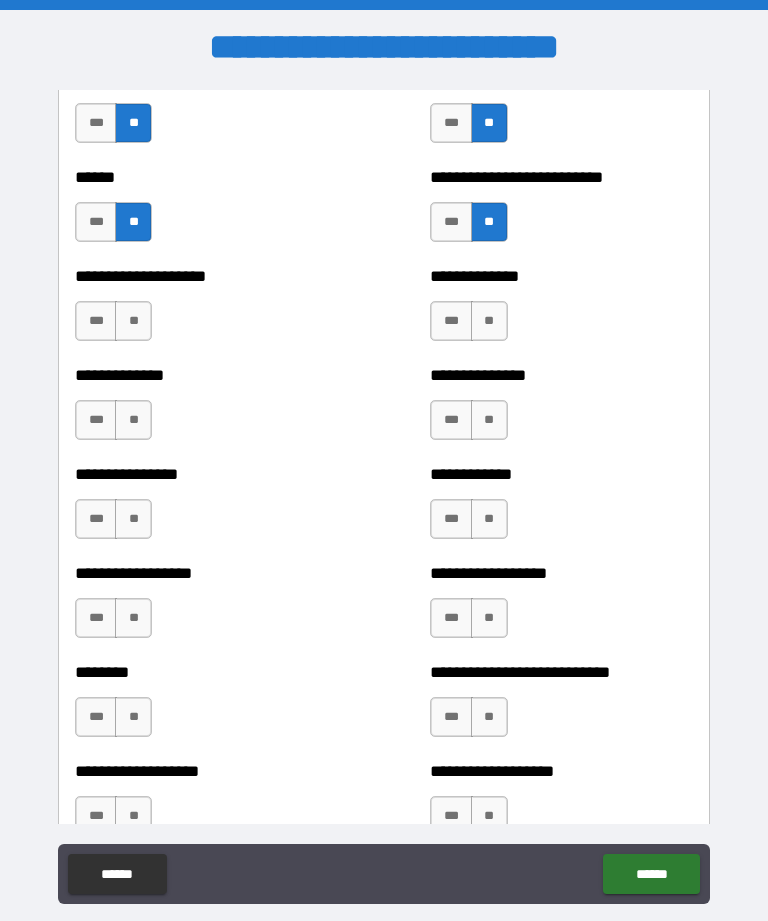 click on "**" at bounding box center (133, 321) 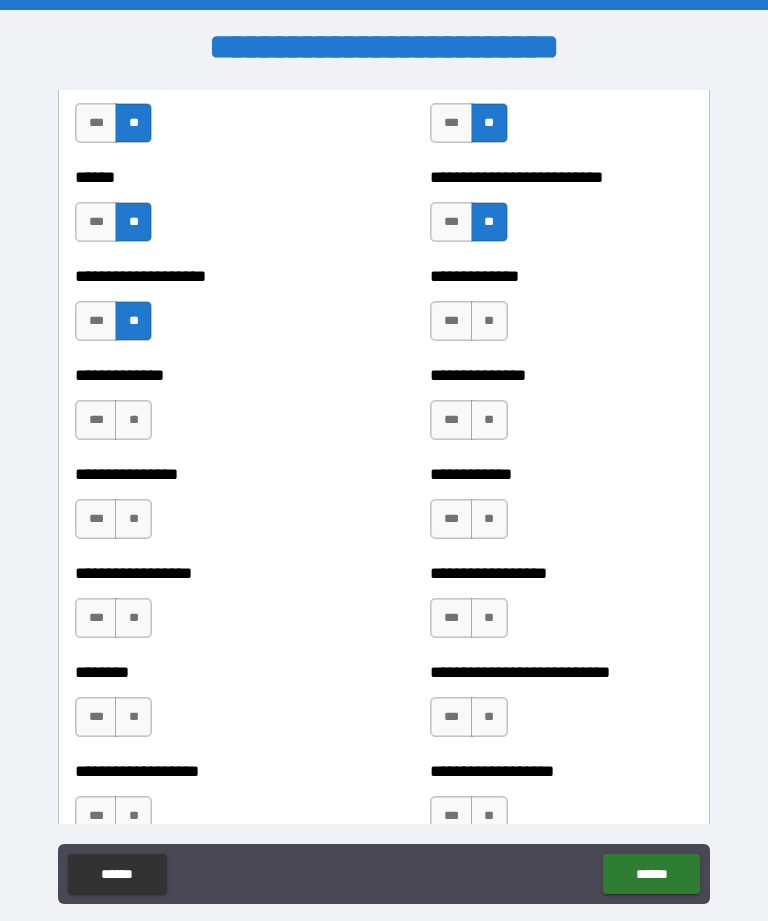 click on "**" at bounding box center (133, 420) 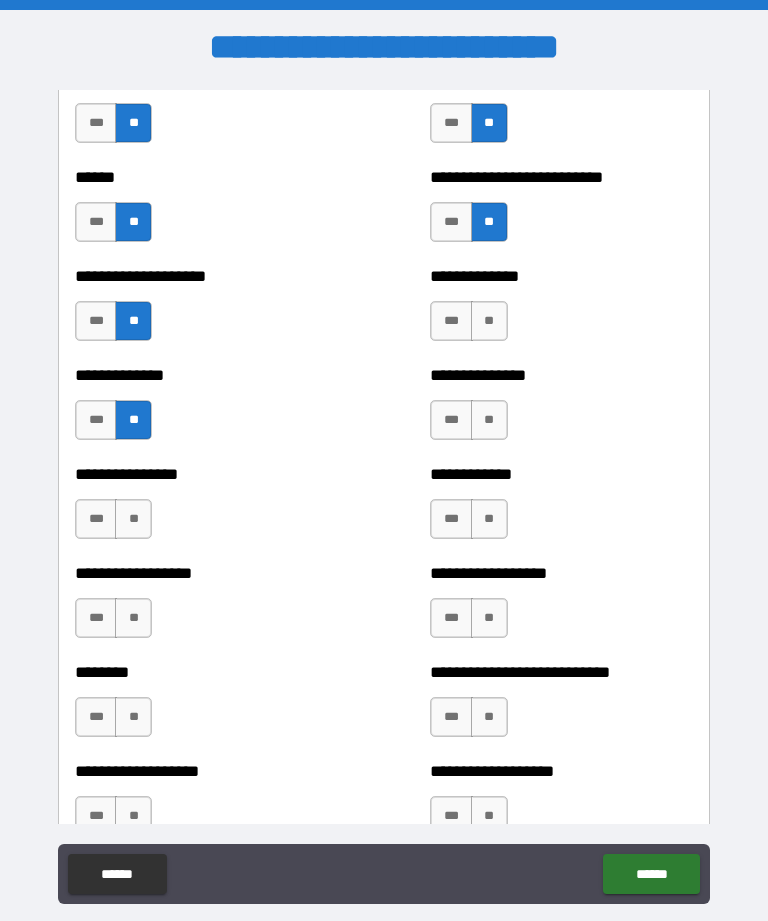 click on "**" at bounding box center (133, 519) 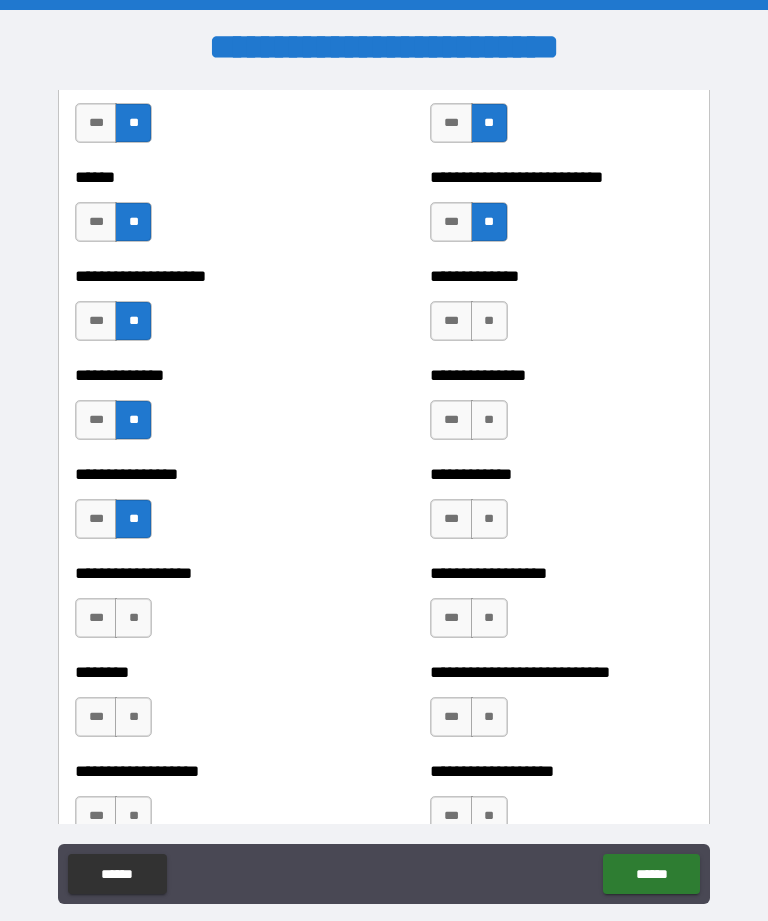 click on "**" at bounding box center [133, 618] 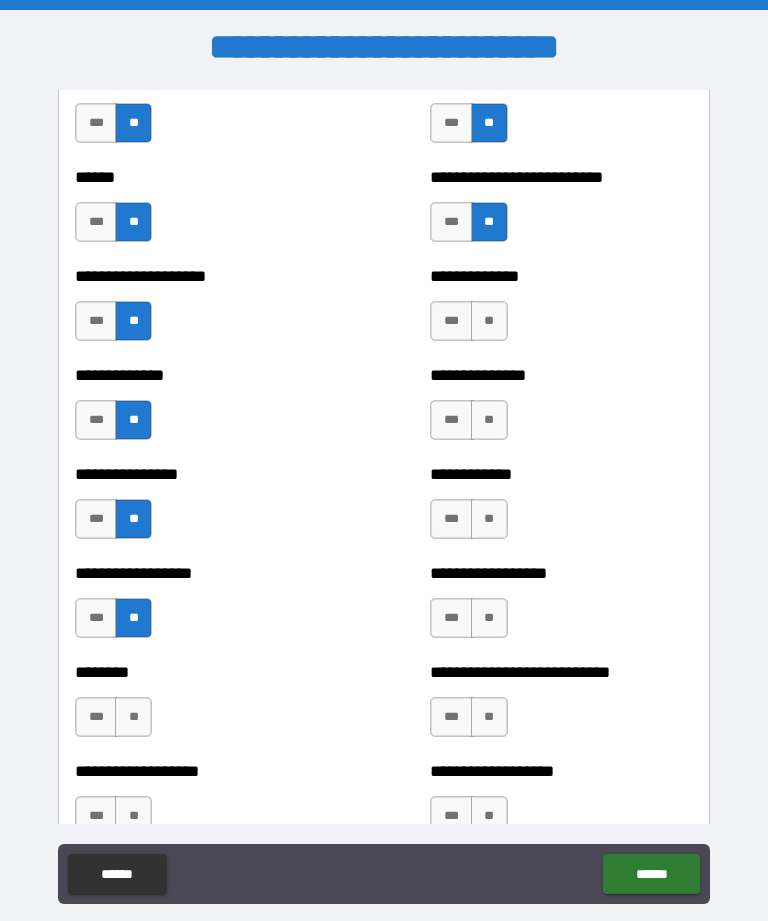 click on "**" at bounding box center (133, 717) 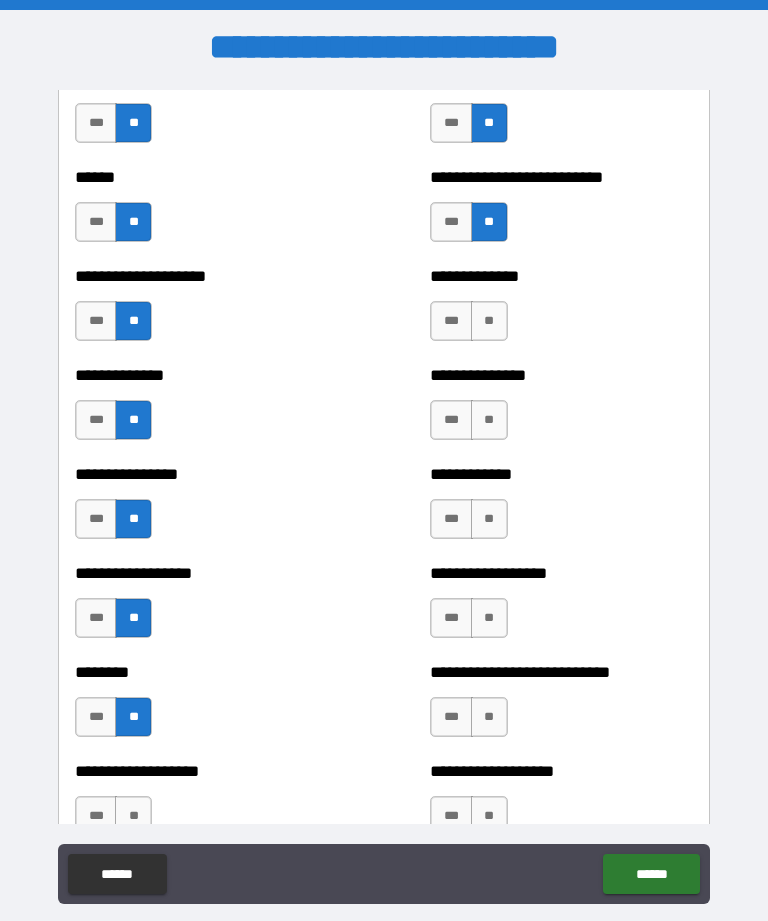 click on "**" at bounding box center [489, 321] 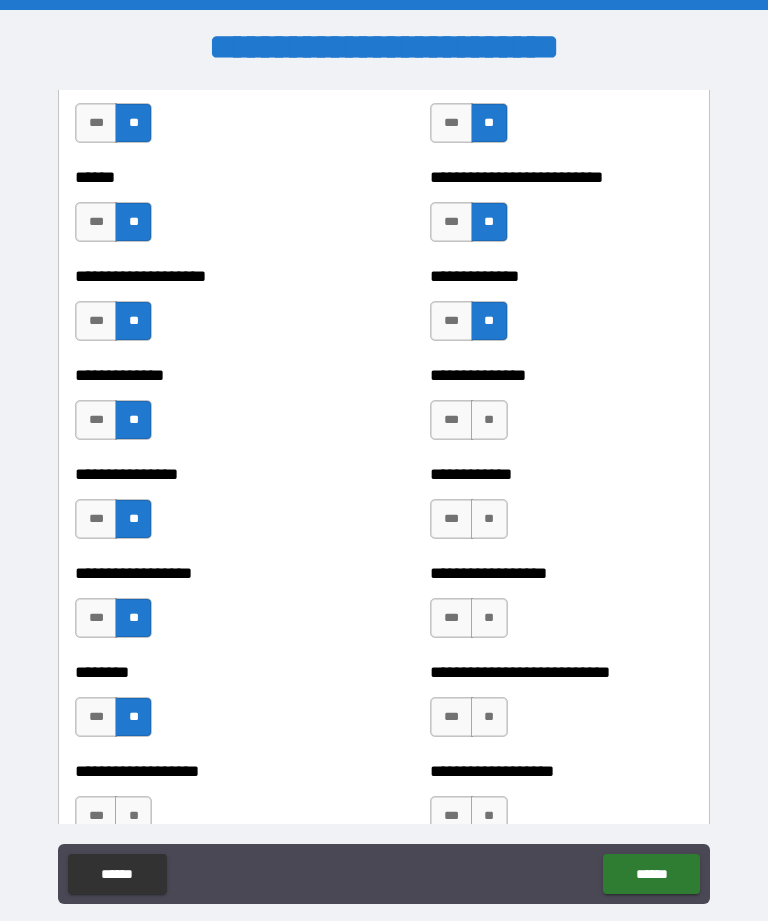 click on "**" at bounding box center [489, 420] 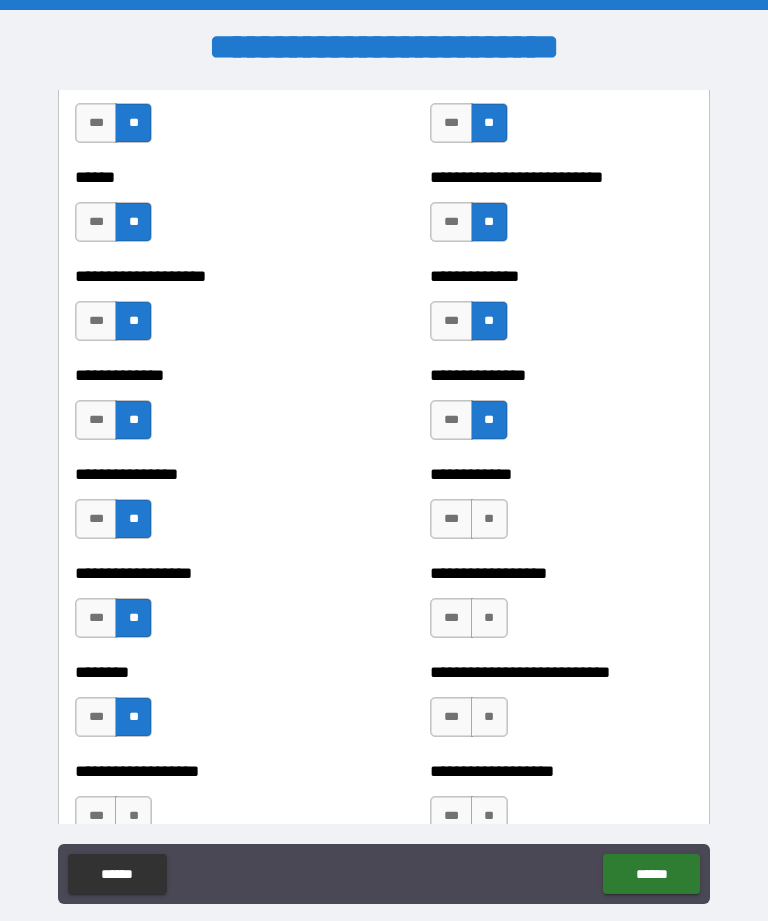 click on "**" at bounding box center (489, 519) 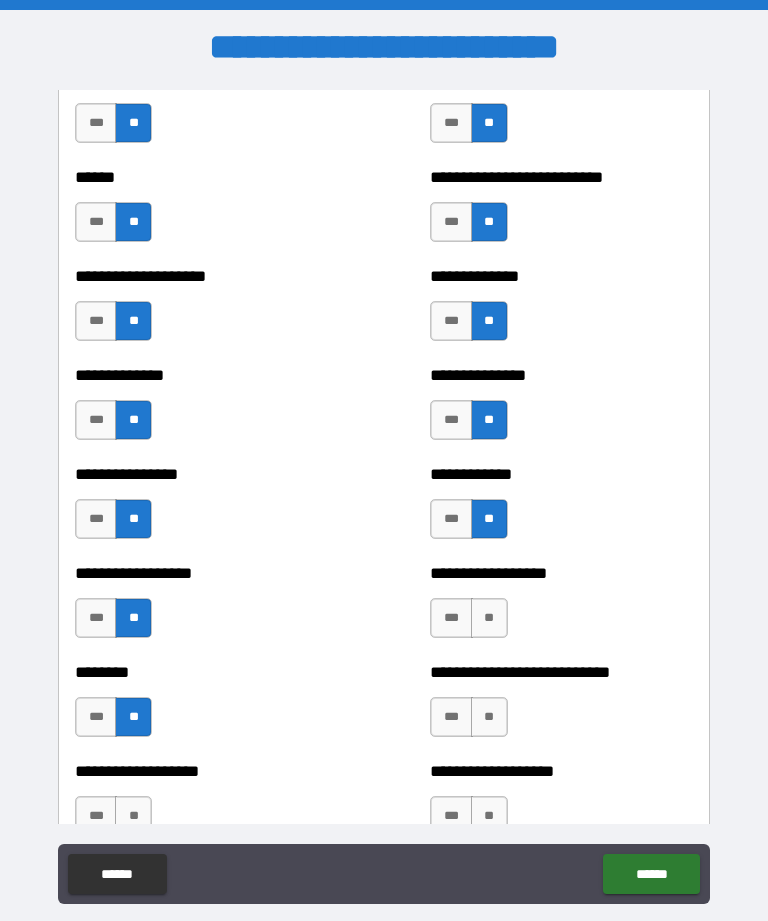 click on "**" at bounding box center [489, 618] 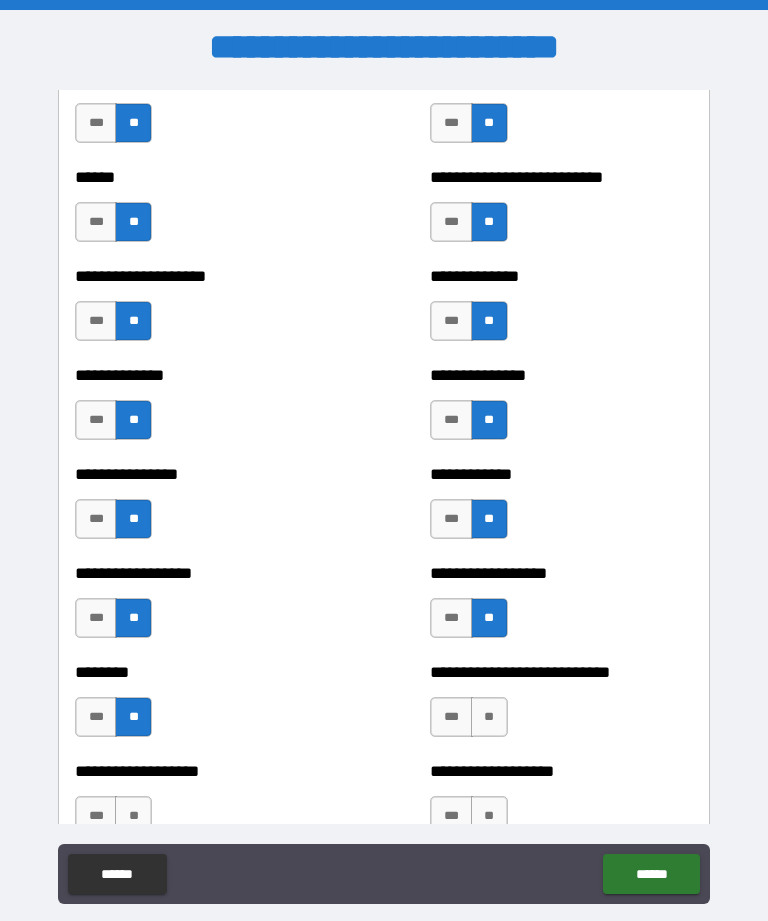 click on "**" at bounding box center (489, 717) 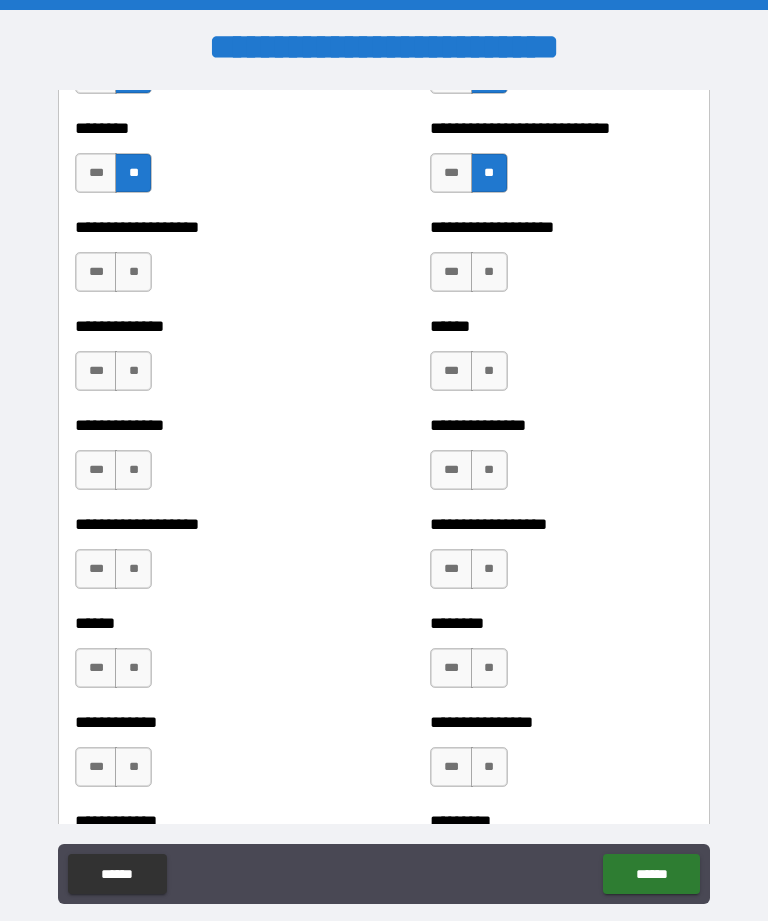 scroll, scrollTop: 4525, scrollLeft: 0, axis: vertical 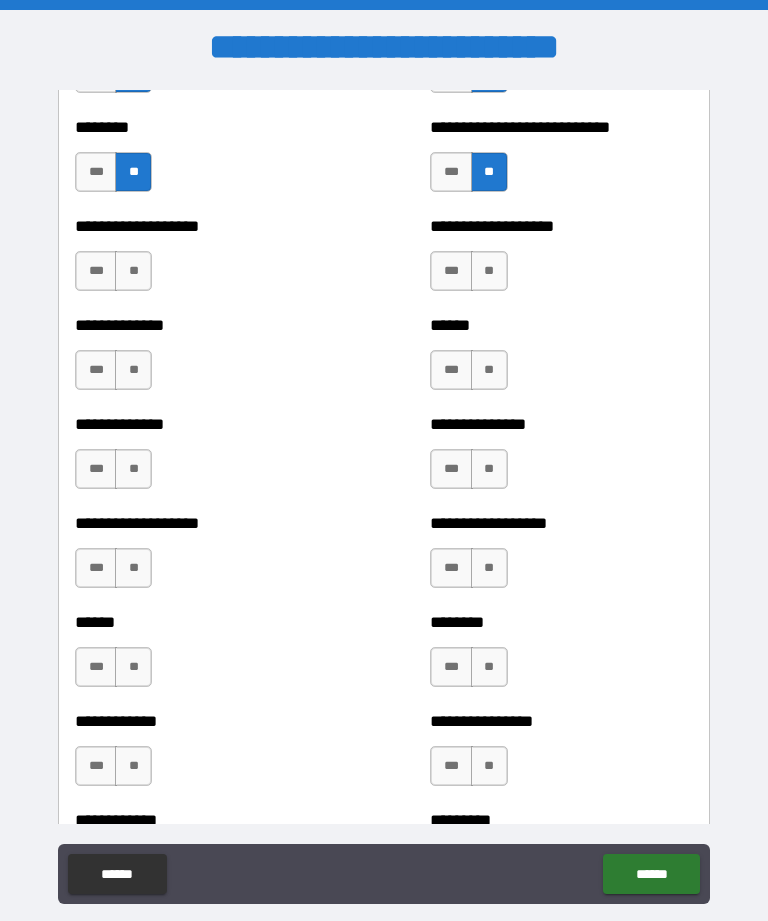 click on "**" at bounding box center (489, 271) 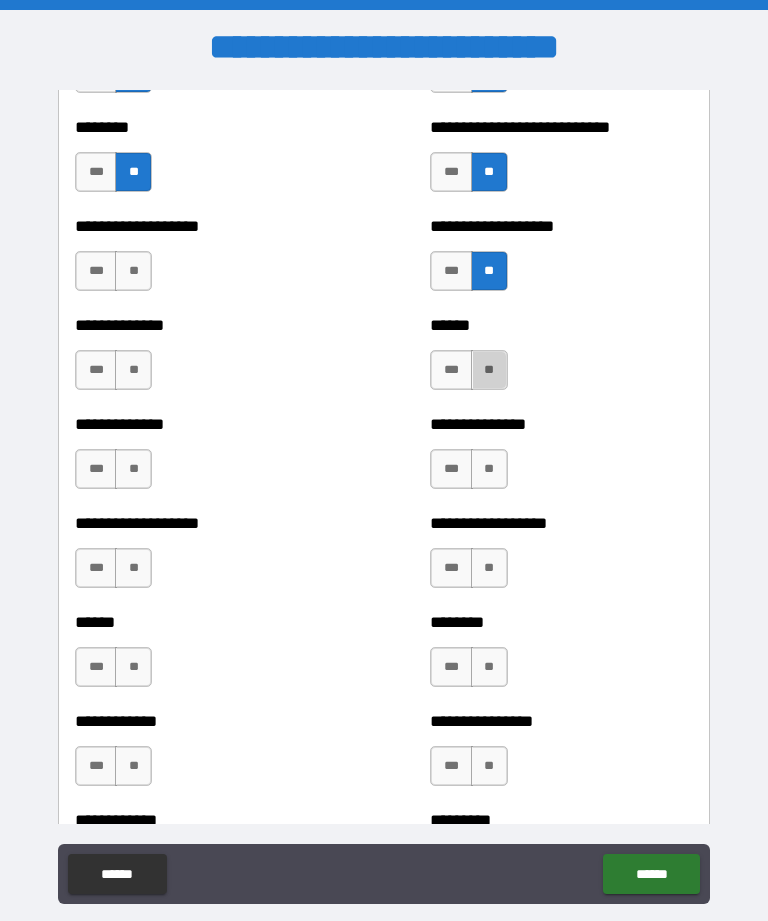 click on "**" at bounding box center (489, 370) 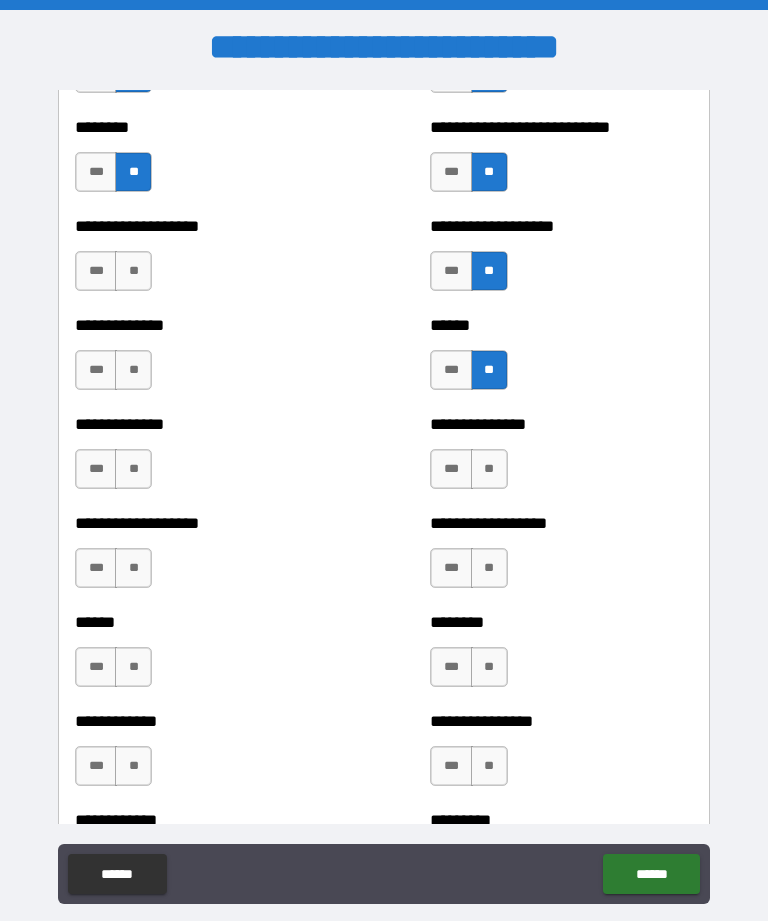 click on "**" at bounding box center [489, 469] 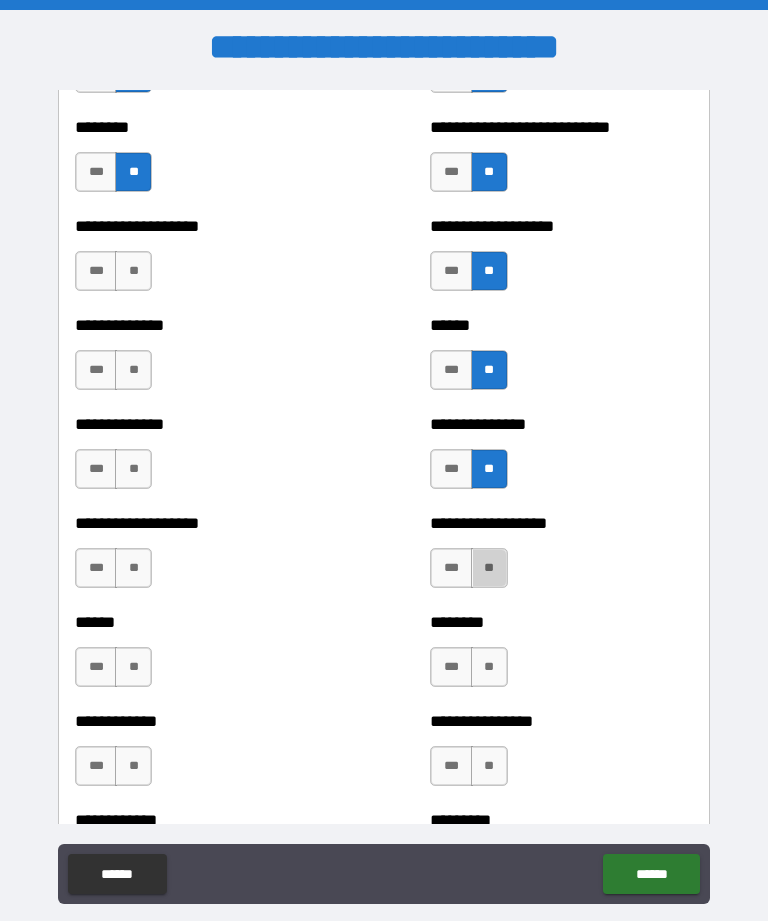 click on "**" at bounding box center (489, 568) 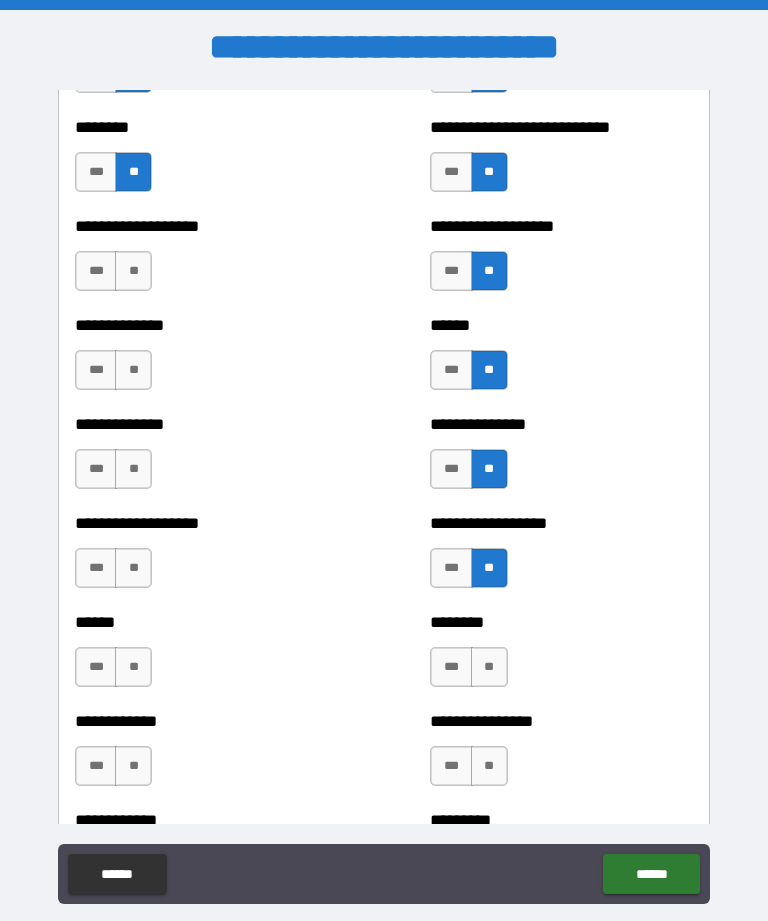 click on "**" at bounding box center [489, 667] 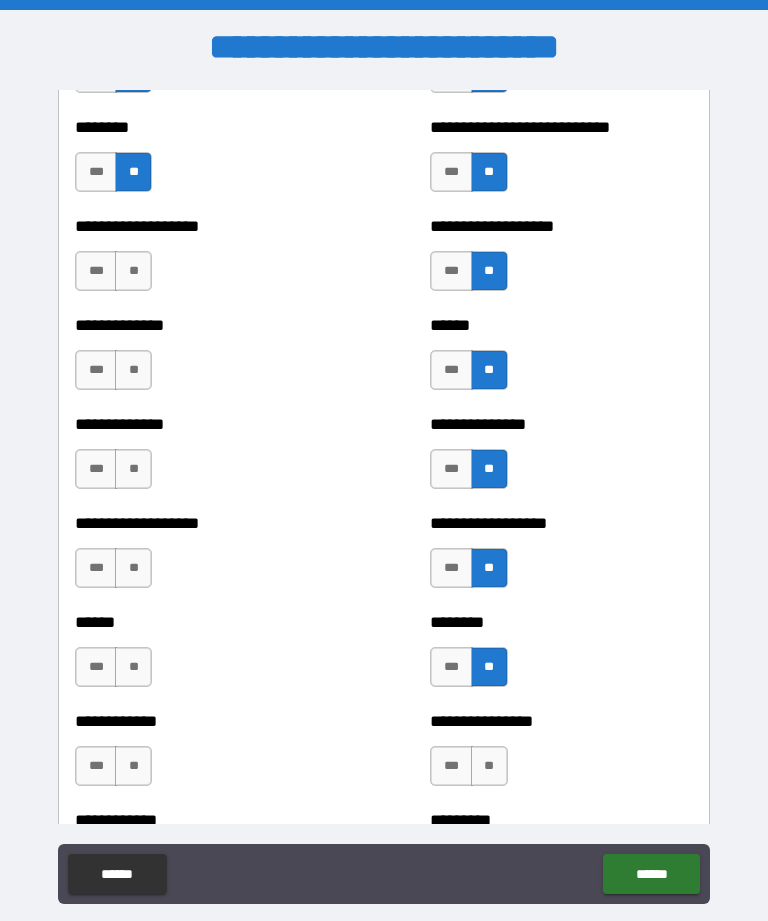 click on "**" at bounding box center [489, 766] 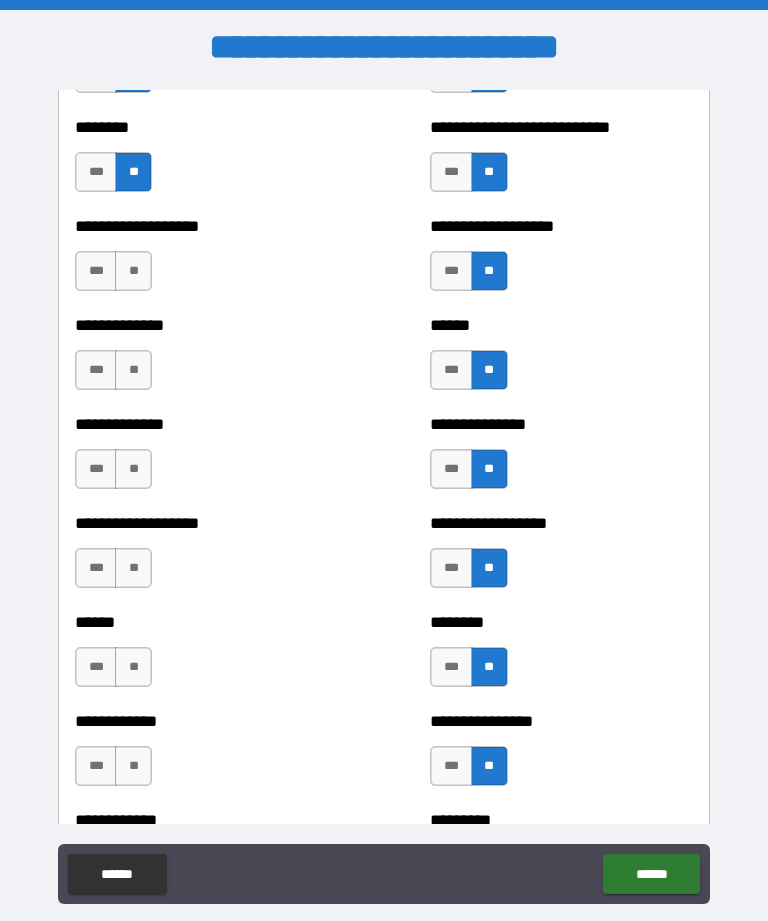 click on "**" at bounding box center [133, 766] 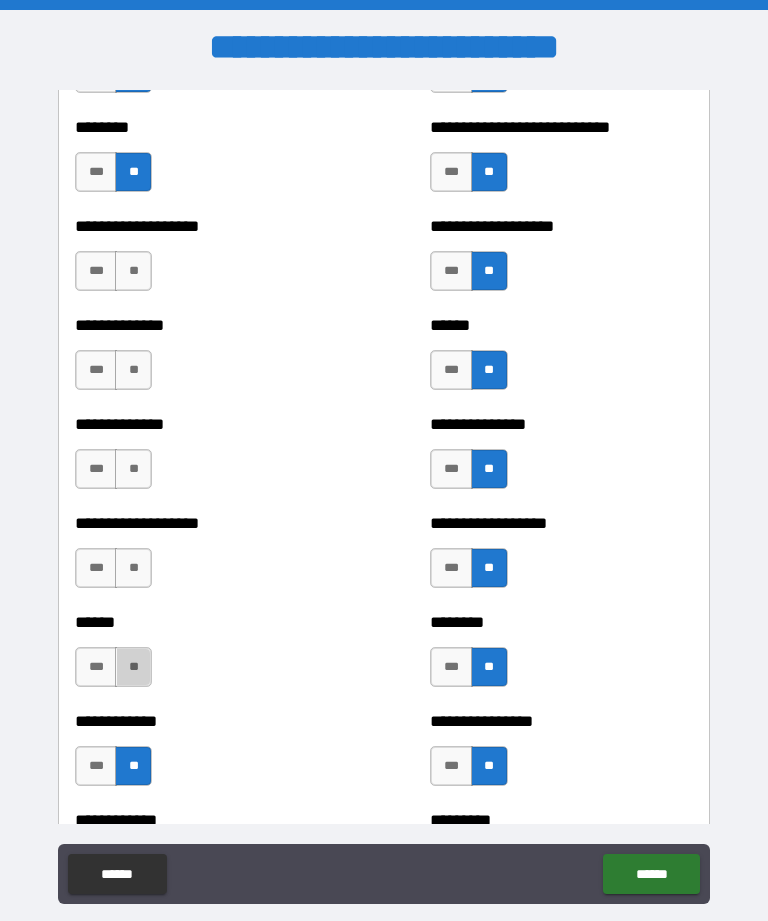 click on "**" at bounding box center [133, 667] 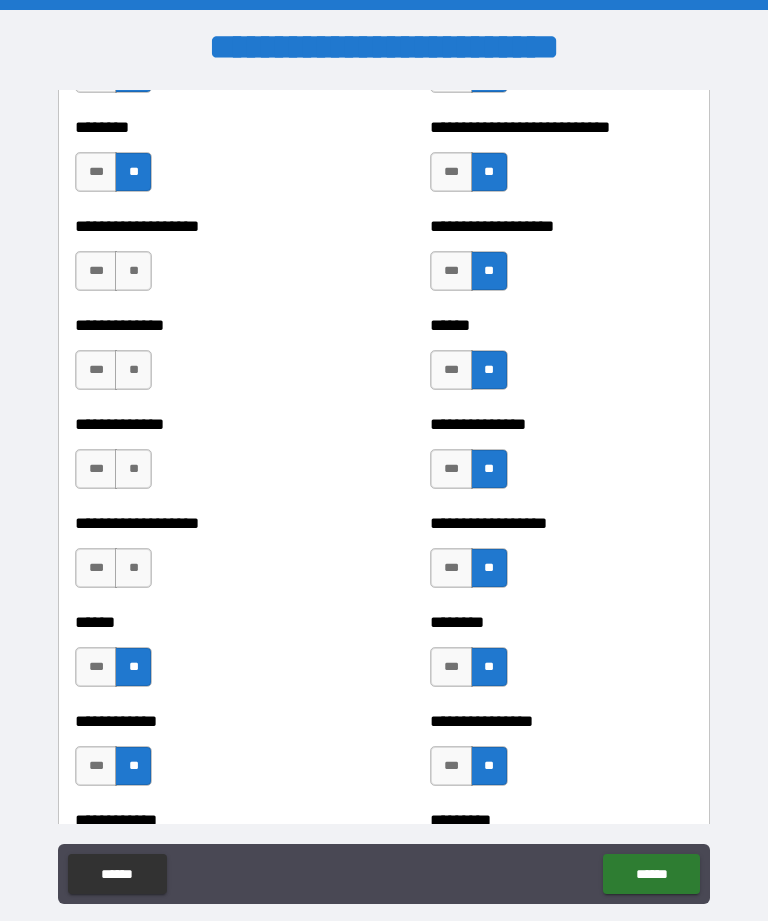 click on "**" at bounding box center (133, 568) 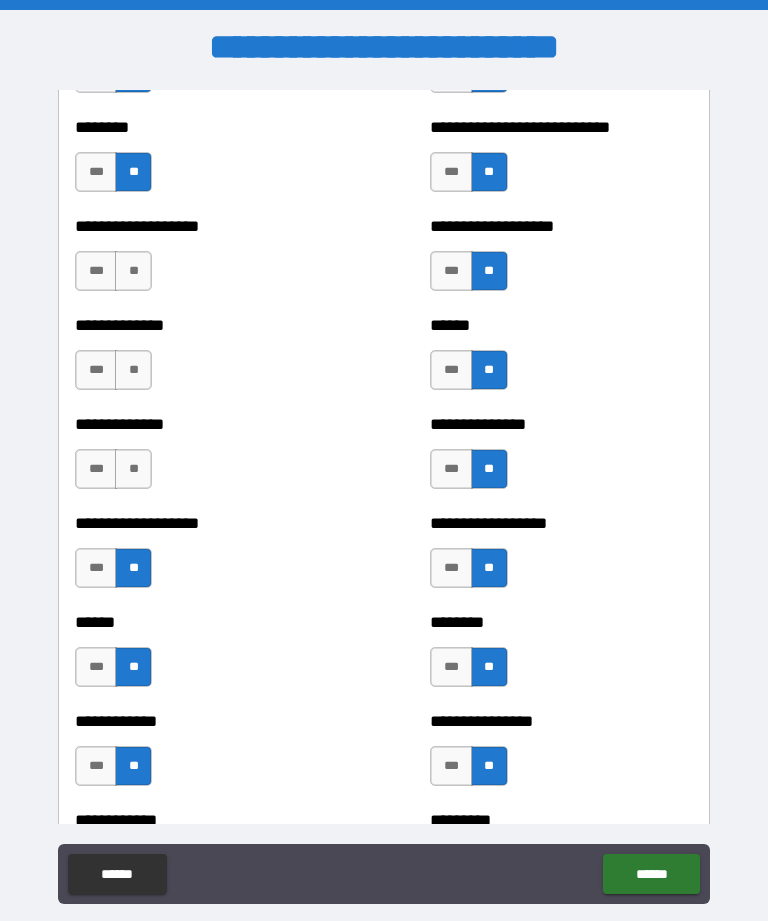 click on "**" at bounding box center [133, 469] 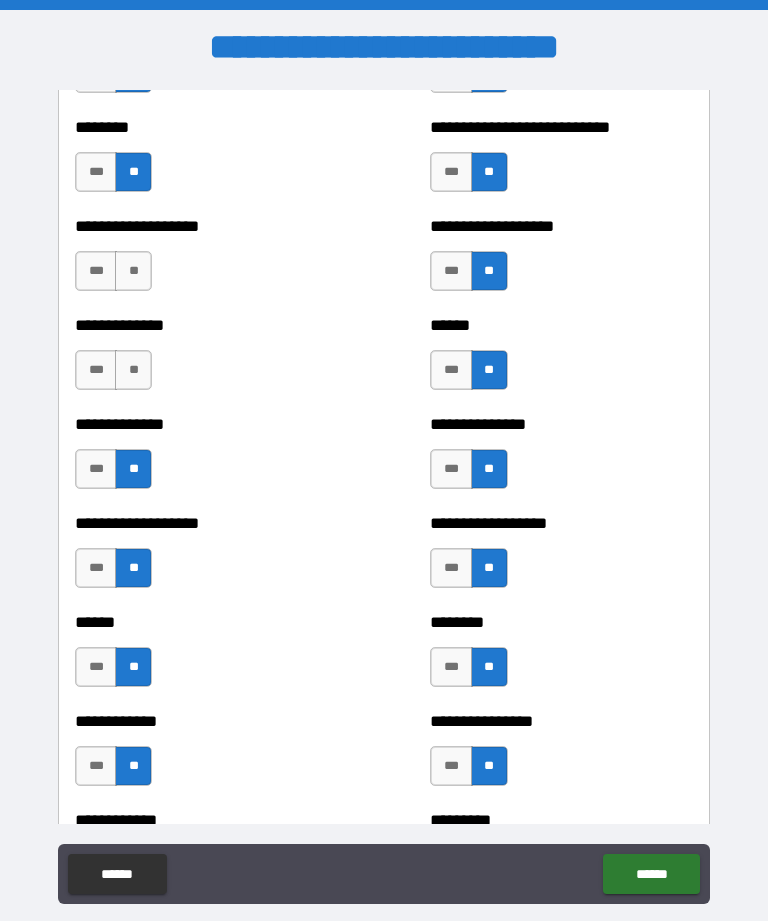 click on "**" at bounding box center (133, 370) 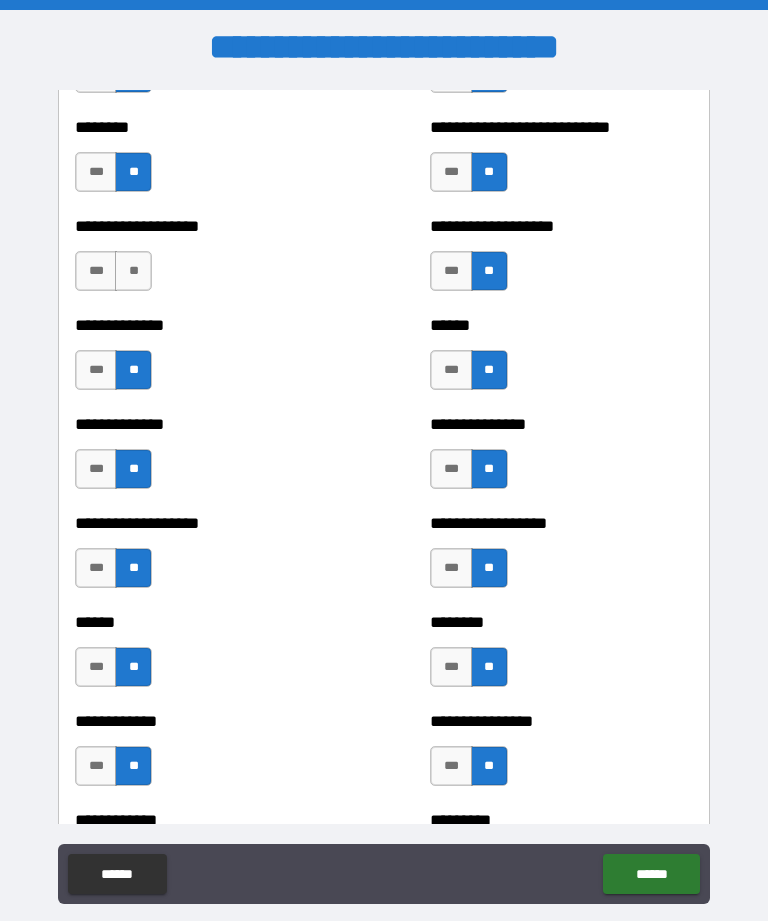 click on "**" at bounding box center [133, 271] 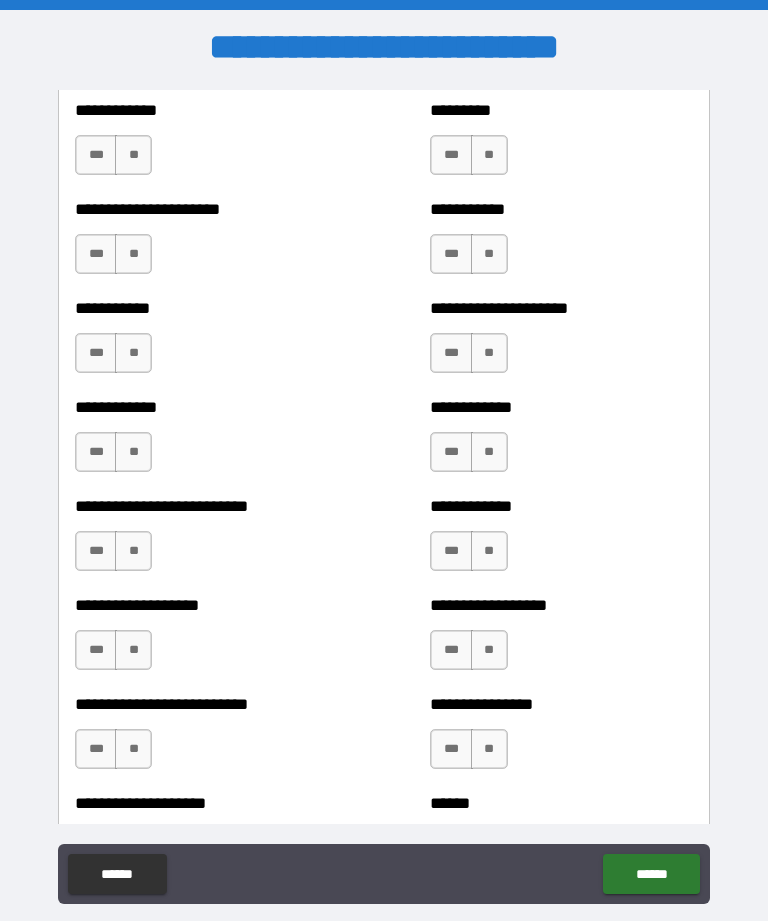 scroll, scrollTop: 5237, scrollLeft: 0, axis: vertical 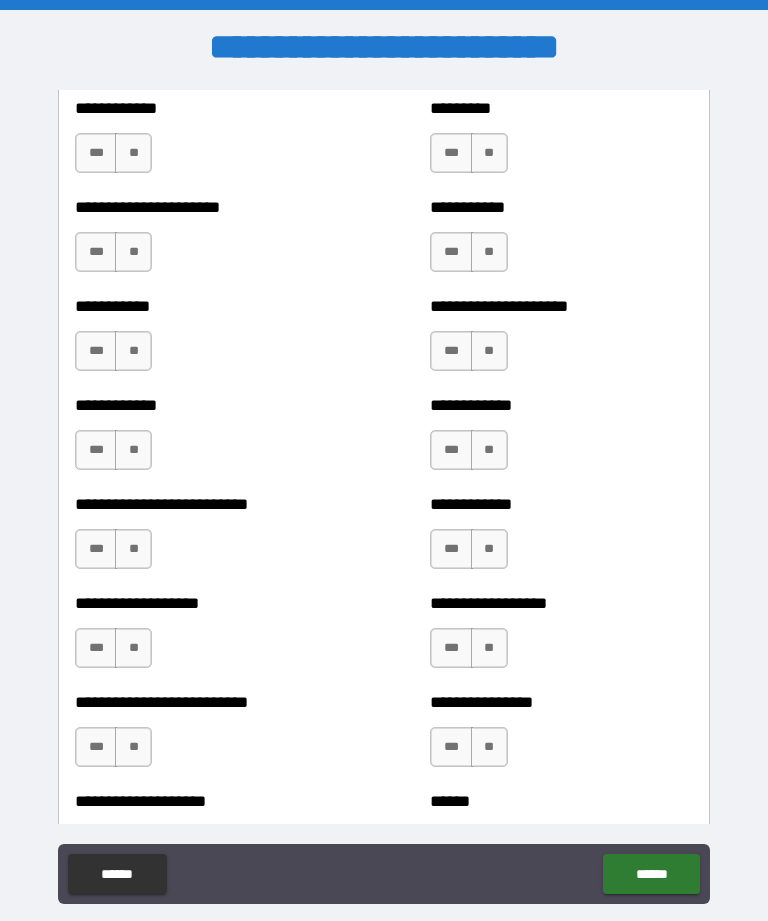 click on "**" at bounding box center (489, 153) 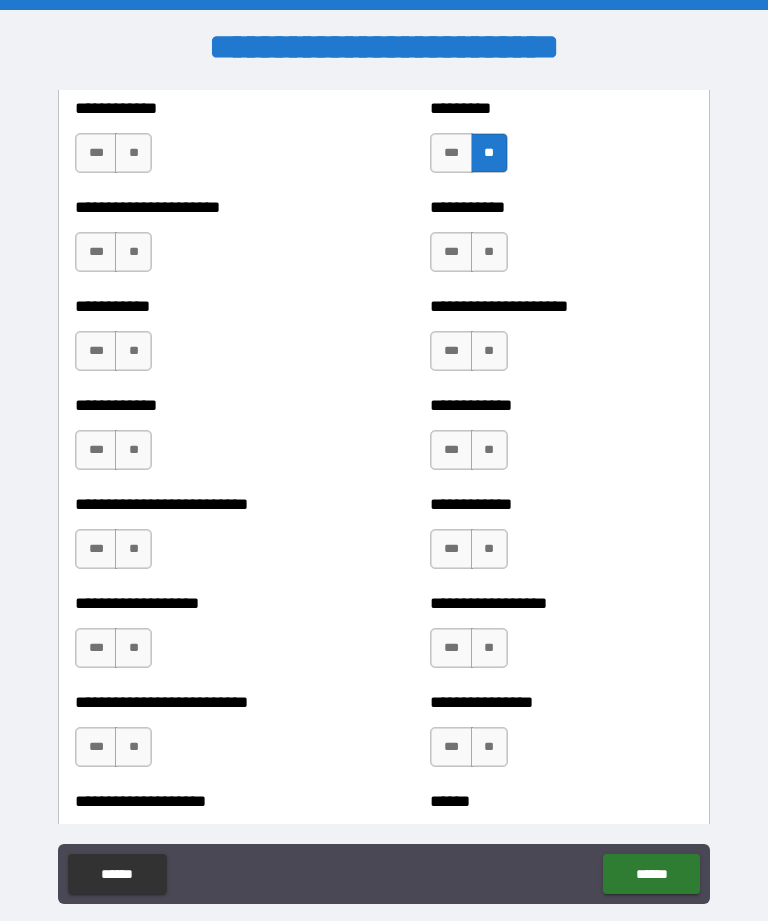 click on "**" at bounding box center [489, 252] 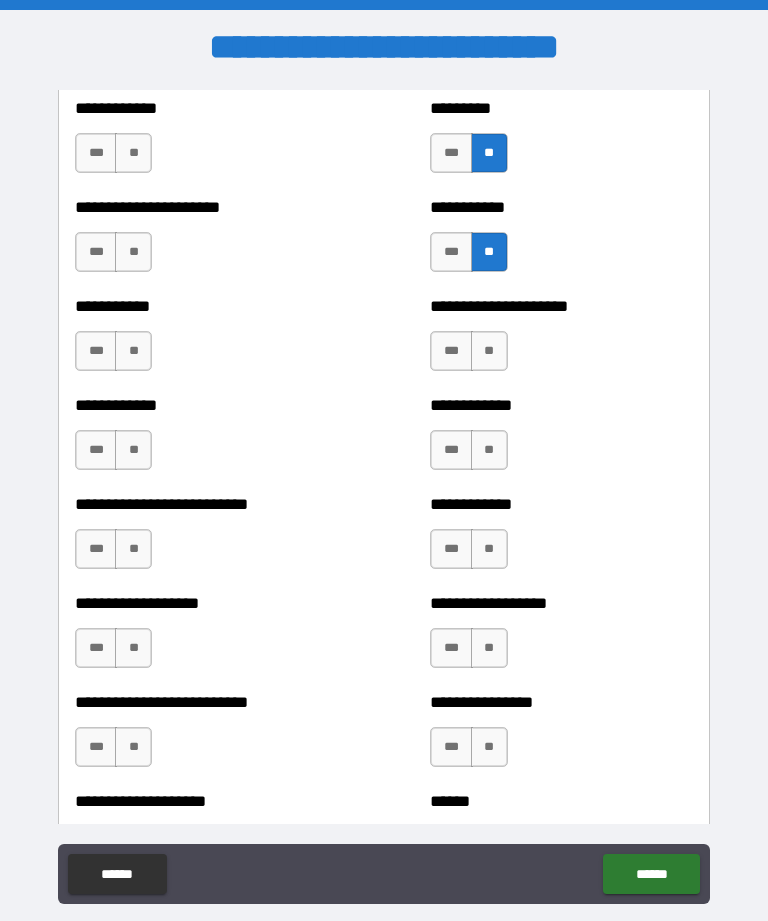 click on "**" at bounding box center (489, 351) 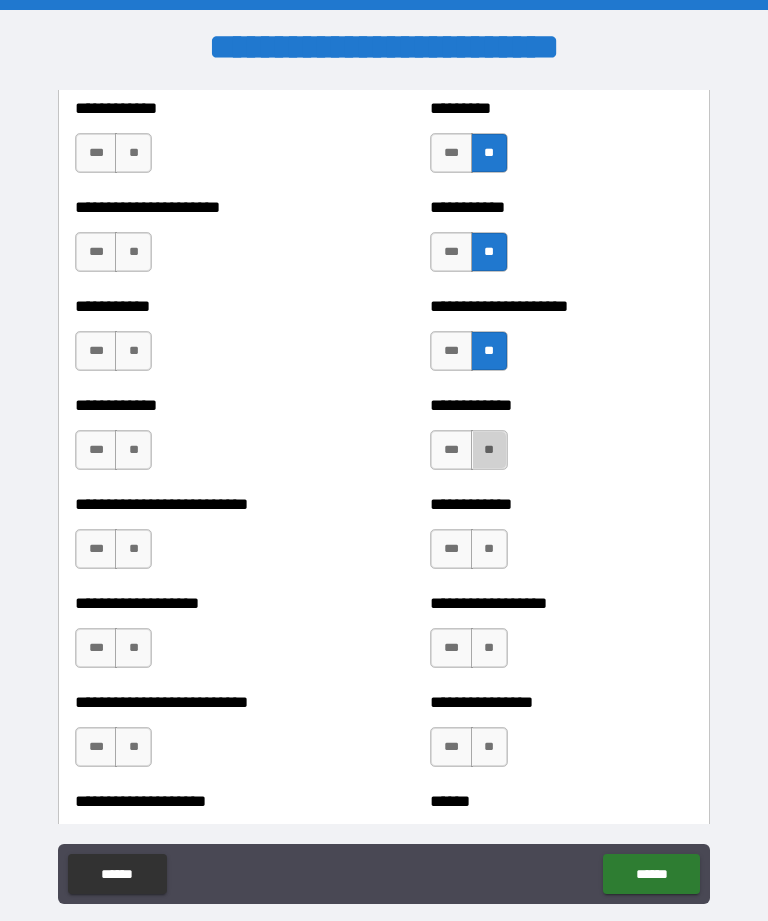 click on "**" at bounding box center (489, 450) 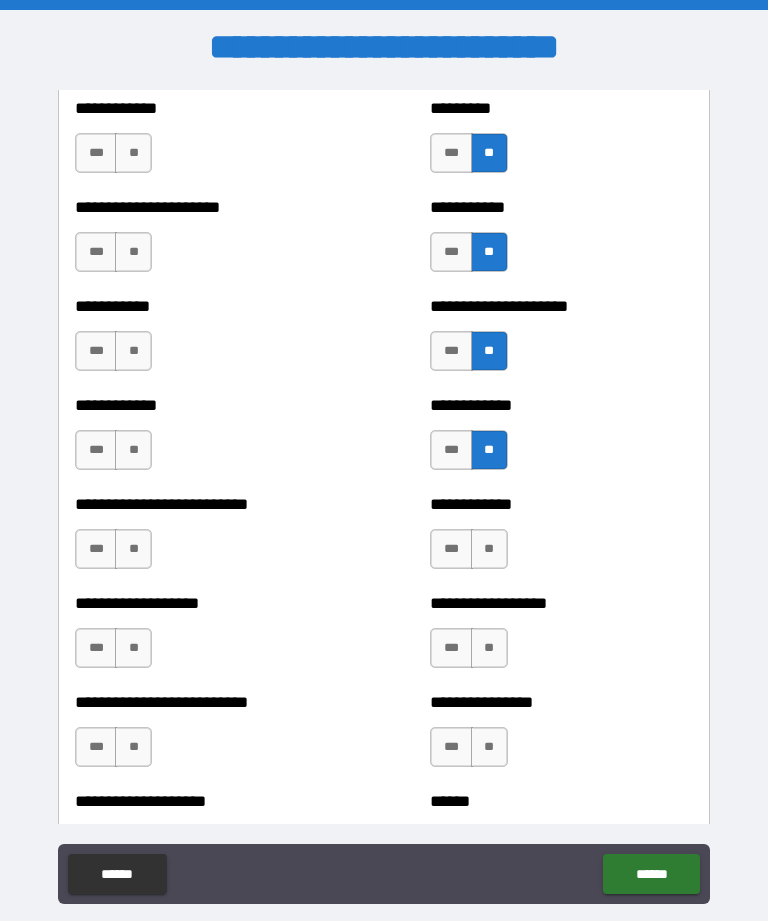 click on "**" at bounding box center (489, 549) 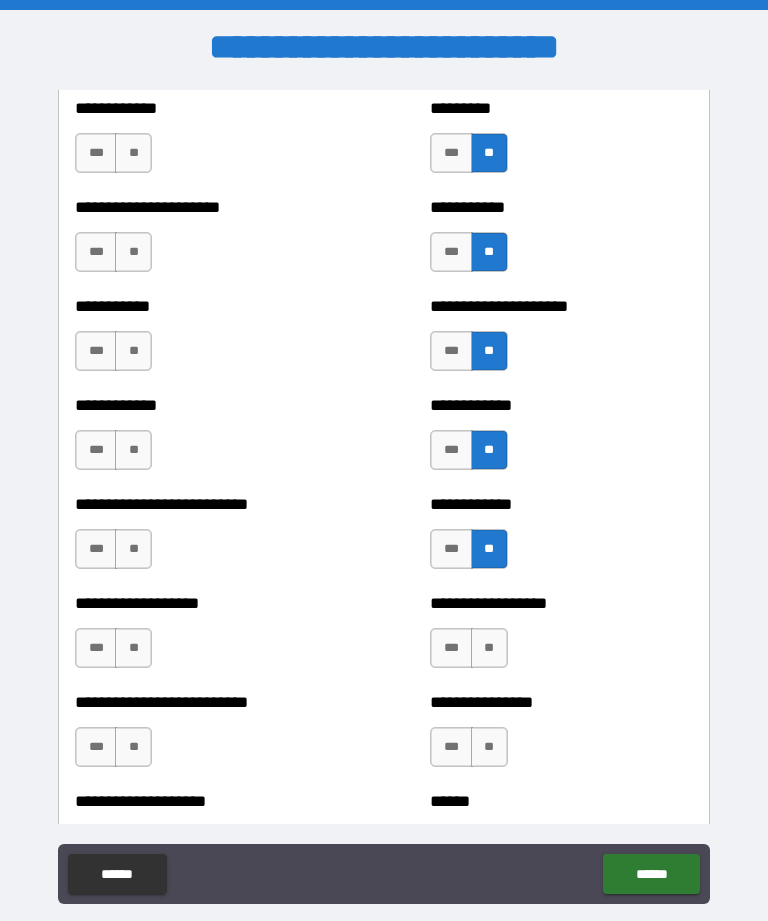 click on "**" at bounding box center (489, 648) 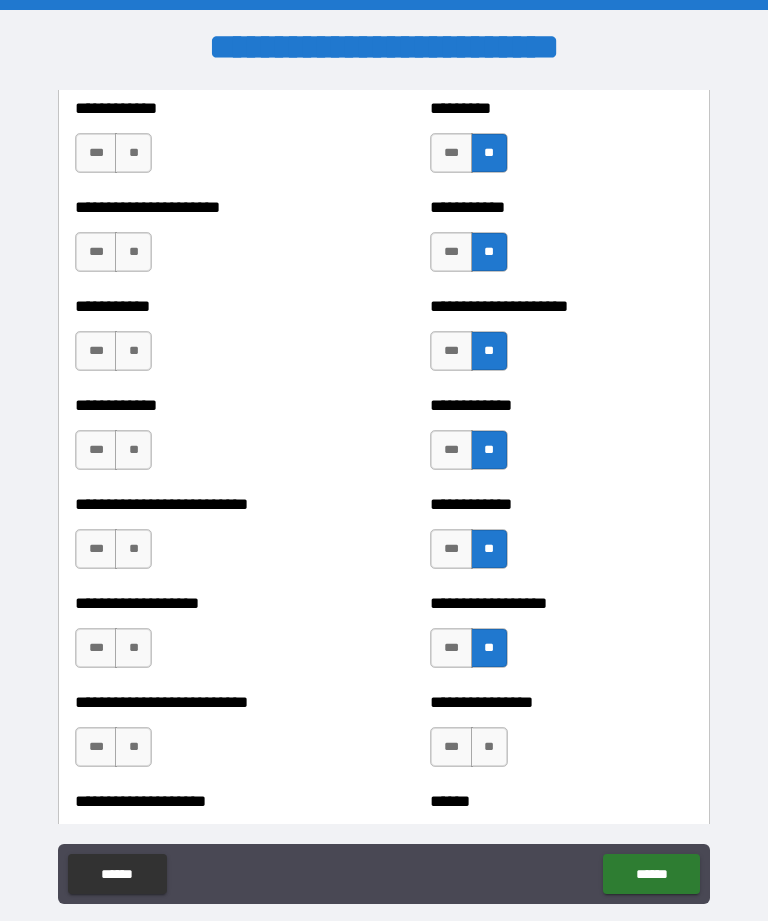 click on "**" at bounding box center (489, 747) 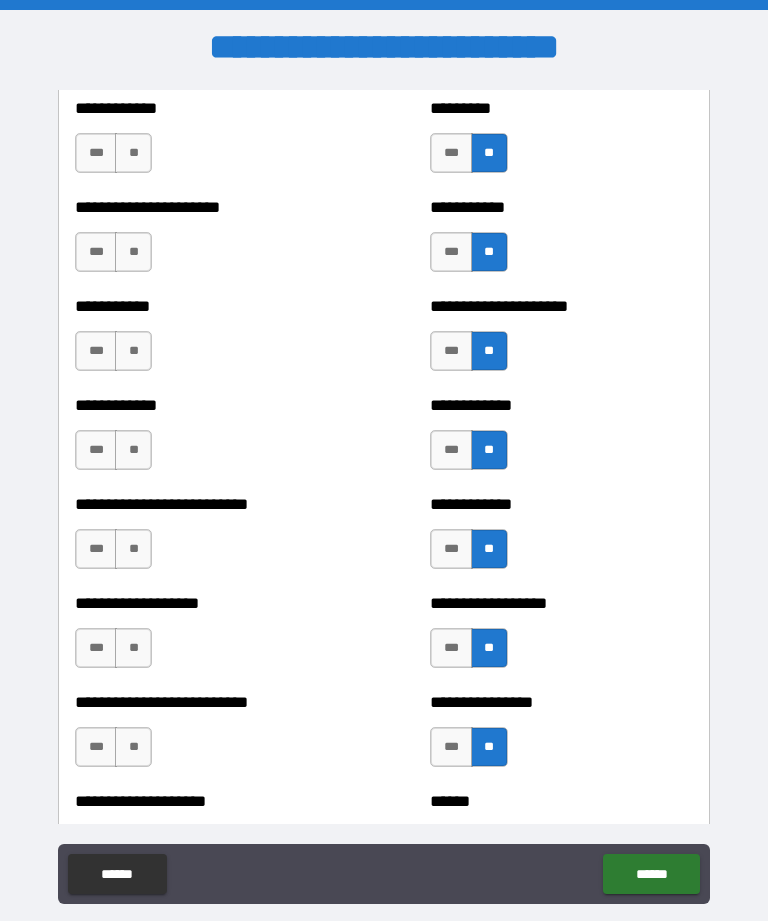 click on "**" at bounding box center [133, 747] 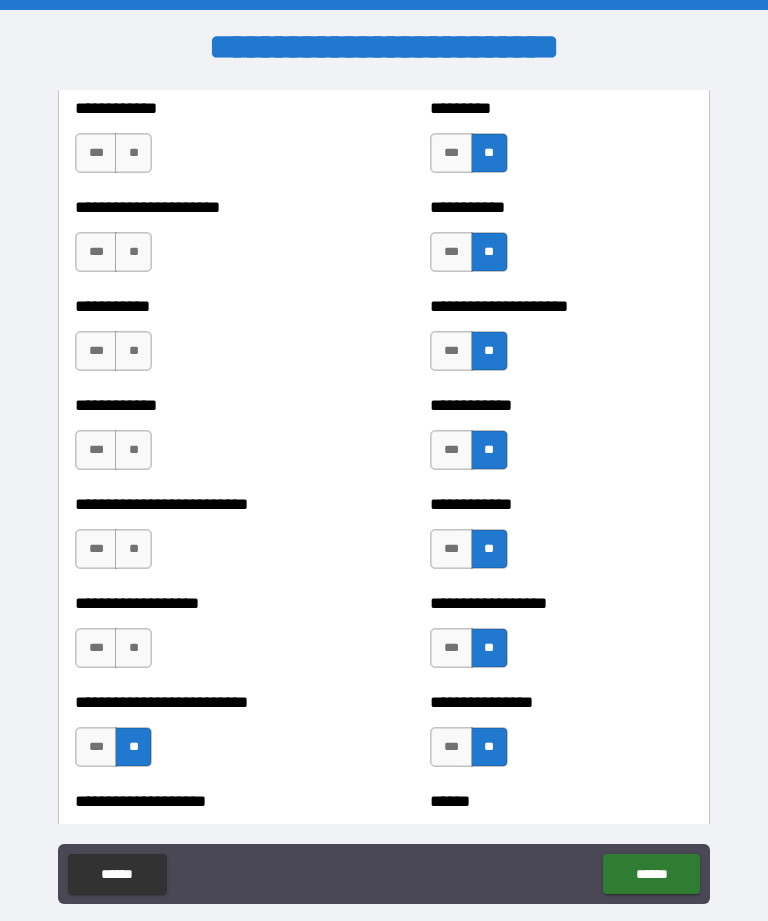 click on "**" at bounding box center (133, 648) 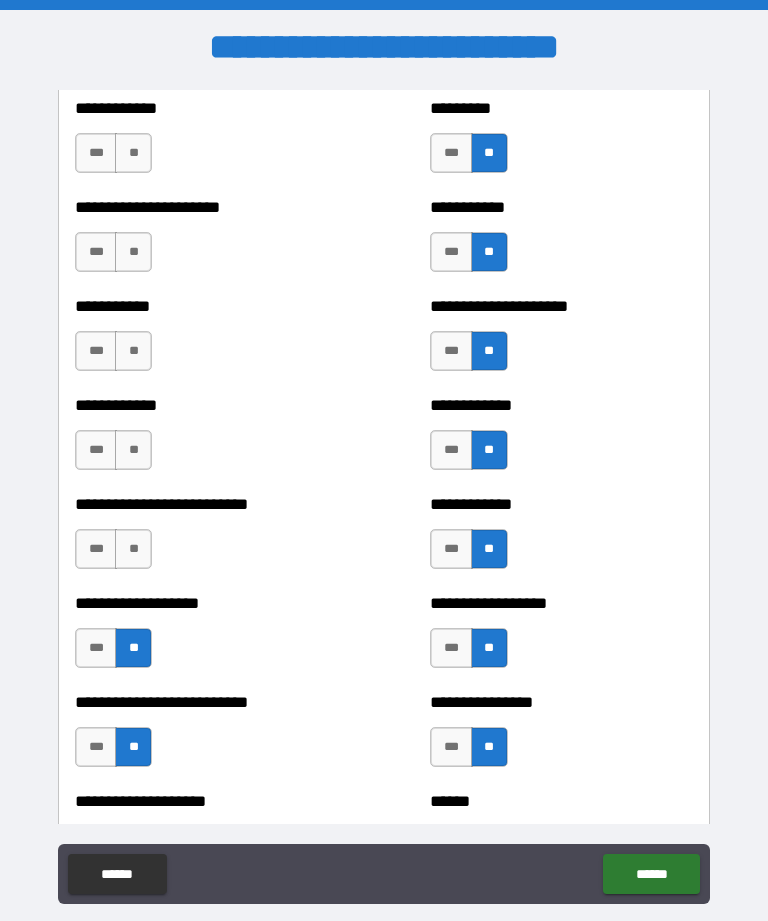 click on "**" at bounding box center [133, 549] 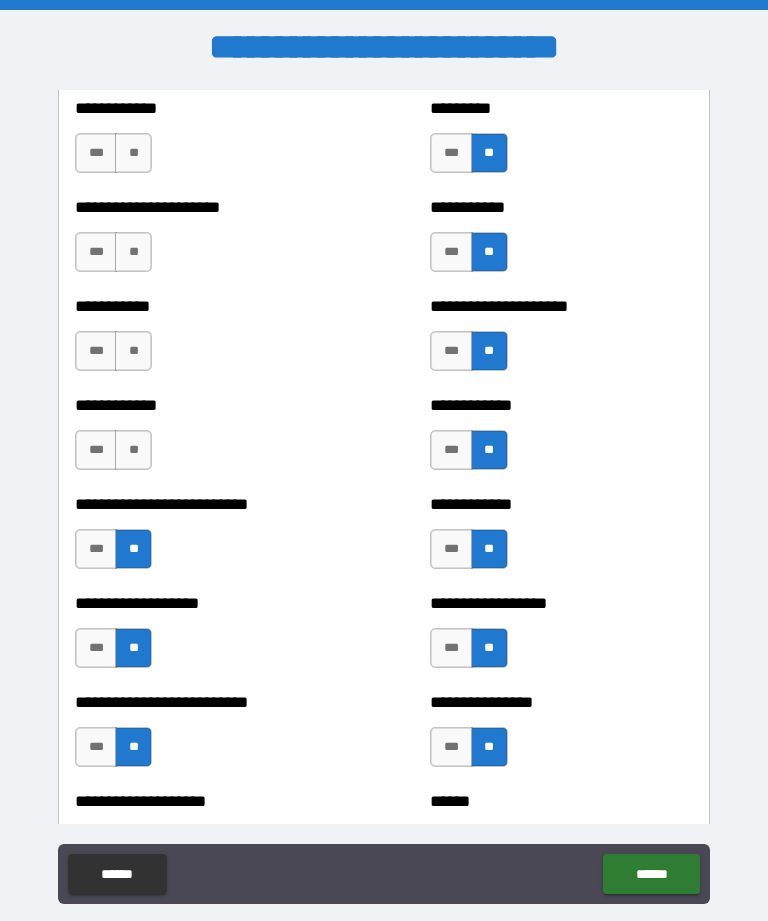 click on "**" at bounding box center [133, 450] 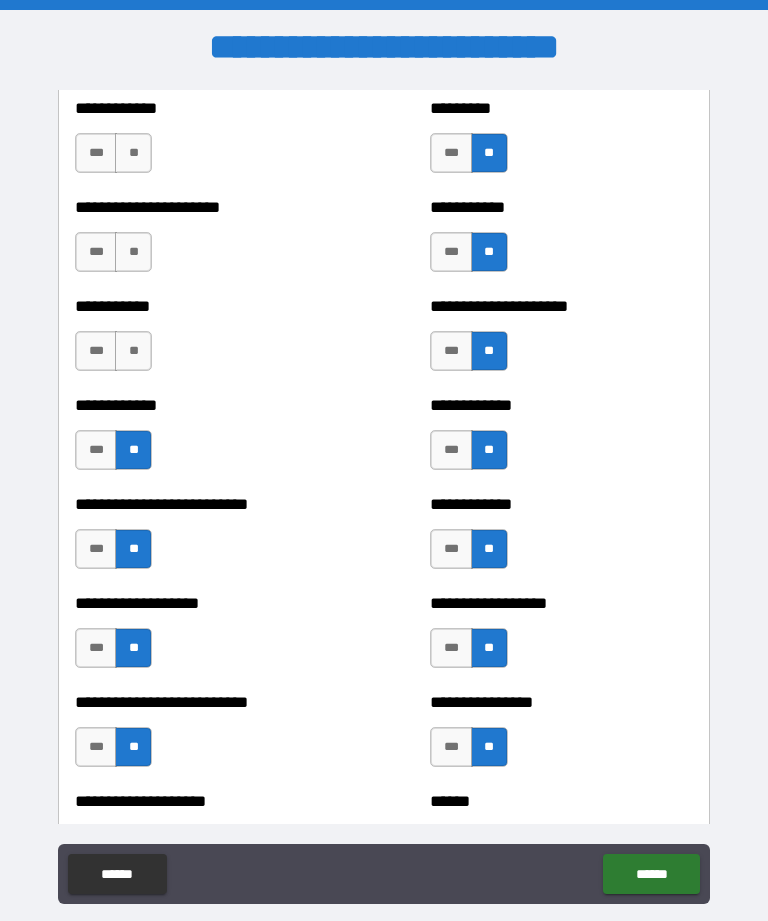 click on "**" at bounding box center [133, 351] 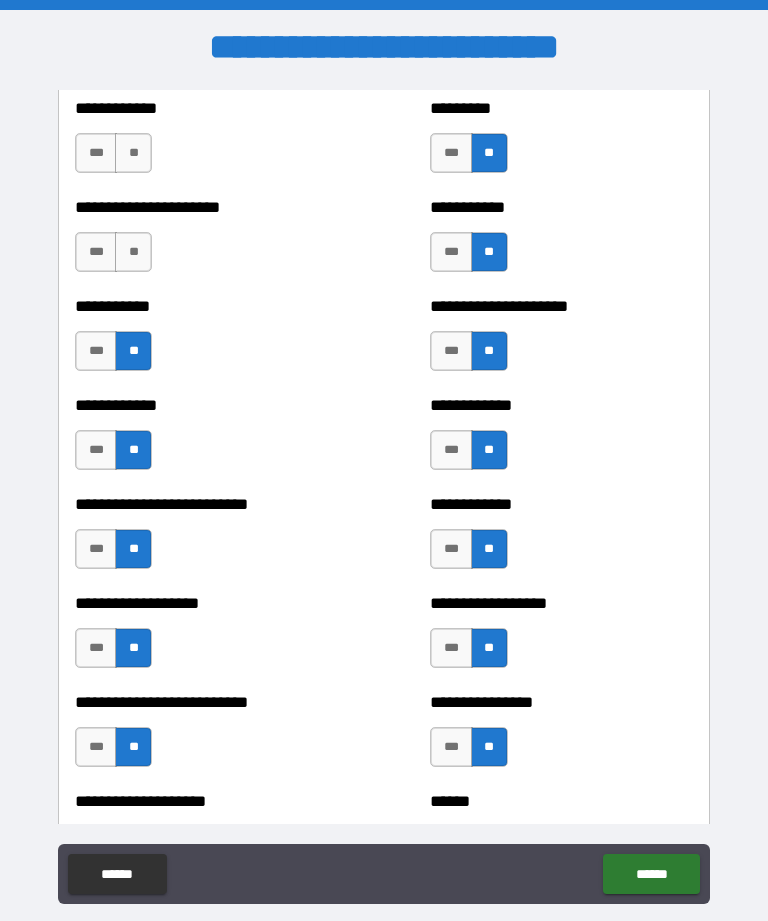 scroll, scrollTop: 5234, scrollLeft: 0, axis: vertical 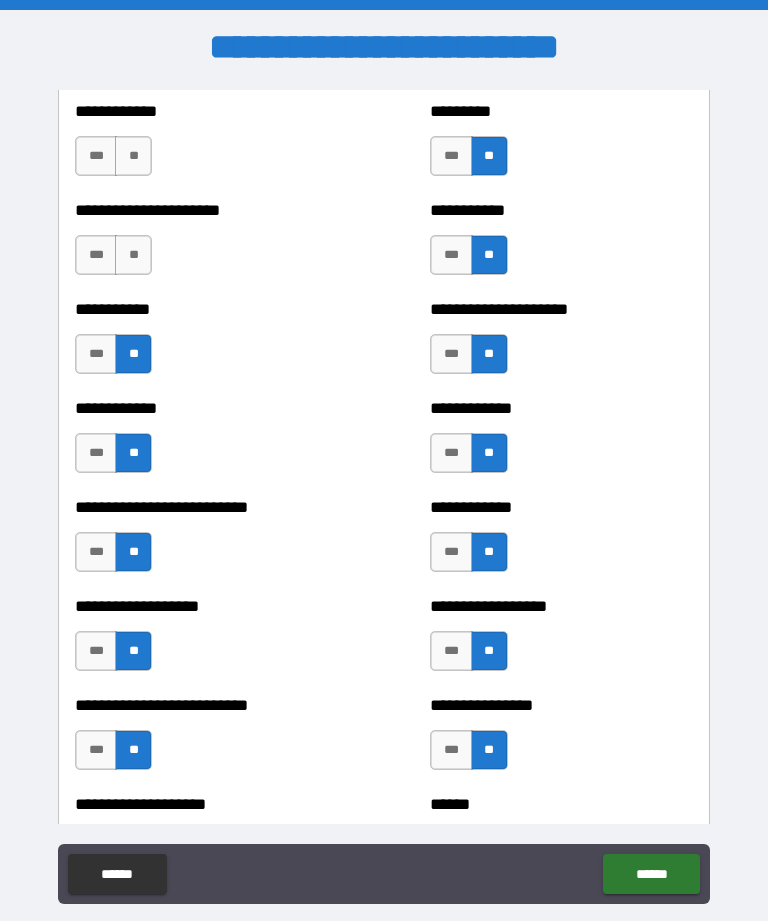 click on "**" at bounding box center (133, 255) 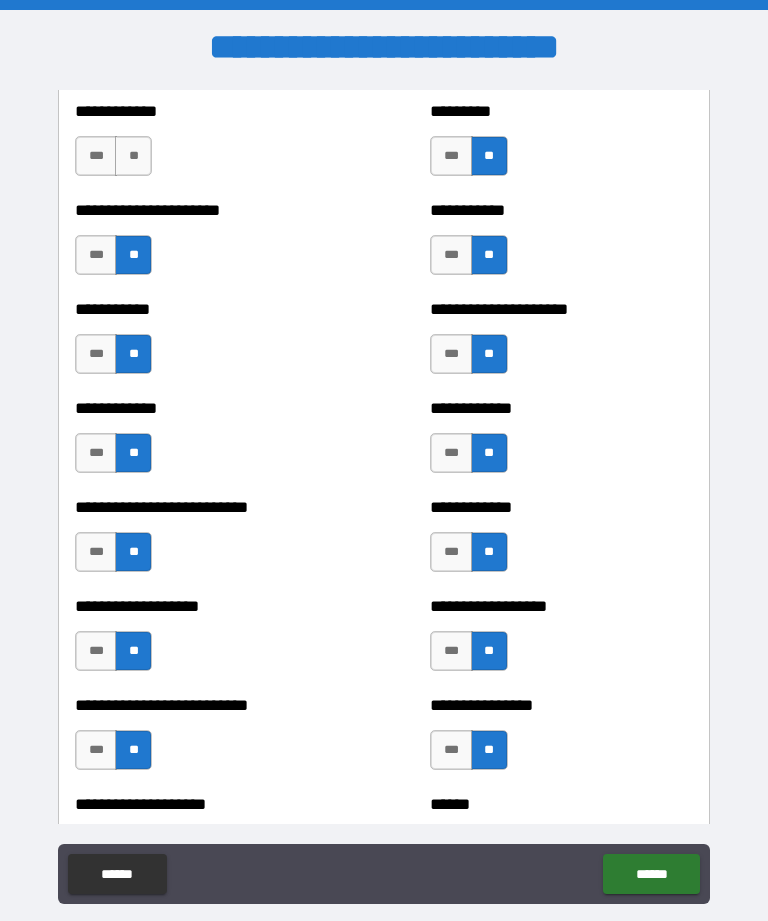 click on "**" at bounding box center [133, 156] 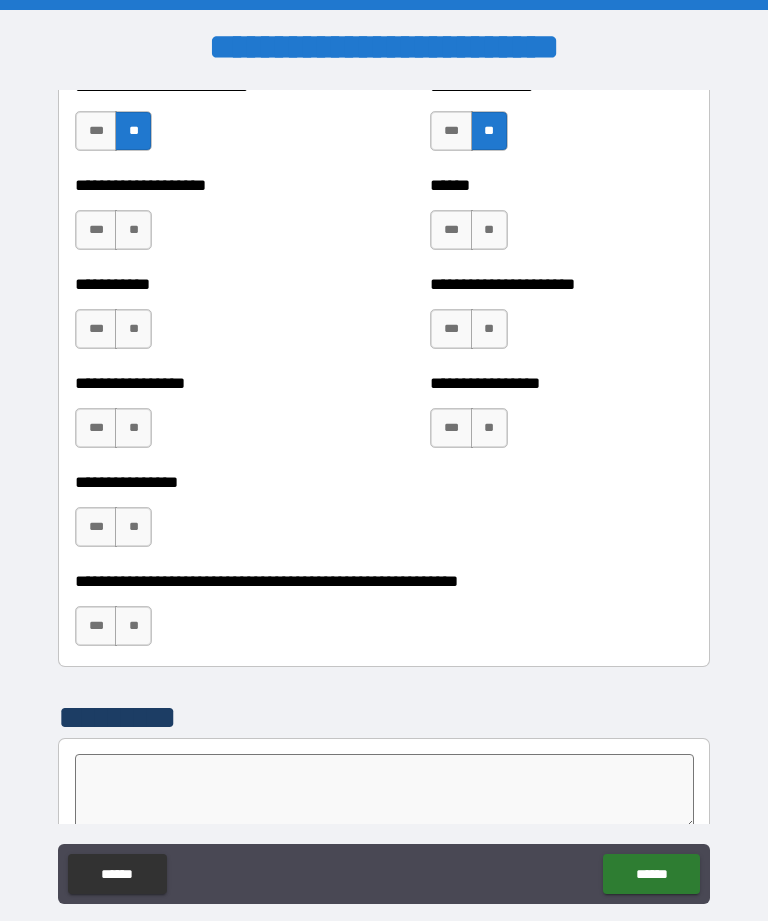 scroll, scrollTop: 5857, scrollLeft: 0, axis: vertical 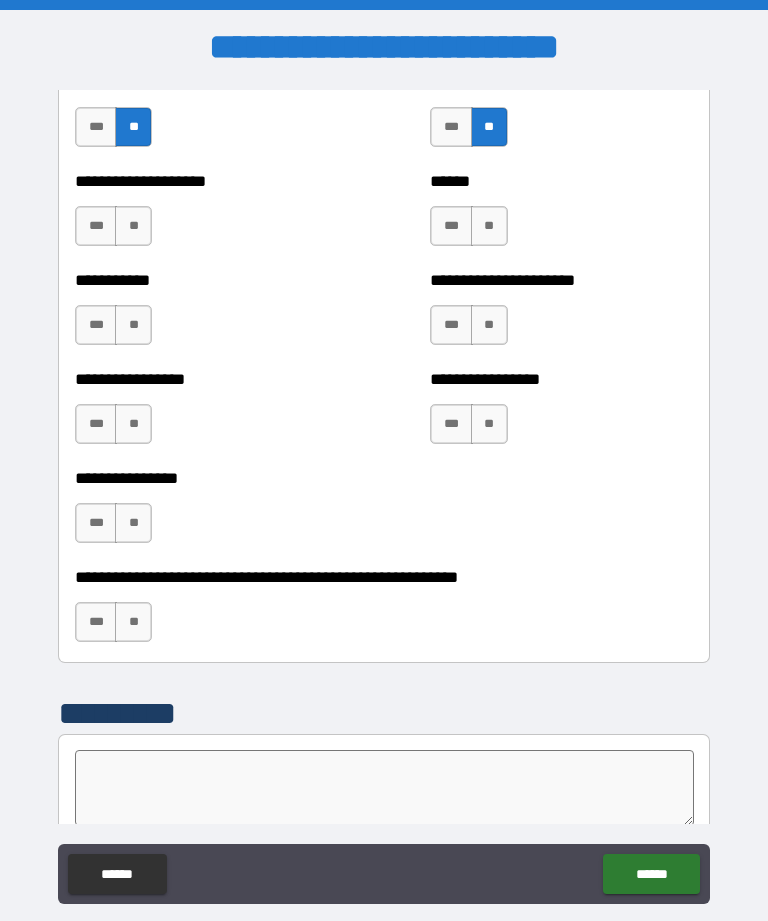 click on "**" at bounding box center (489, 226) 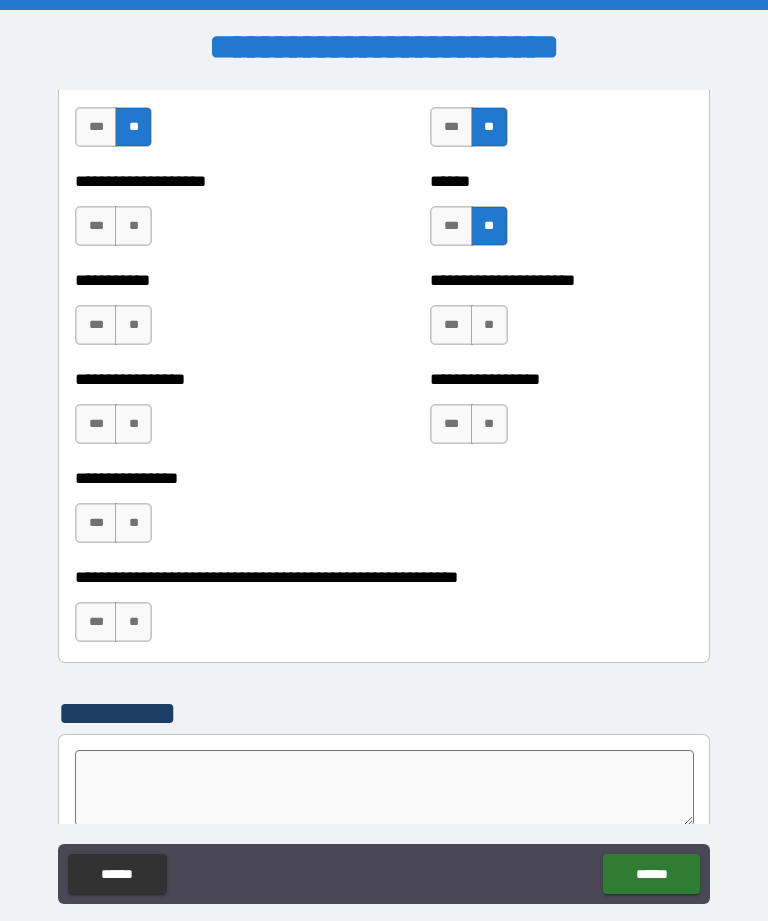click on "**" at bounding box center (489, 325) 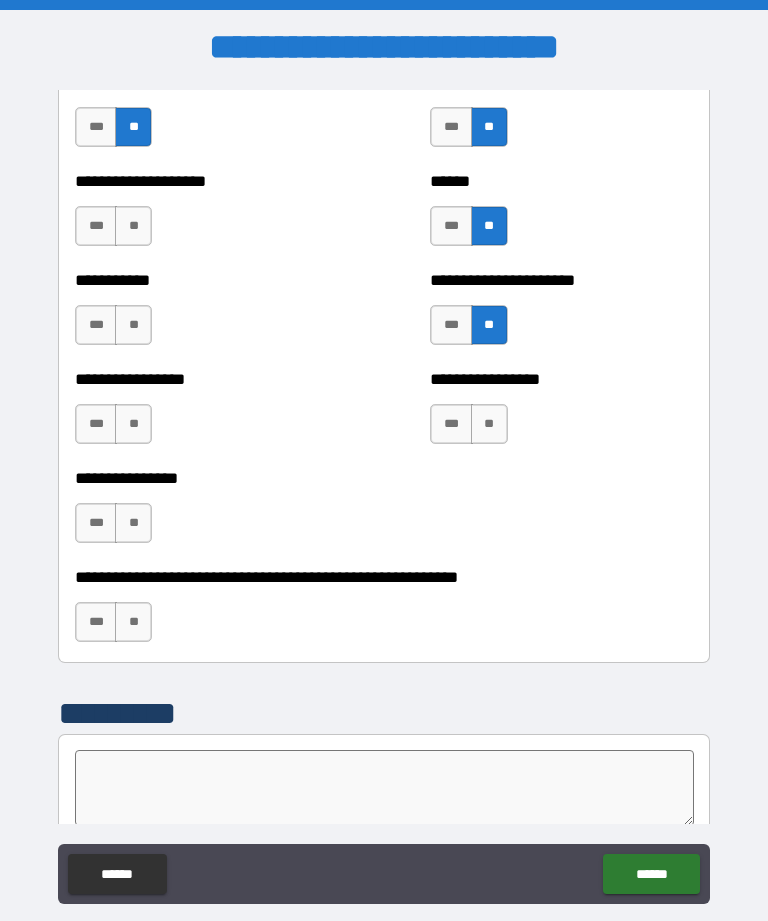 click on "**" at bounding box center [489, 424] 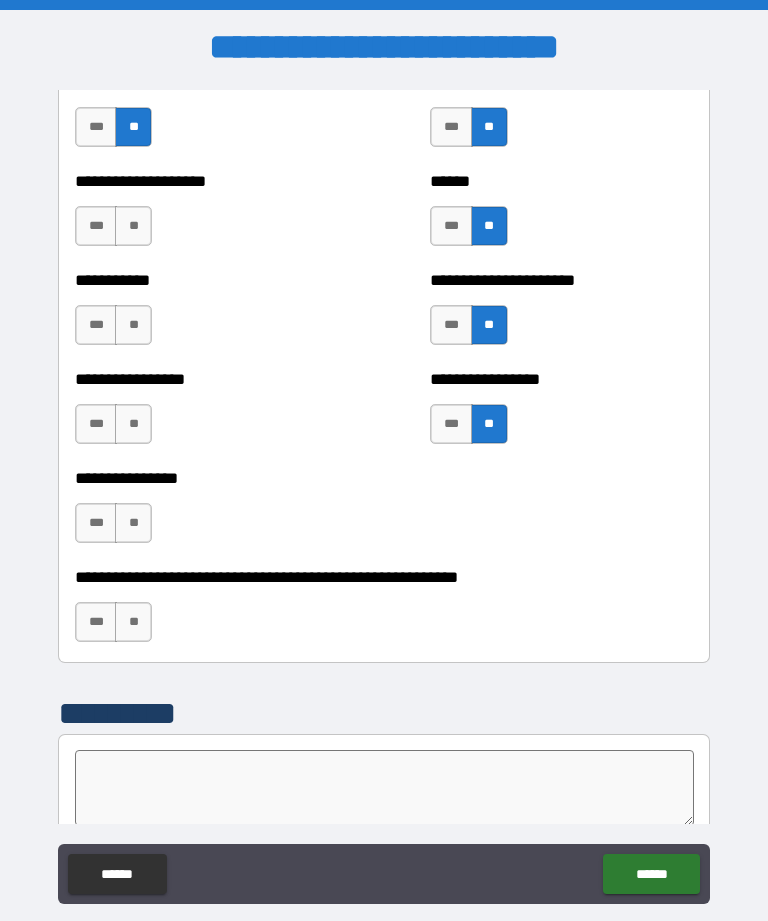 click on "**" at bounding box center (133, 226) 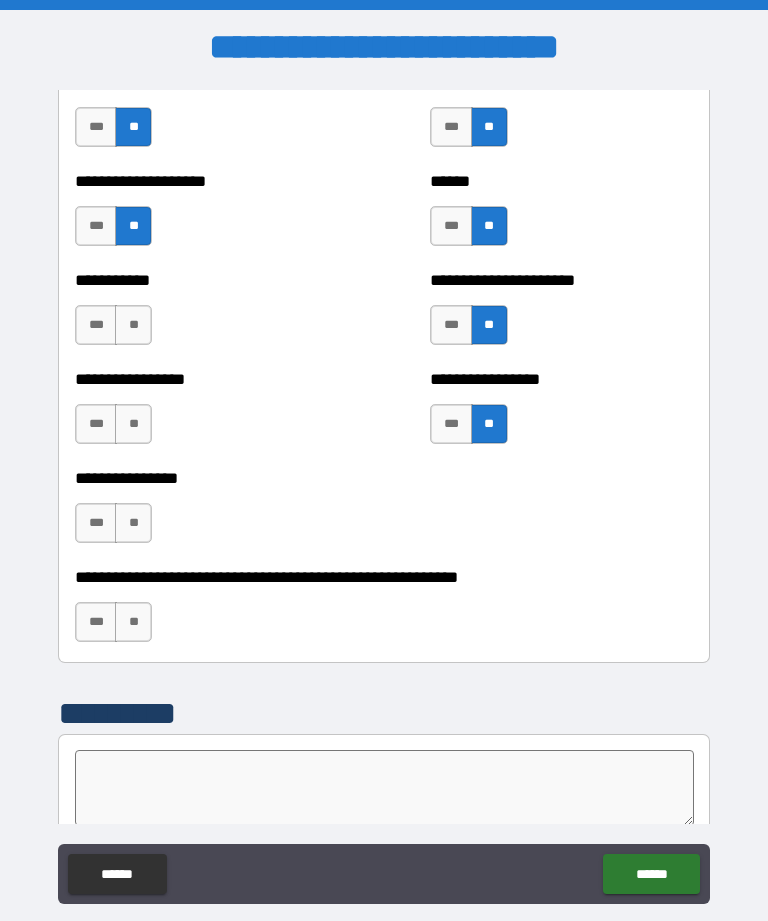 click on "**" at bounding box center (133, 325) 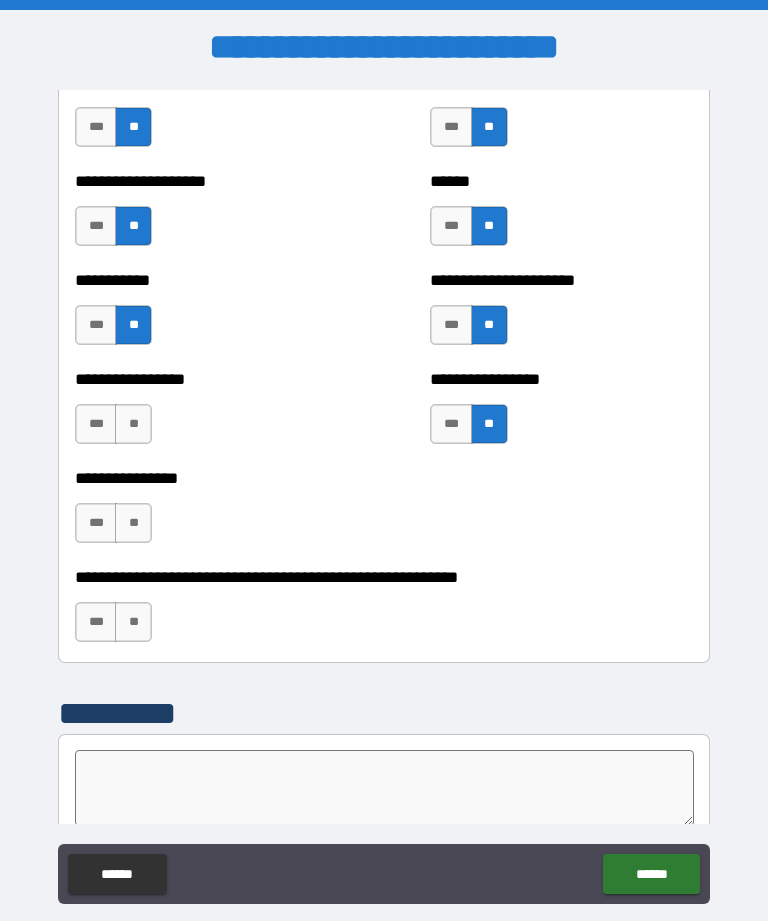 click on "**" at bounding box center [133, 424] 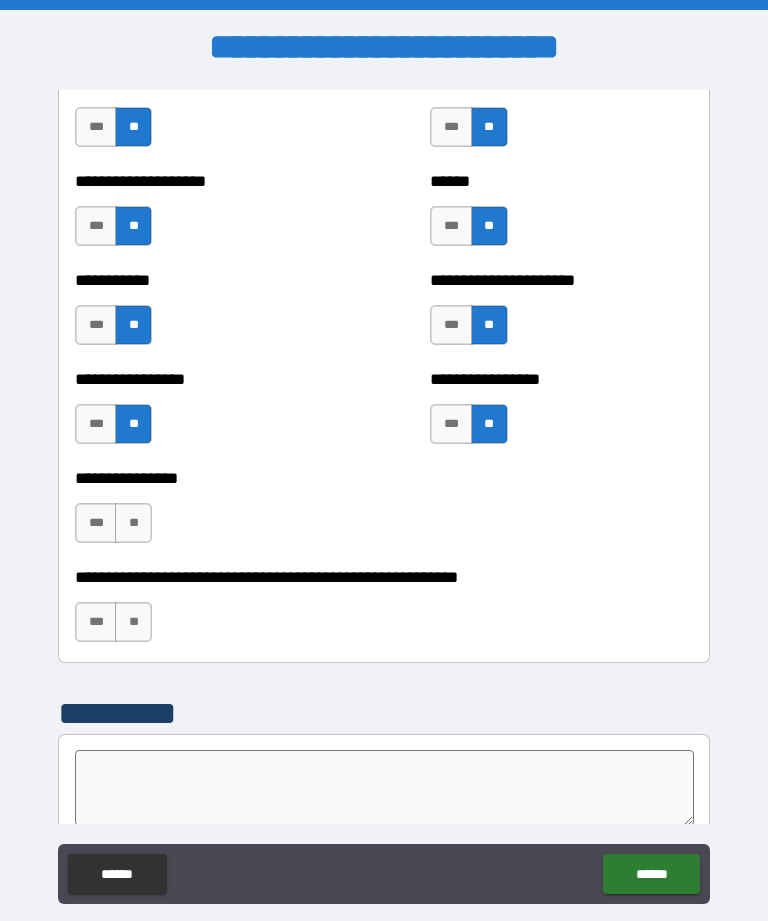 click on "**" at bounding box center [133, 523] 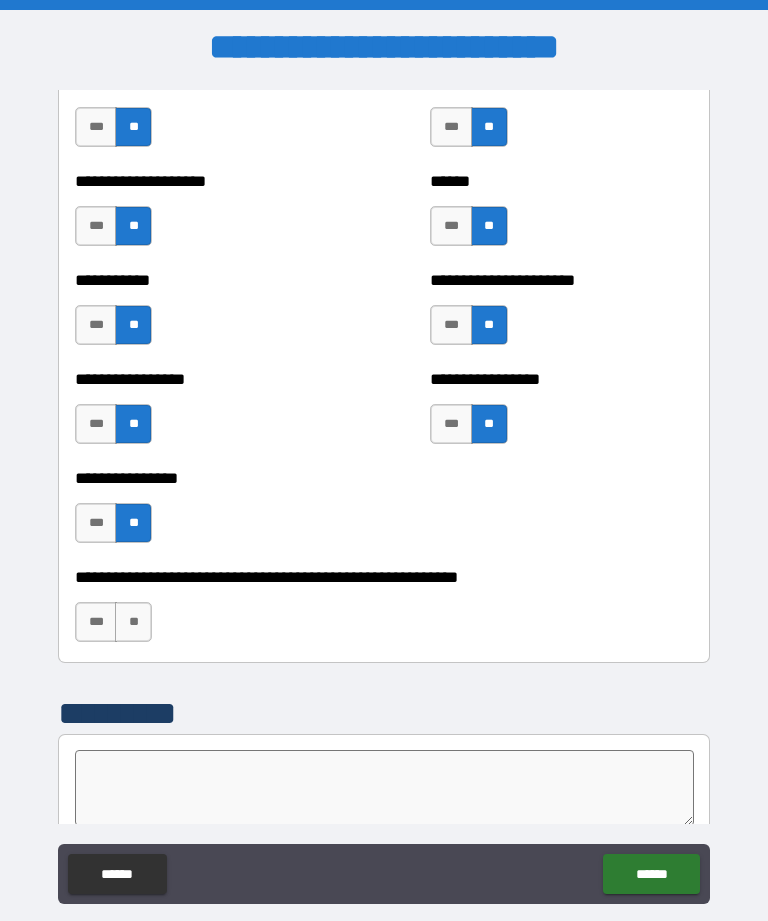 click on "**" at bounding box center [133, 622] 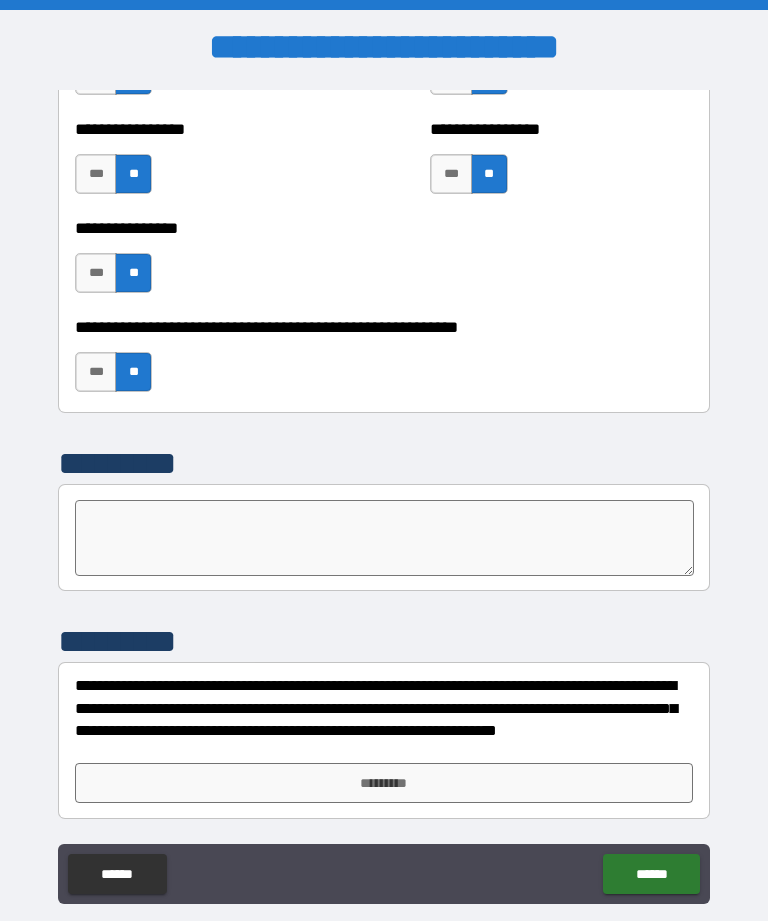 click on "*********" at bounding box center (384, 783) 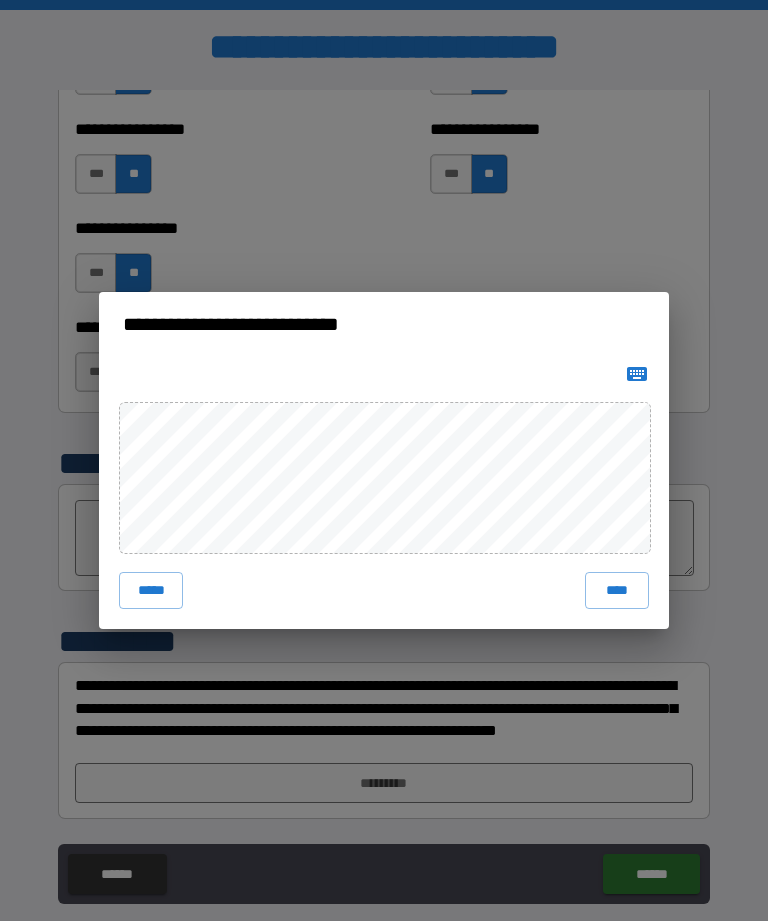 scroll, scrollTop: 6107, scrollLeft: 0, axis: vertical 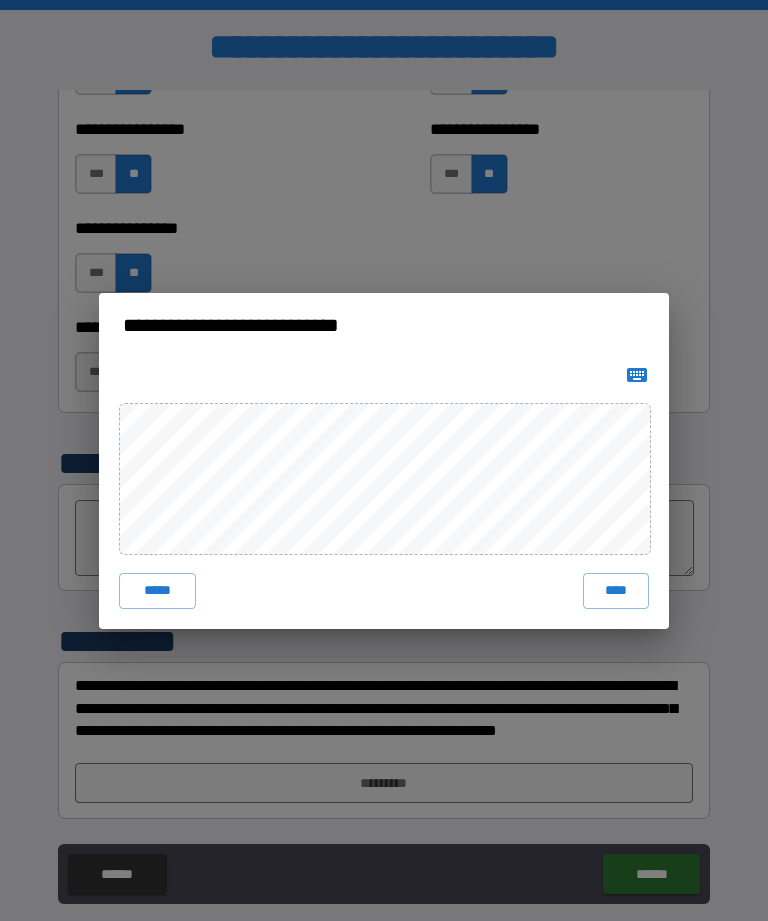 click on "****" at bounding box center [616, 591] 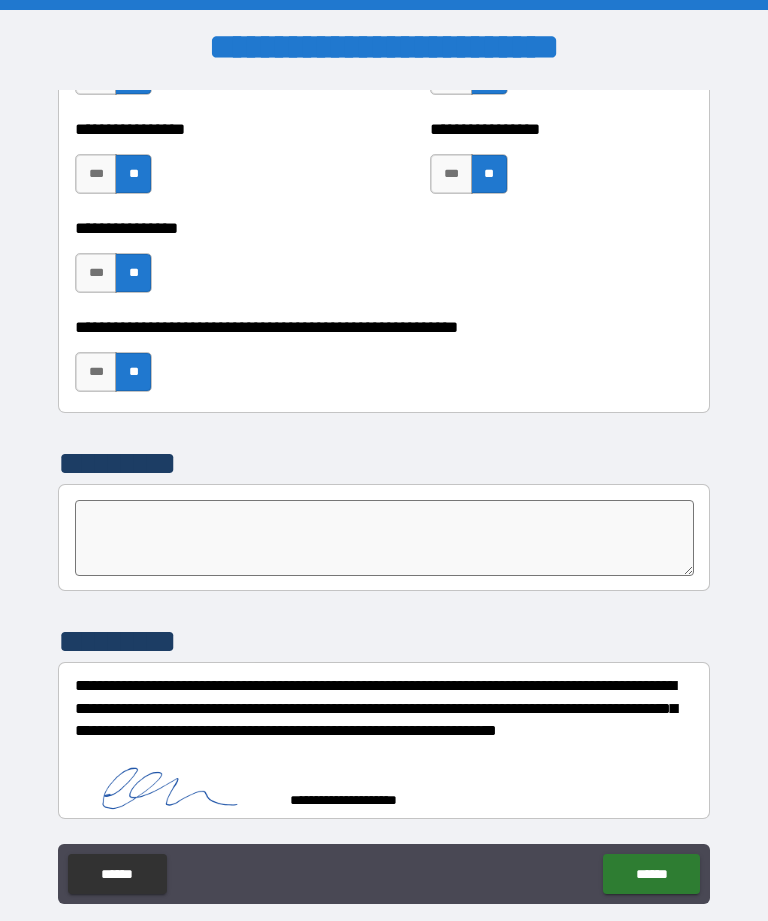 scroll, scrollTop: 6097, scrollLeft: 0, axis: vertical 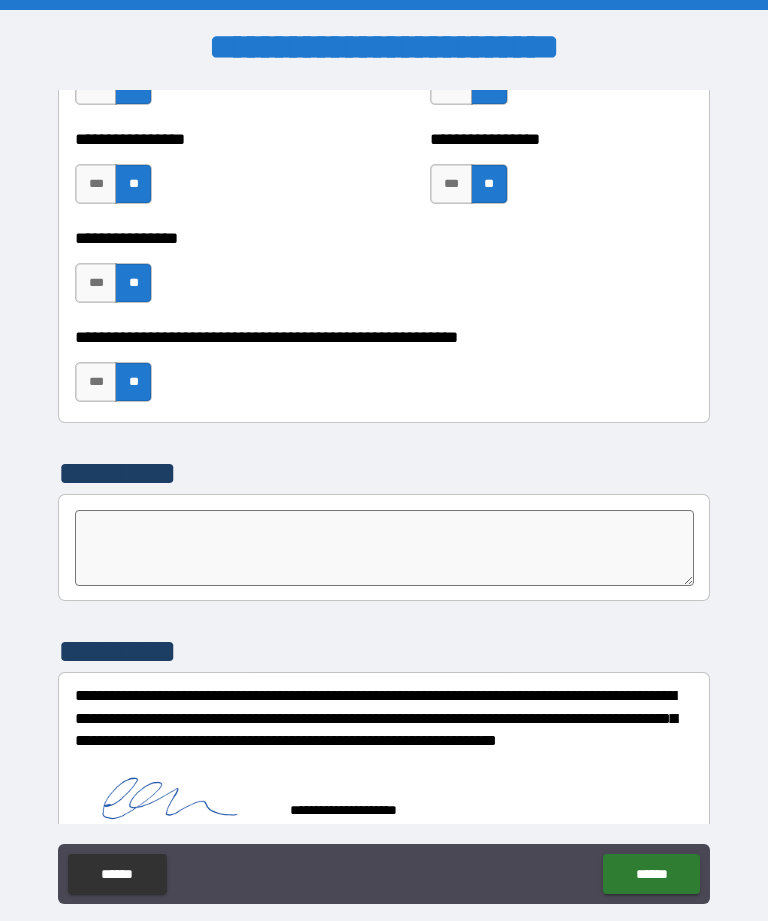 click on "******" at bounding box center [651, 874] 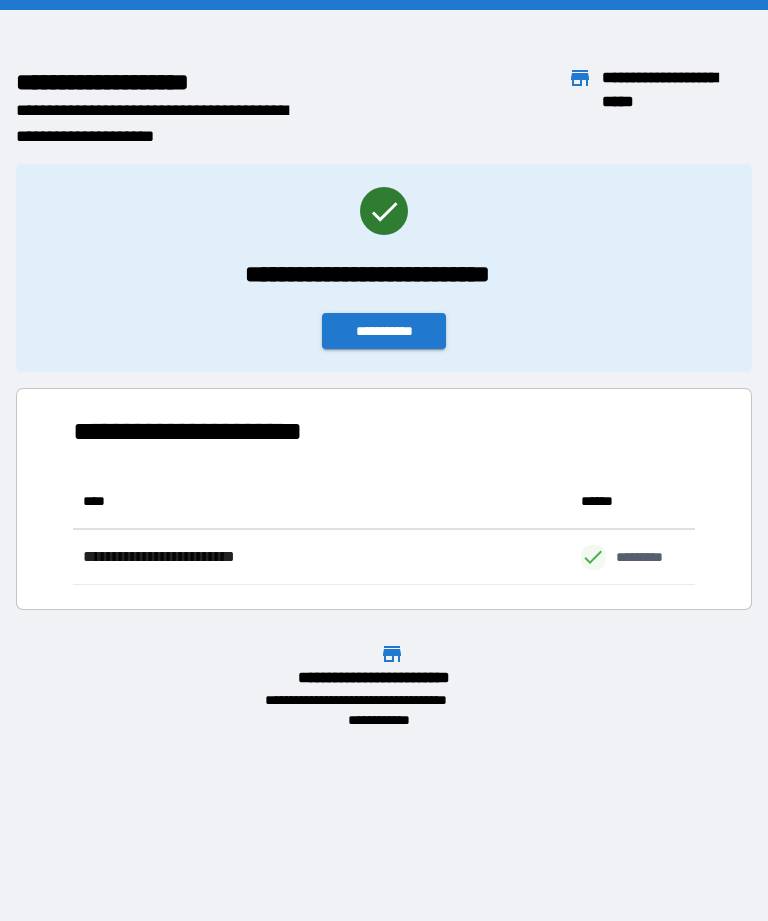 scroll, scrollTop: 1, scrollLeft: 1, axis: both 